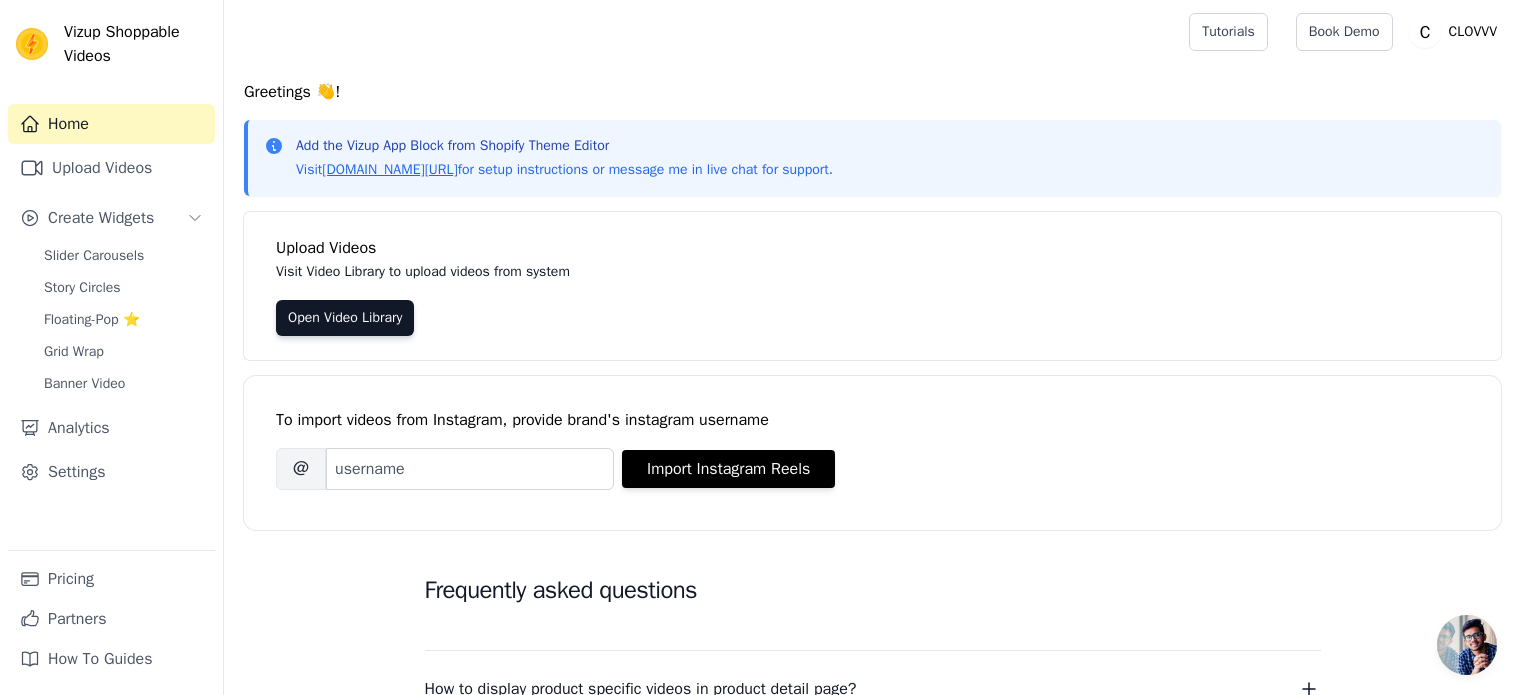 scroll, scrollTop: 0, scrollLeft: 0, axis: both 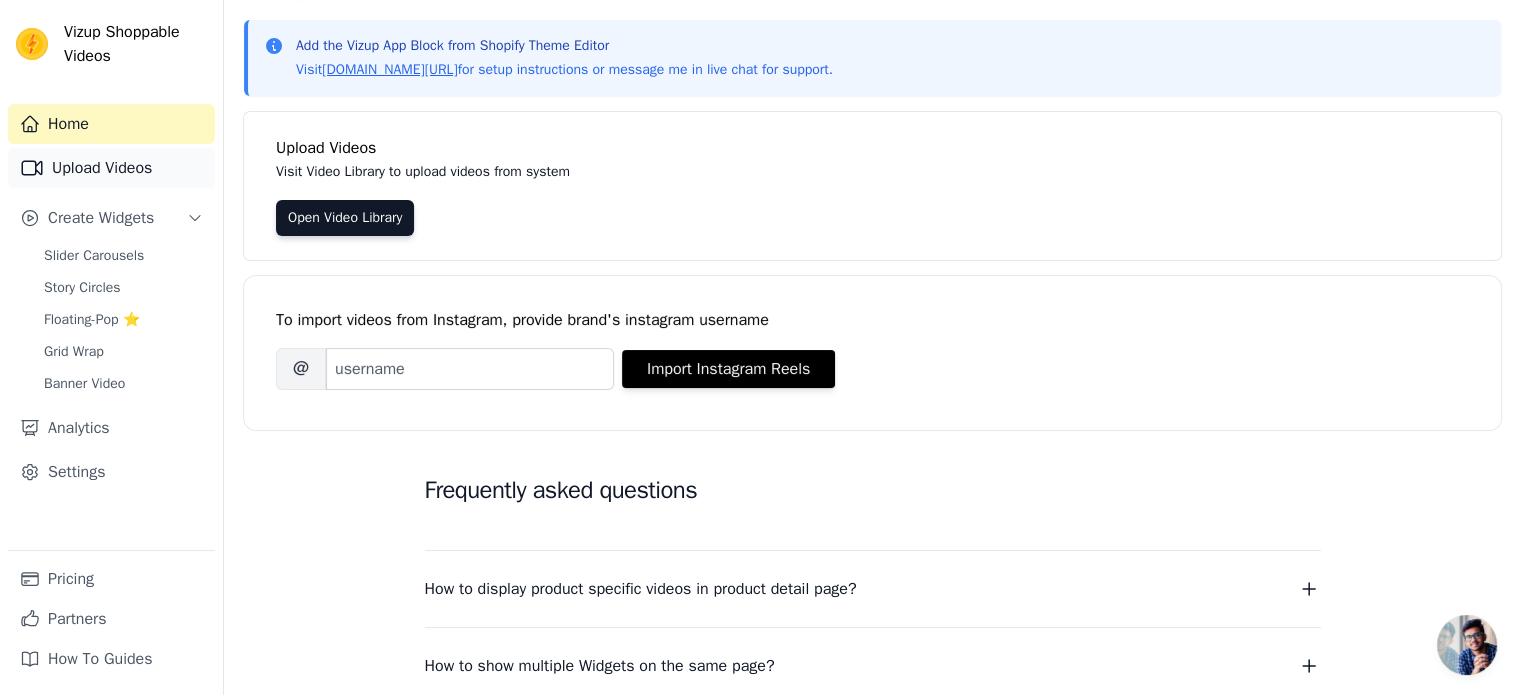 click on "Upload Videos" at bounding box center [111, 168] 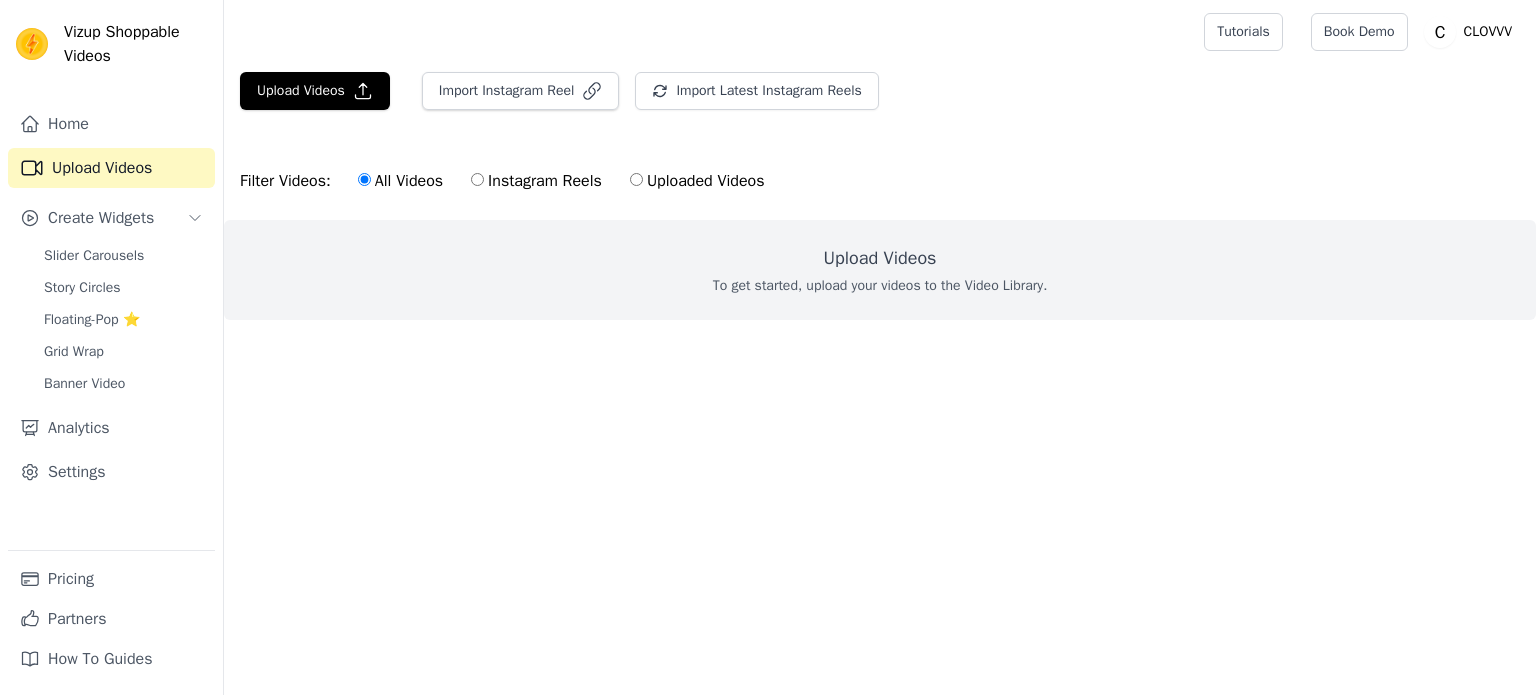 scroll, scrollTop: 0, scrollLeft: 0, axis: both 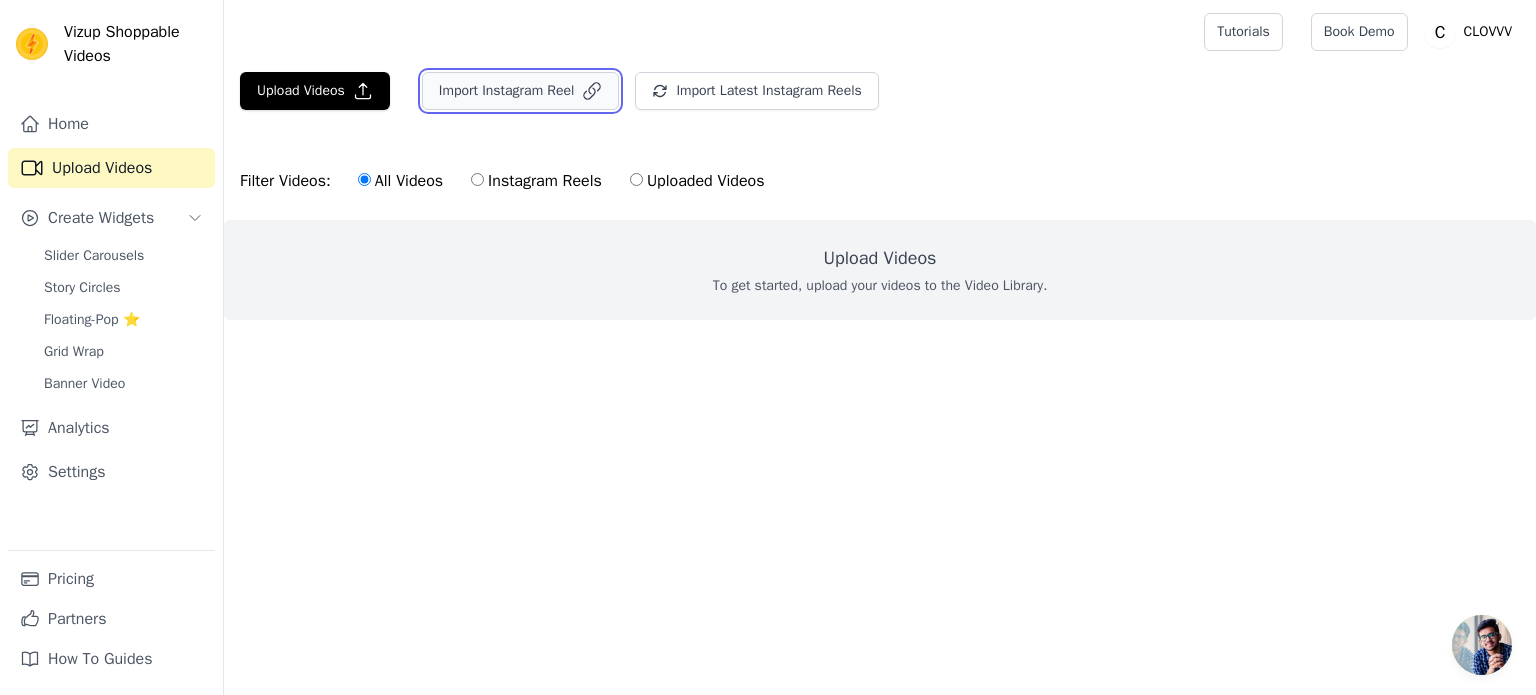 click on "Import Instagram Reel" at bounding box center [521, 91] 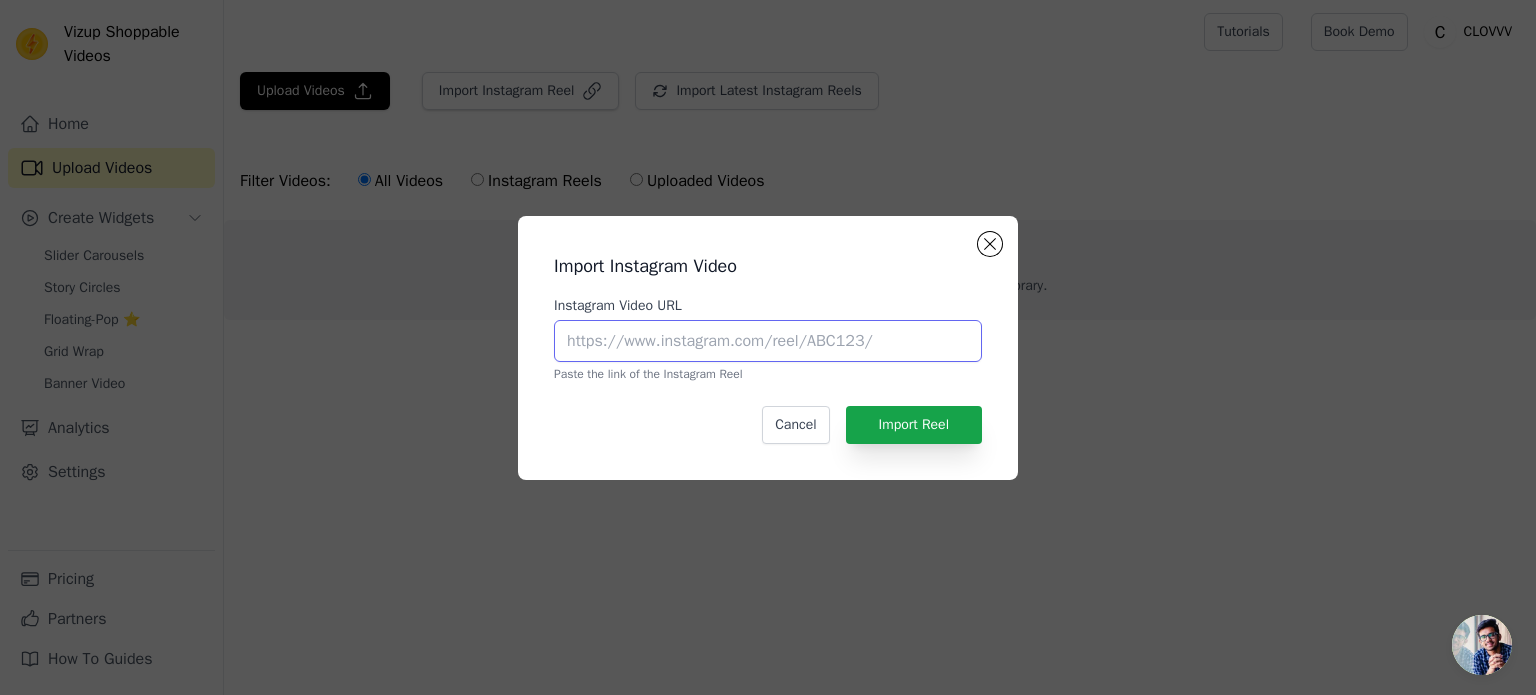click on "Instagram Video URL" at bounding box center [768, 341] 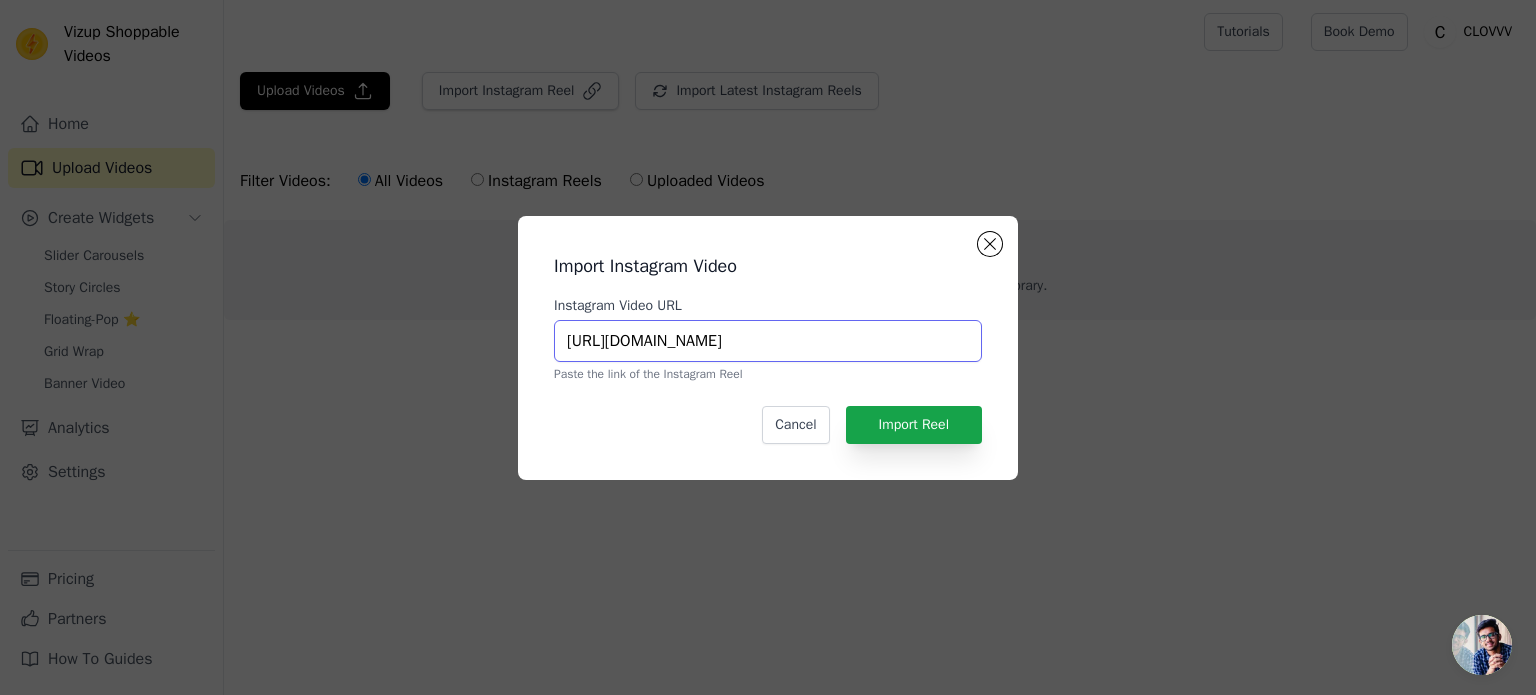 scroll, scrollTop: 0, scrollLeft: 356, axis: horizontal 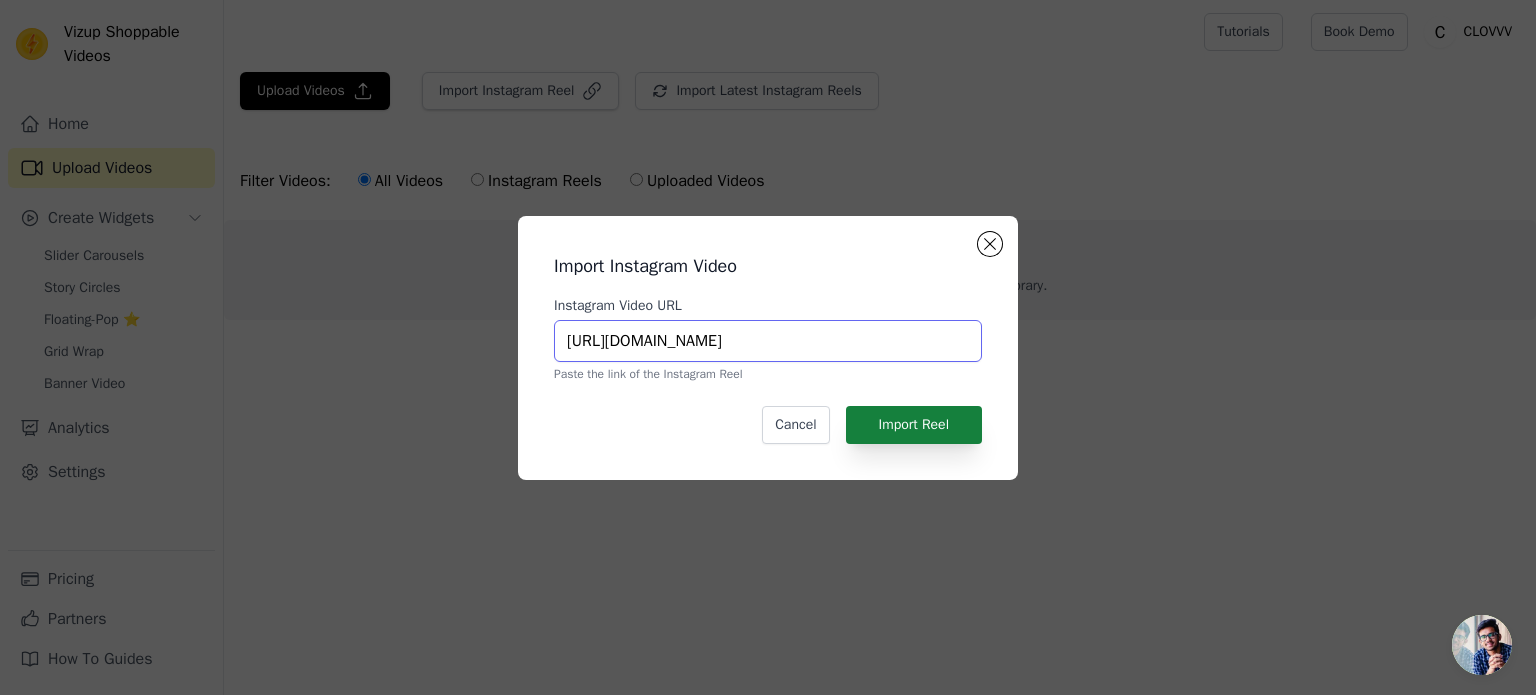 type on "[URL][DOMAIN_NAME]" 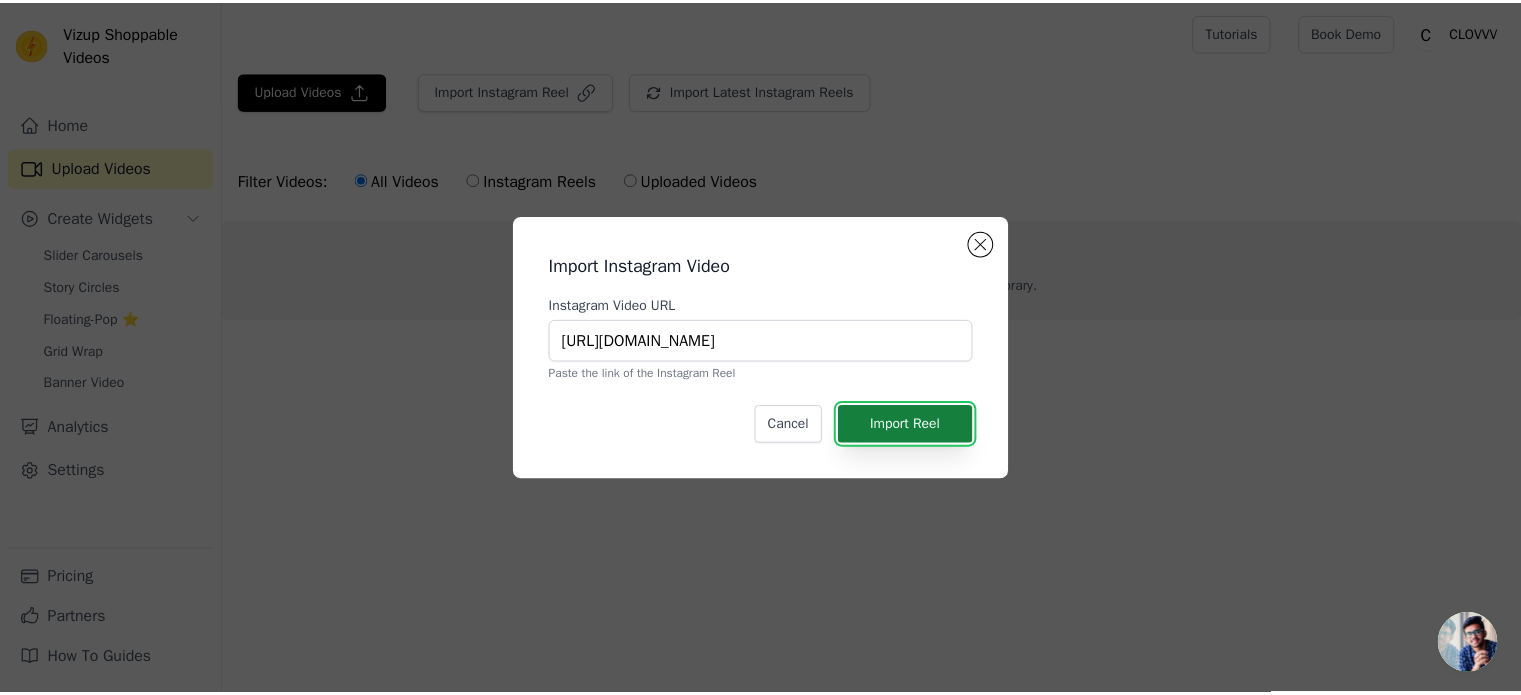 scroll, scrollTop: 0, scrollLeft: 0, axis: both 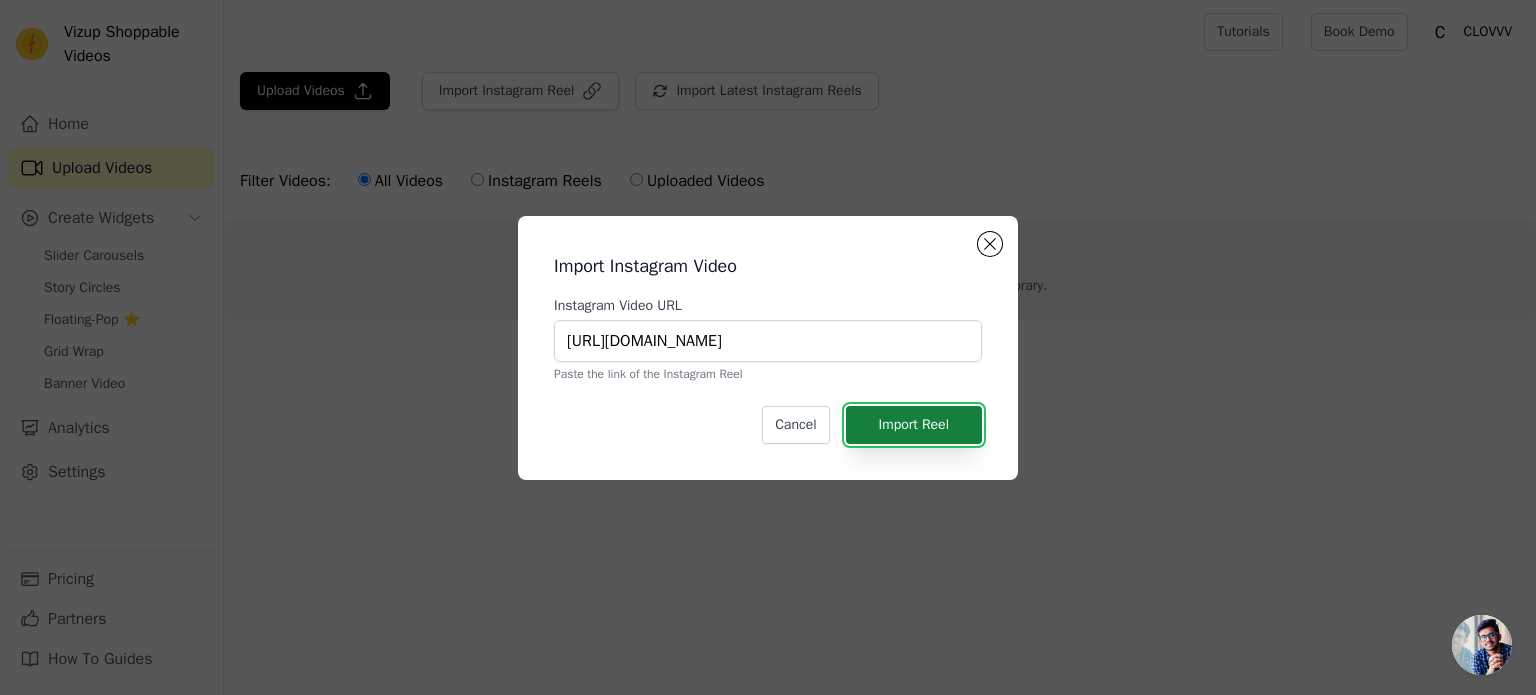 click on "Import Reel" at bounding box center (914, 425) 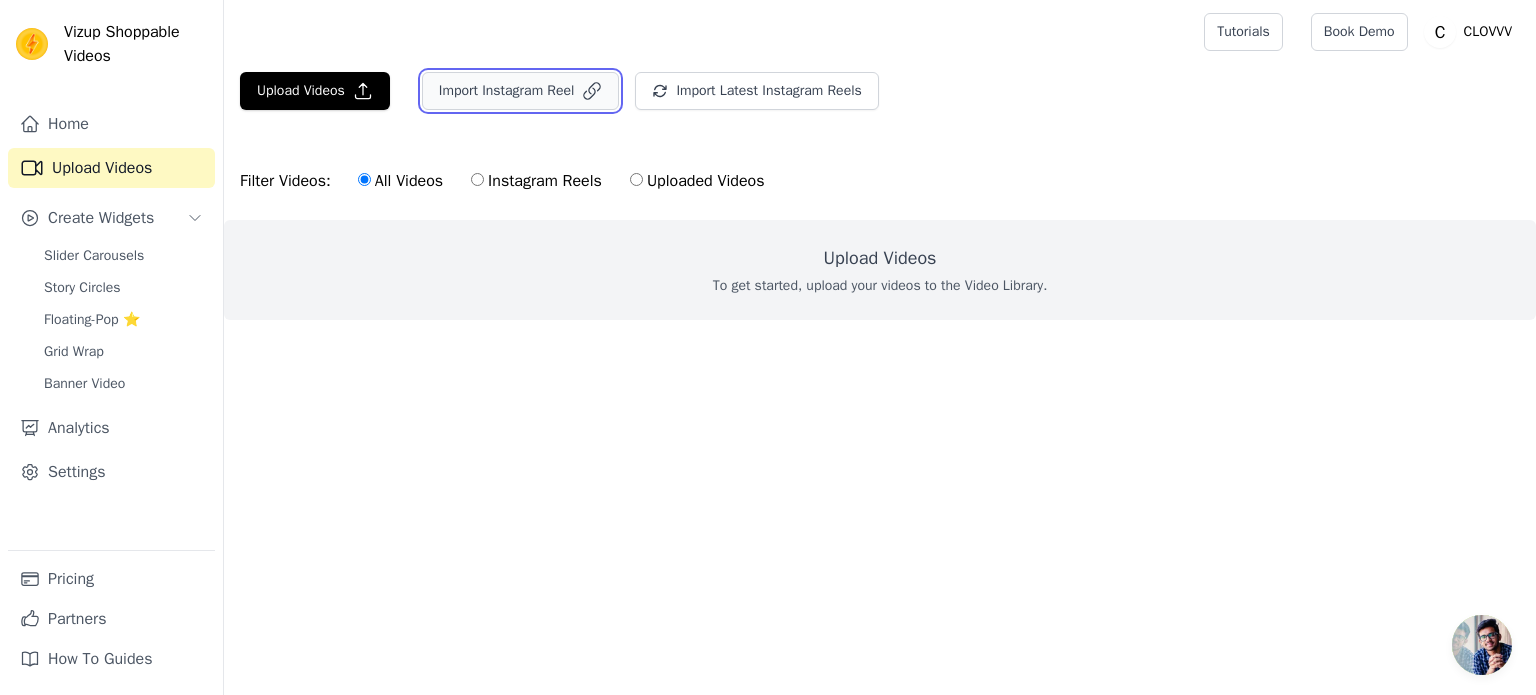 click on "Import Instagram Reel" at bounding box center (521, 91) 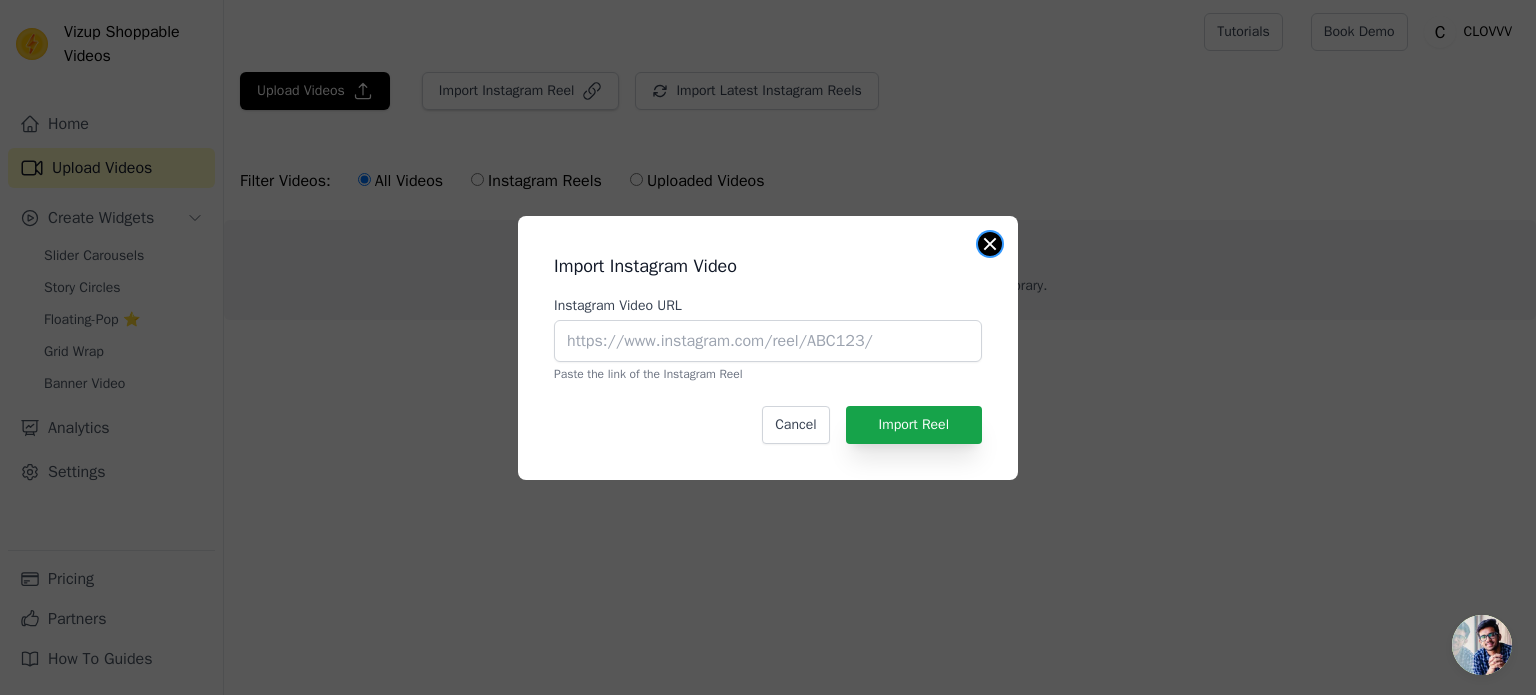 click at bounding box center [990, 244] 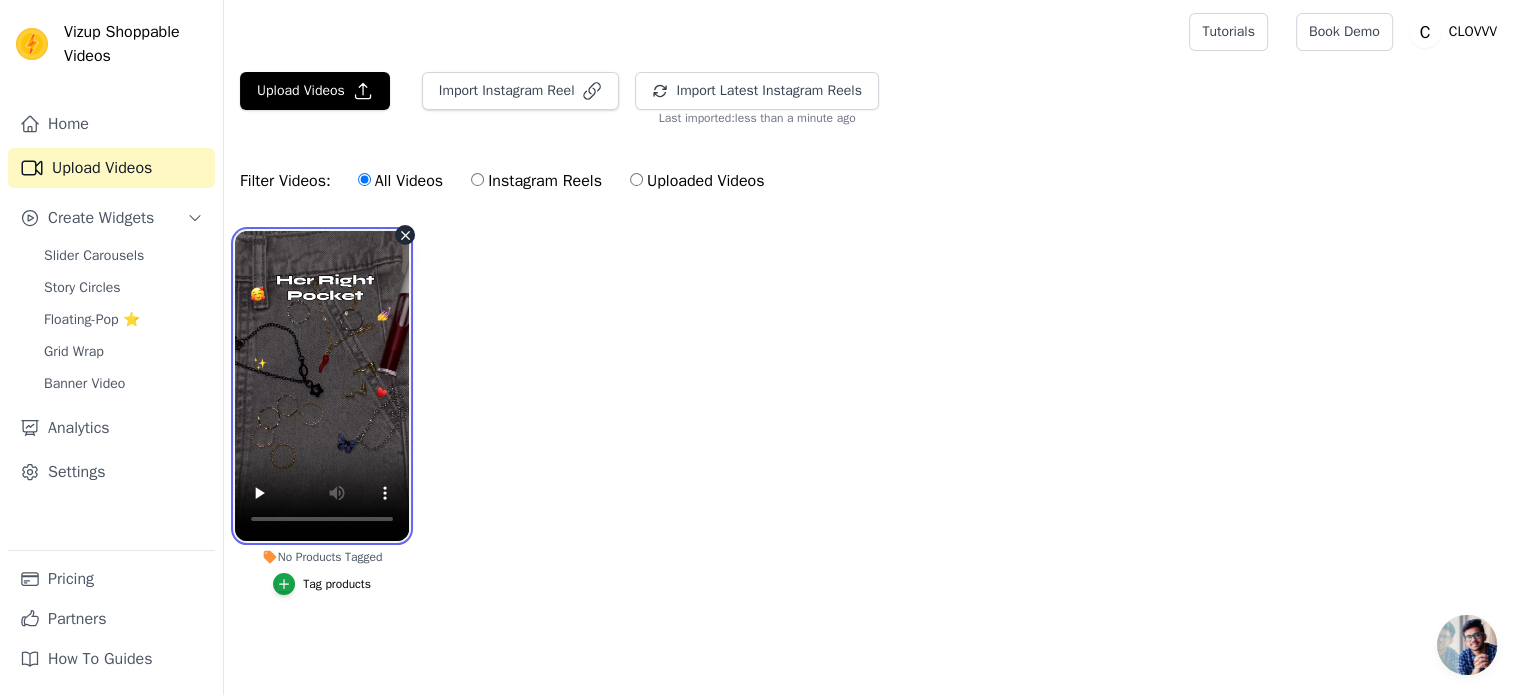click at bounding box center (322, 386) 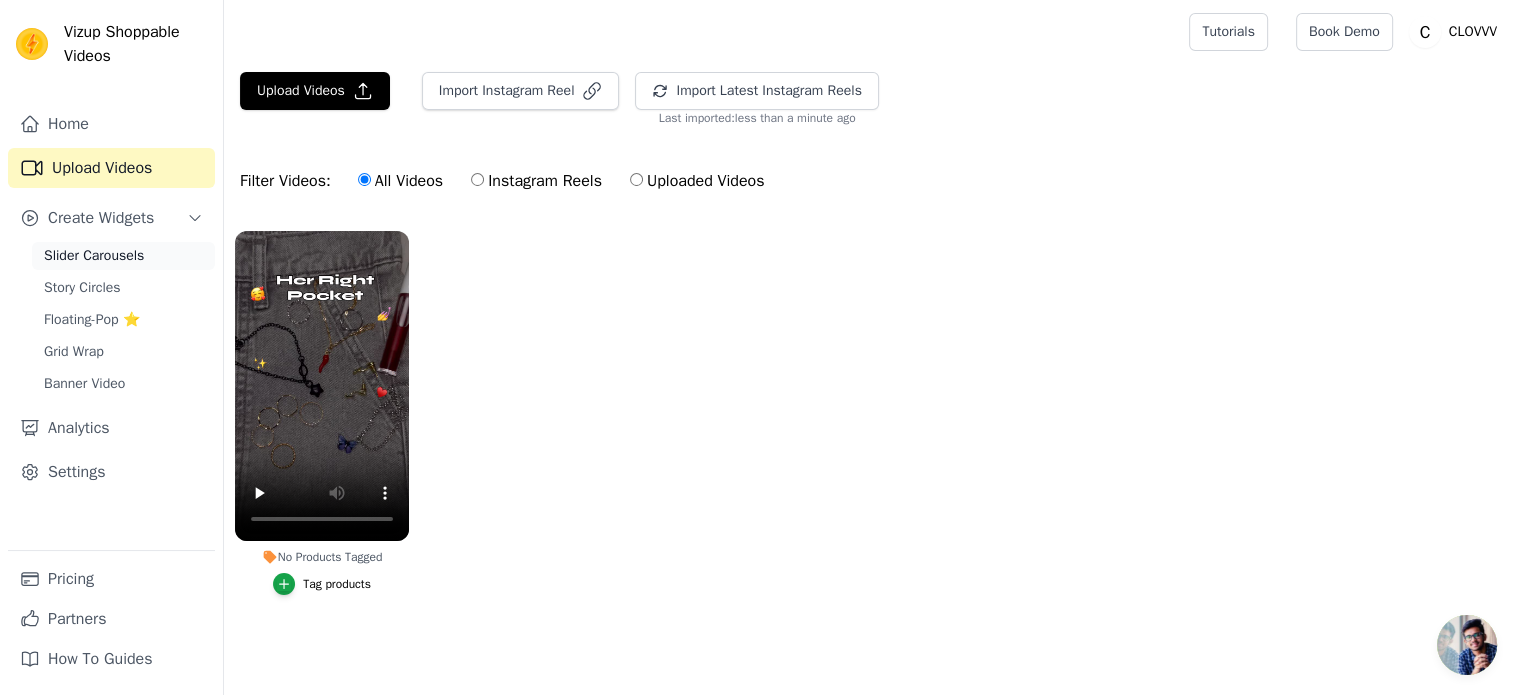 click on "Slider Carousels" at bounding box center [94, 256] 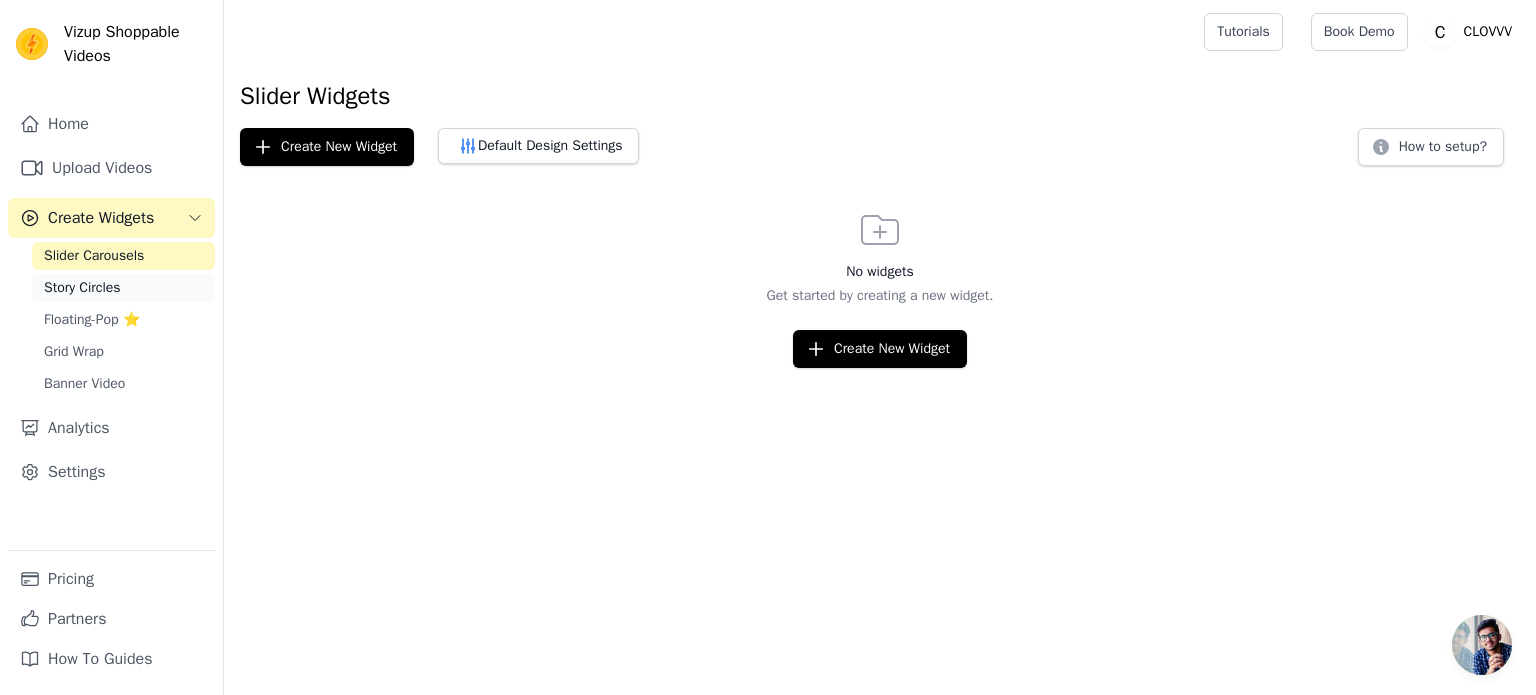 click on "Story Circles" at bounding box center (82, 288) 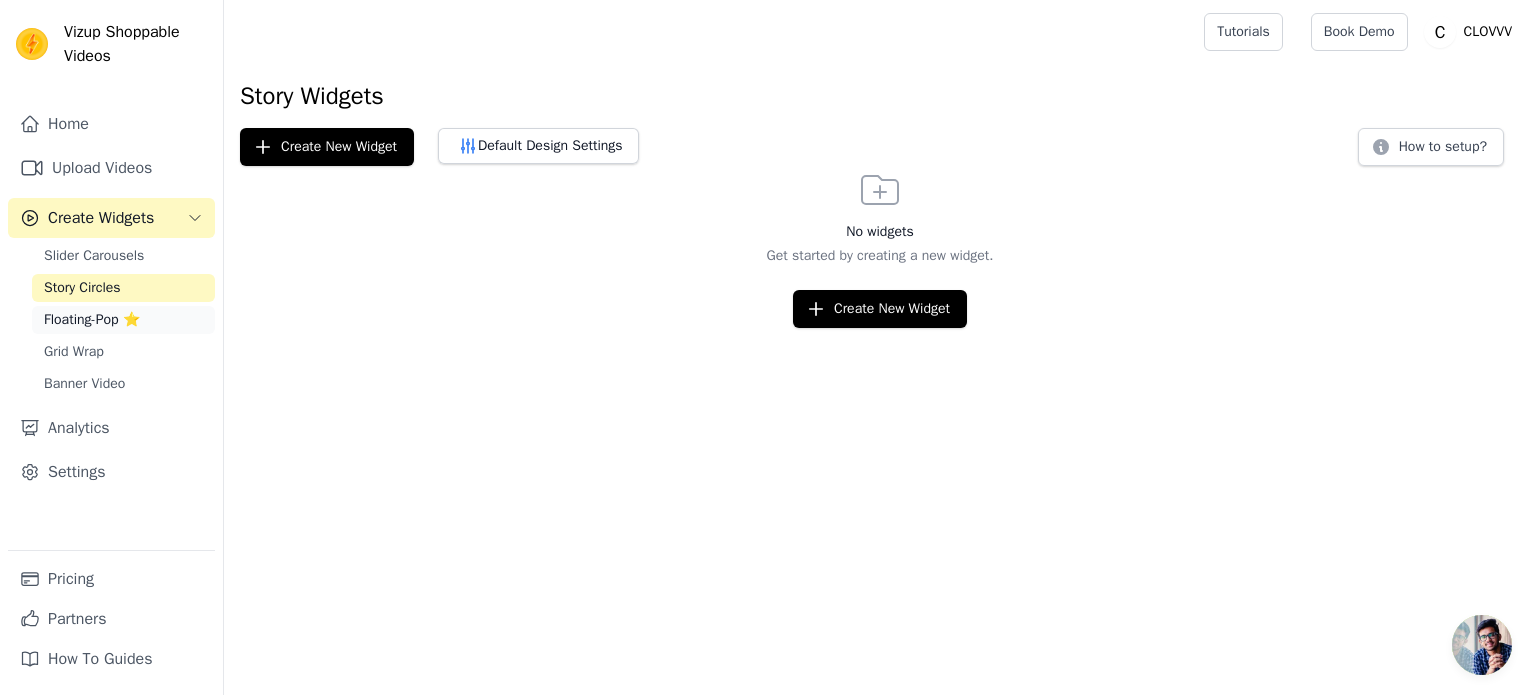 click on "Floating-Pop ⭐" at bounding box center (92, 320) 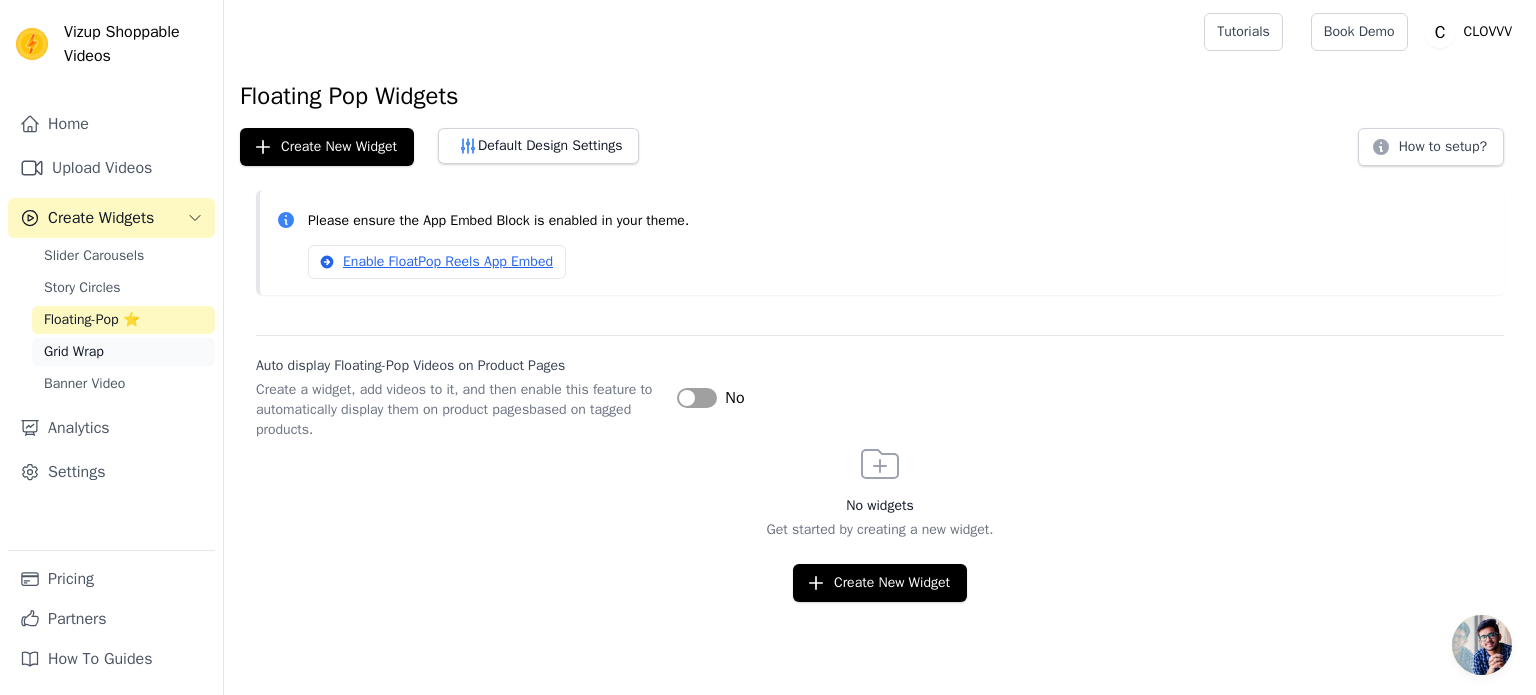 click on "Grid Wrap" at bounding box center [74, 352] 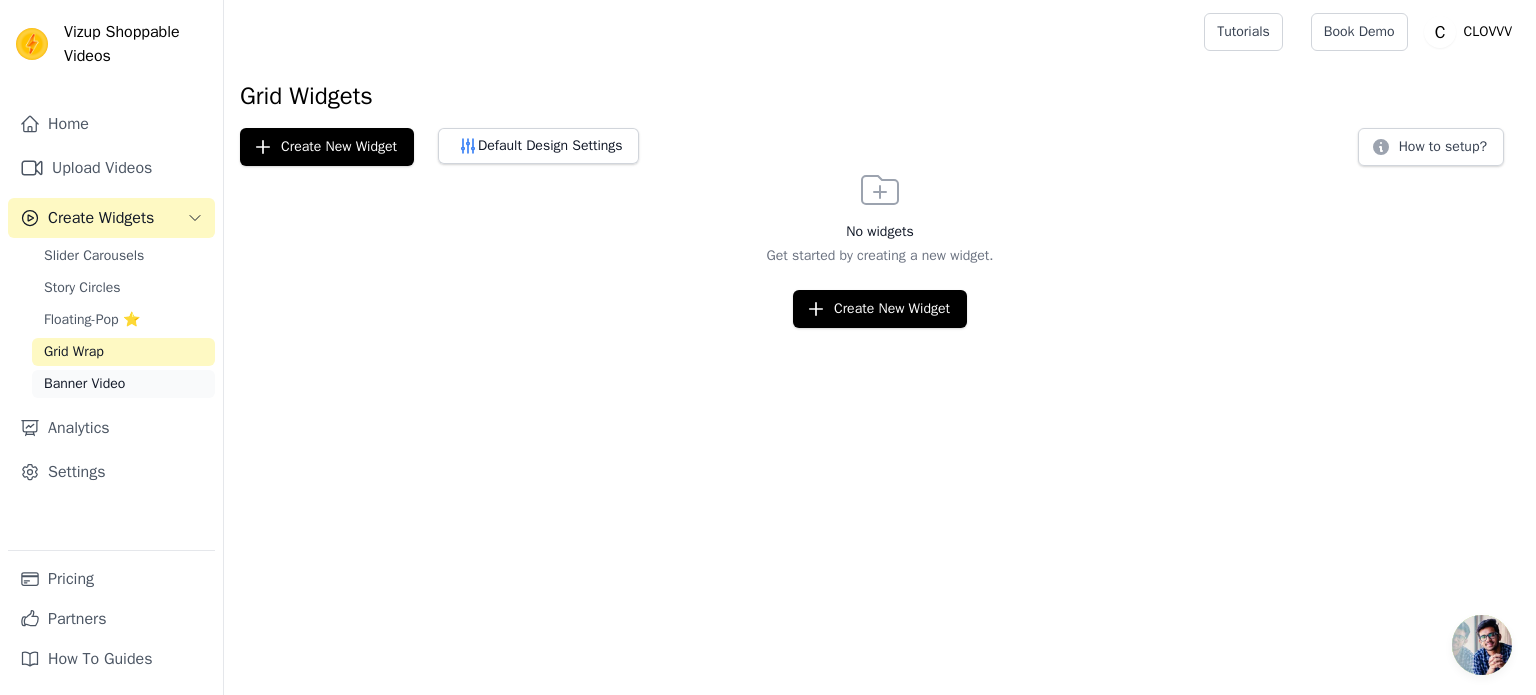 click on "Banner Video" at bounding box center [84, 384] 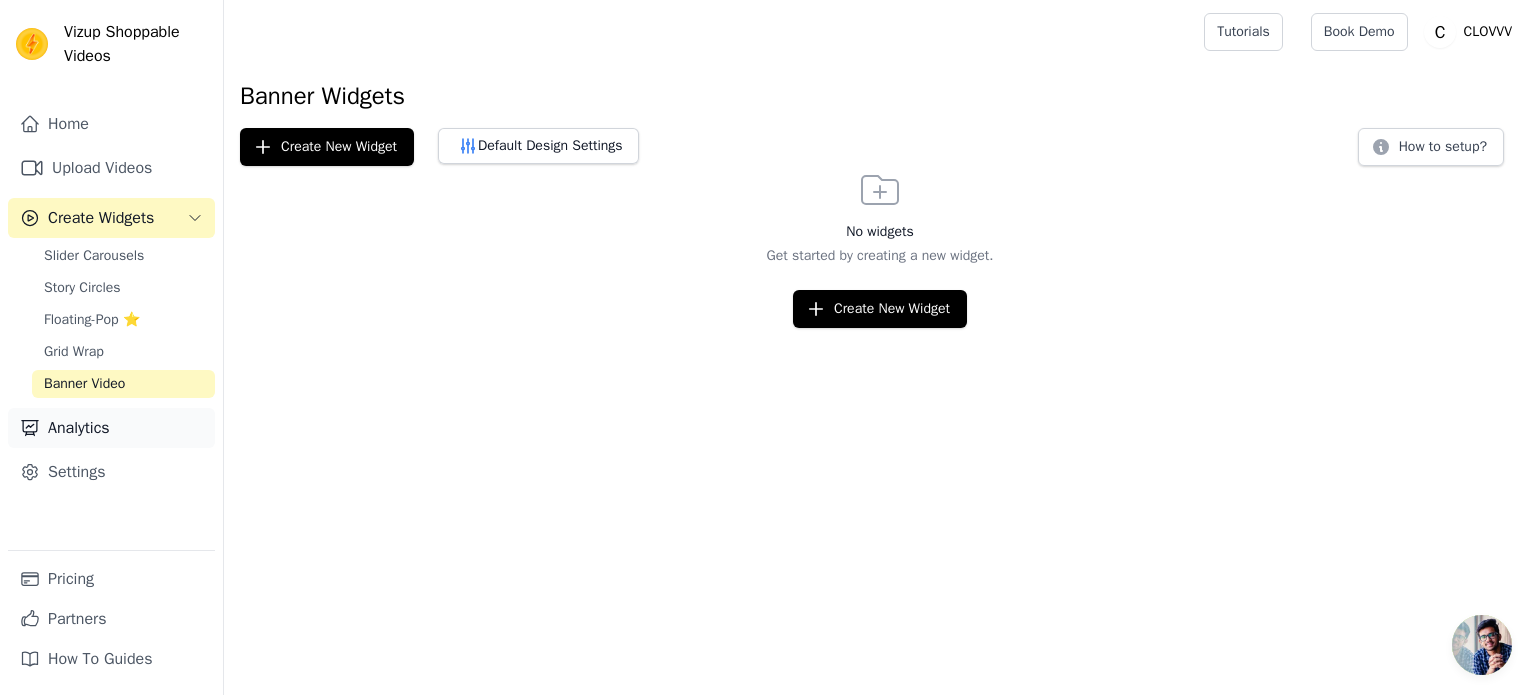 click on "Analytics" at bounding box center [111, 428] 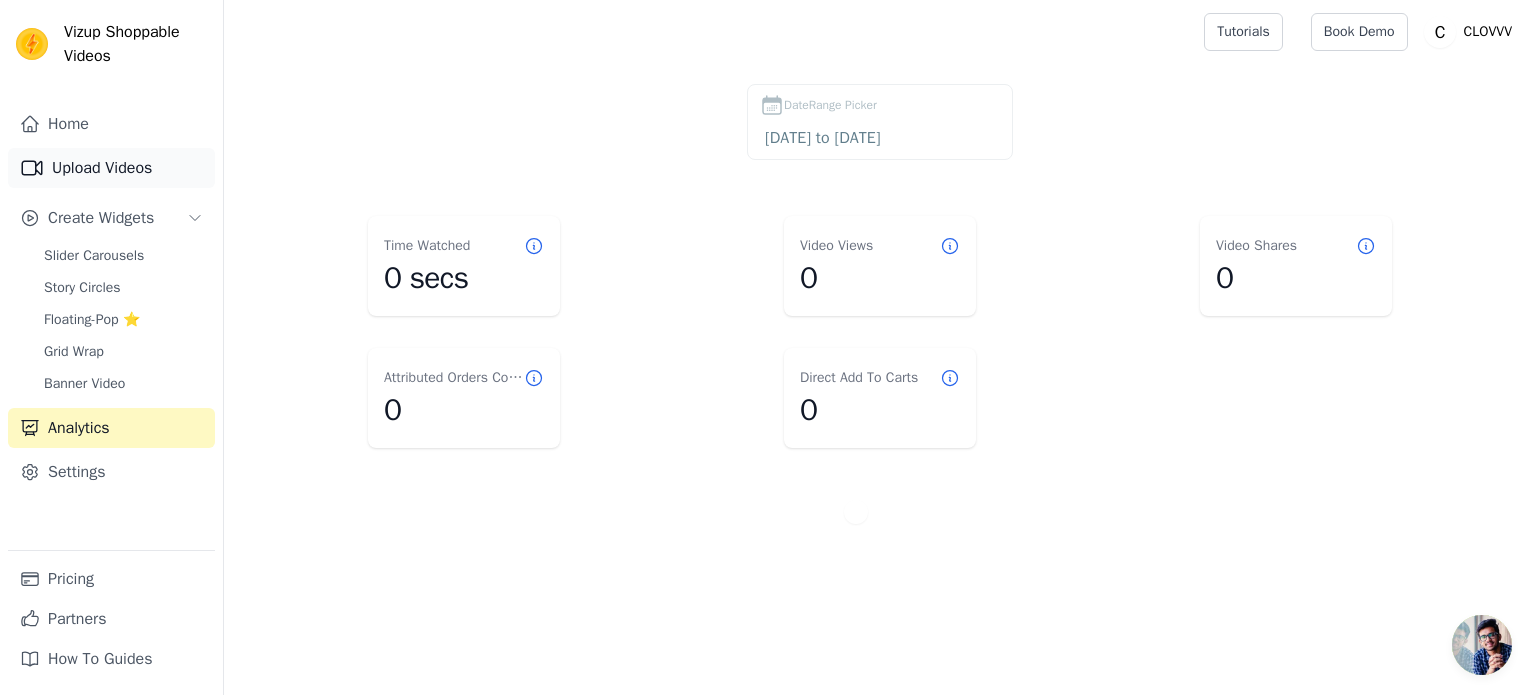 click on "Upload Videos" at bounding box center (111, 168) 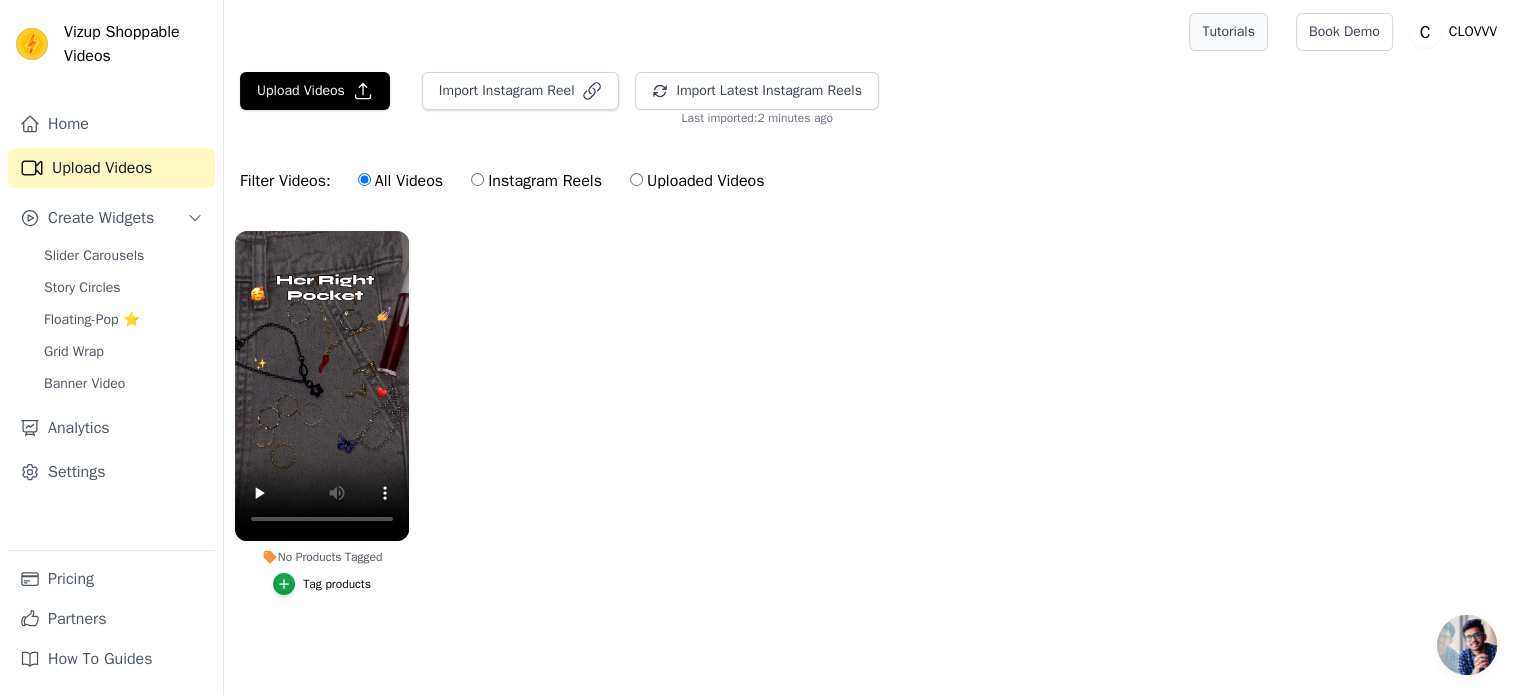 click on "Tutorials" at bounding box center [1228, 32] 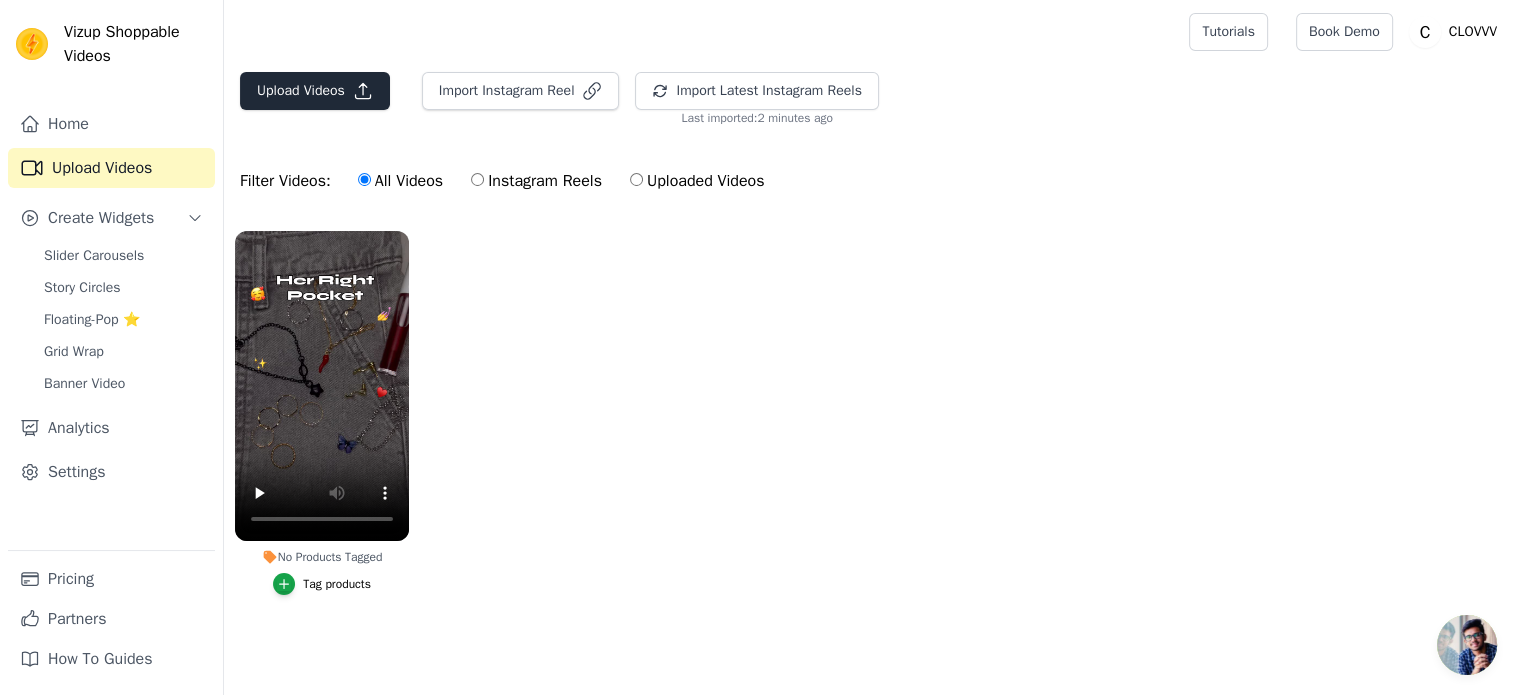 scroll, scrollTop: 8, scrollLeft: 0, axis: vertical 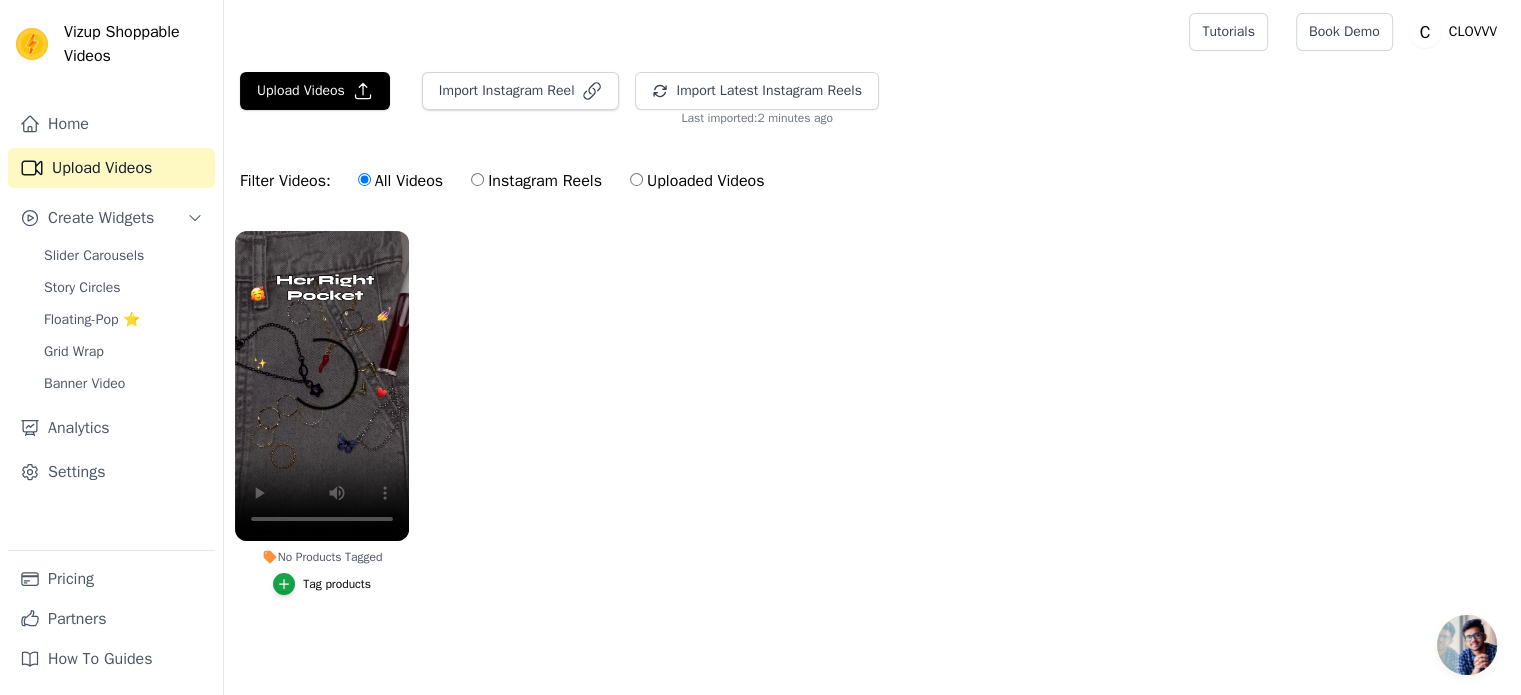 click on "Tag products" at bounding box center [337, 584] 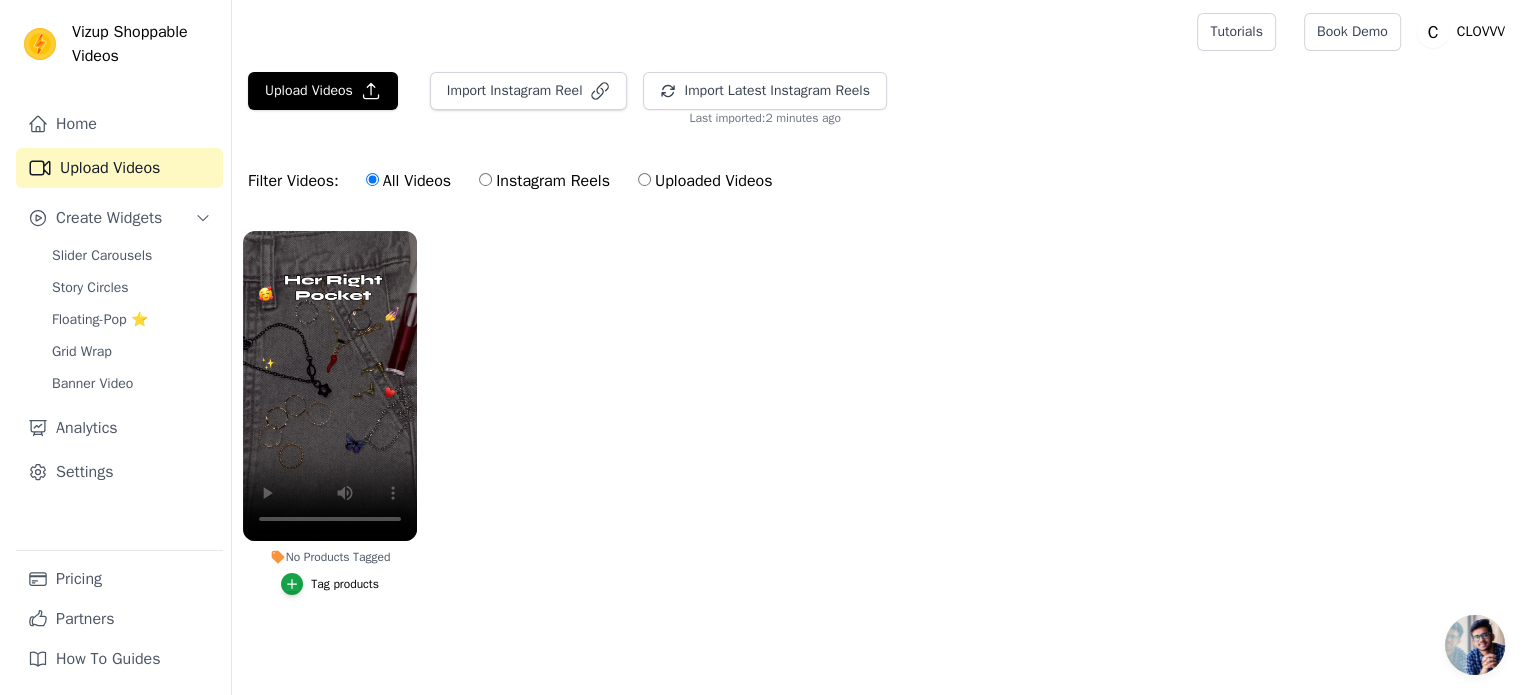 scroll, scrollTop: 0, scrollLeft: 0, axis: both 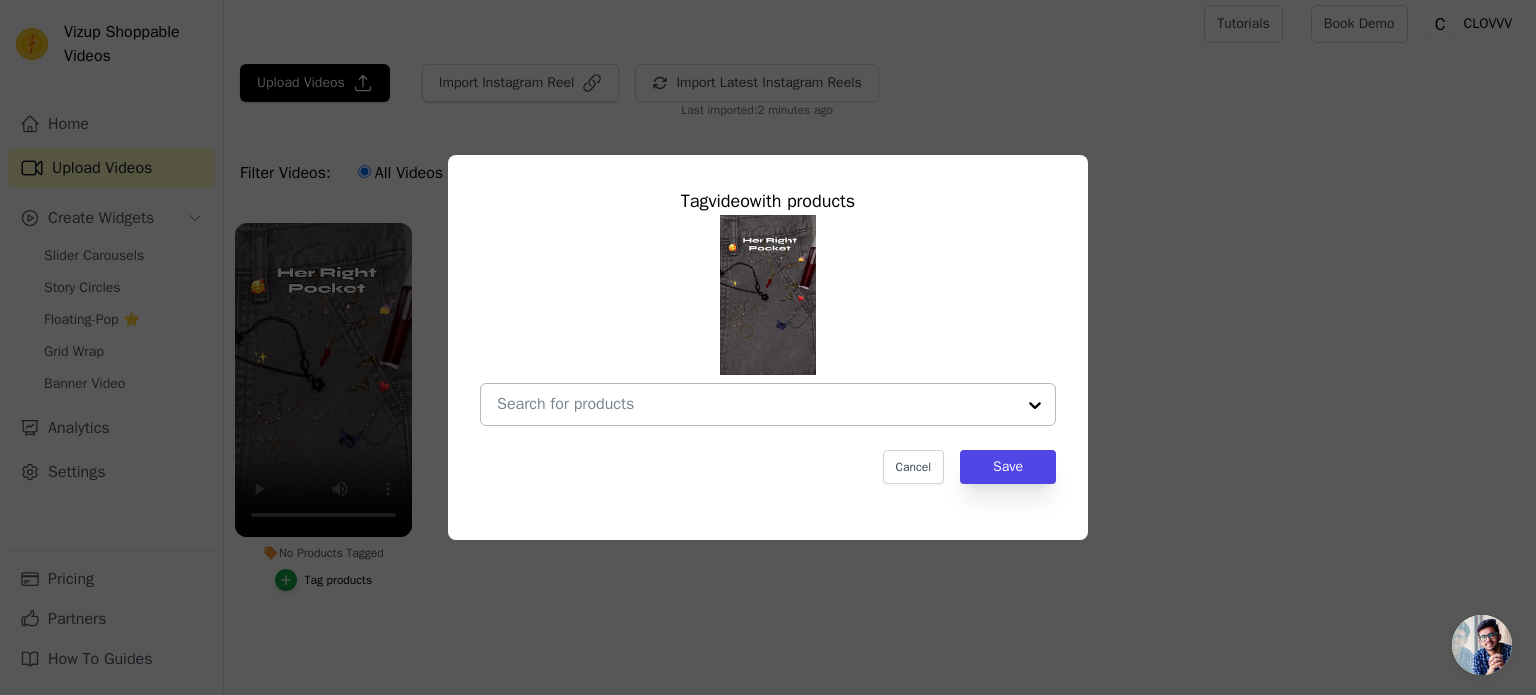 click on "No Products Tagged     Tag  video  with products                         Cancel   Save     Tag products" at bounding box center [756, 404] 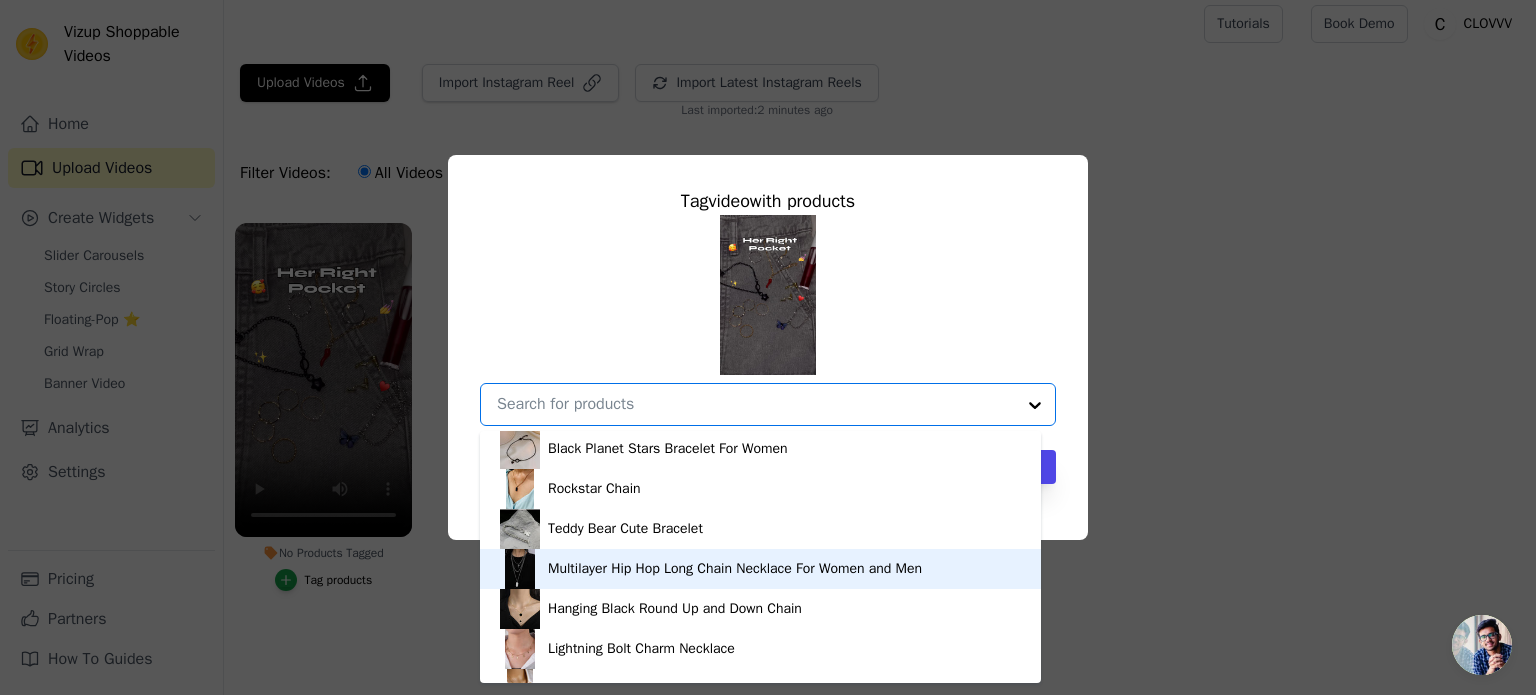 scroll, scrollTop: 128, scrollLeft: 0, axis: vertical 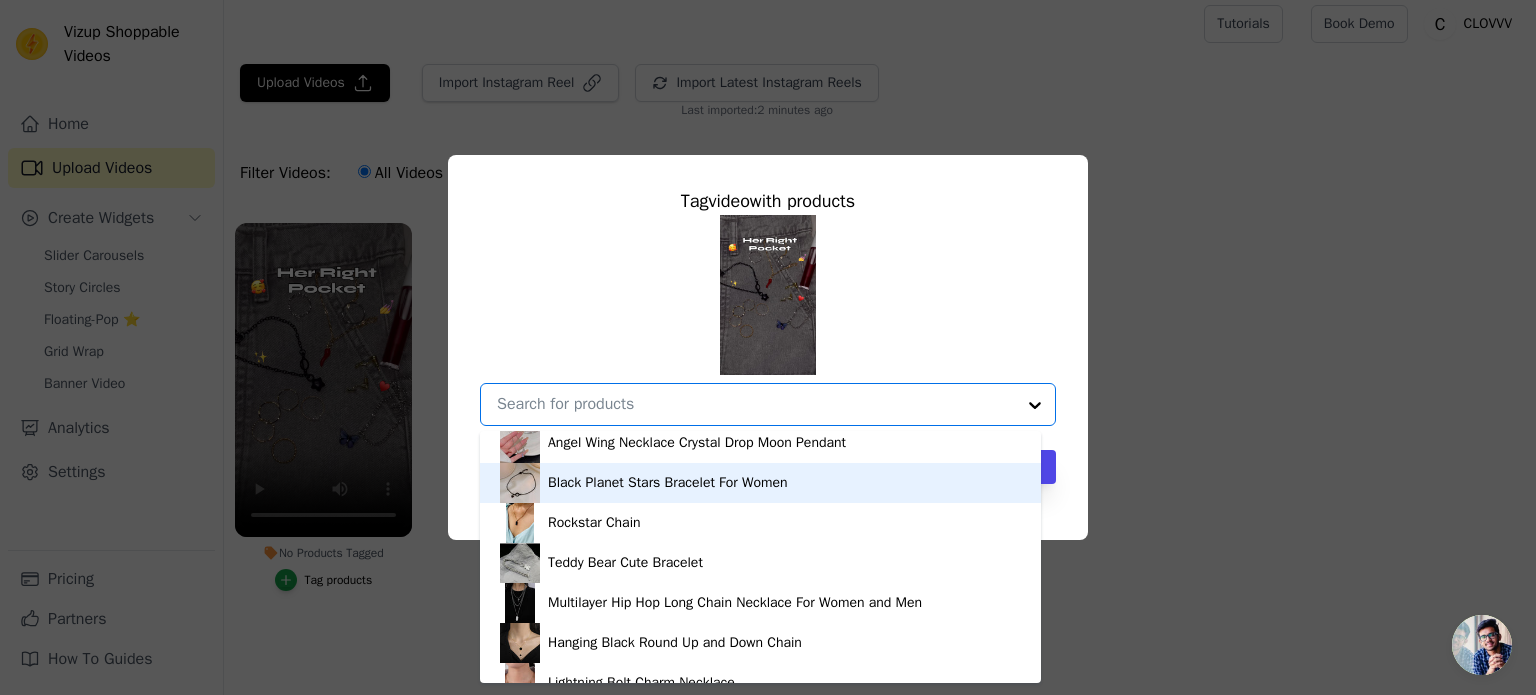 click on "Black Planet Stars Bracelet For Women" at bounding box center (668, 483) 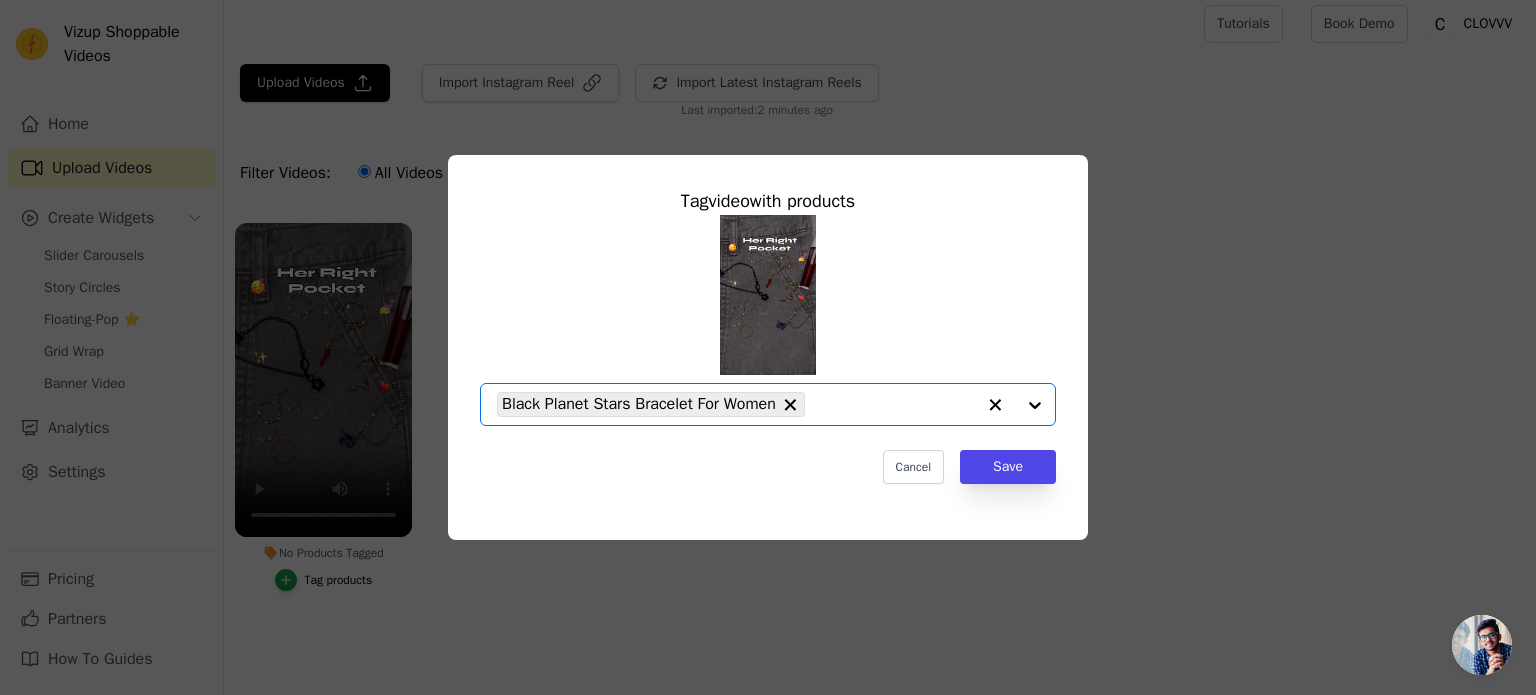 click on "Black Planet Stars Bracelet For Women" at bounding box center [736, 404] 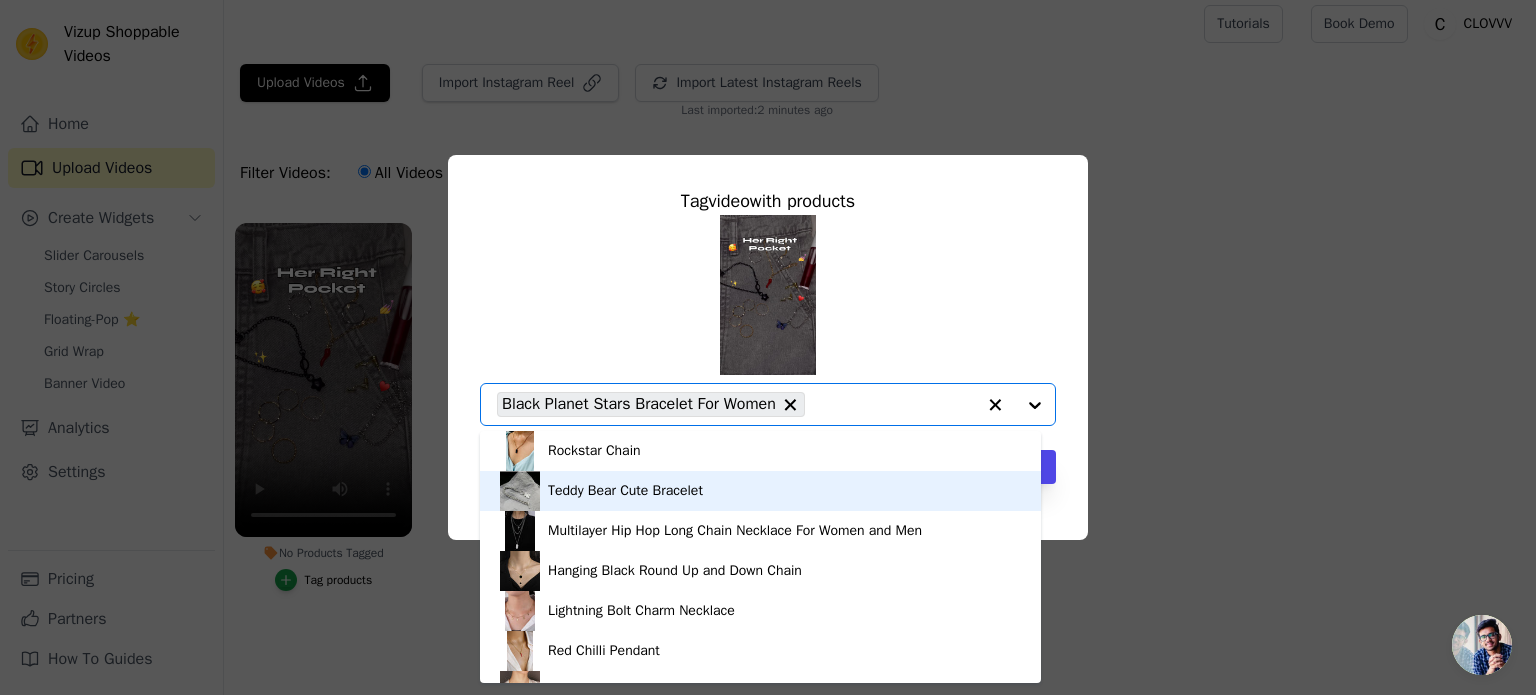 scroll, scrollTop: 228, scrollLeft: 0, axis: vertical 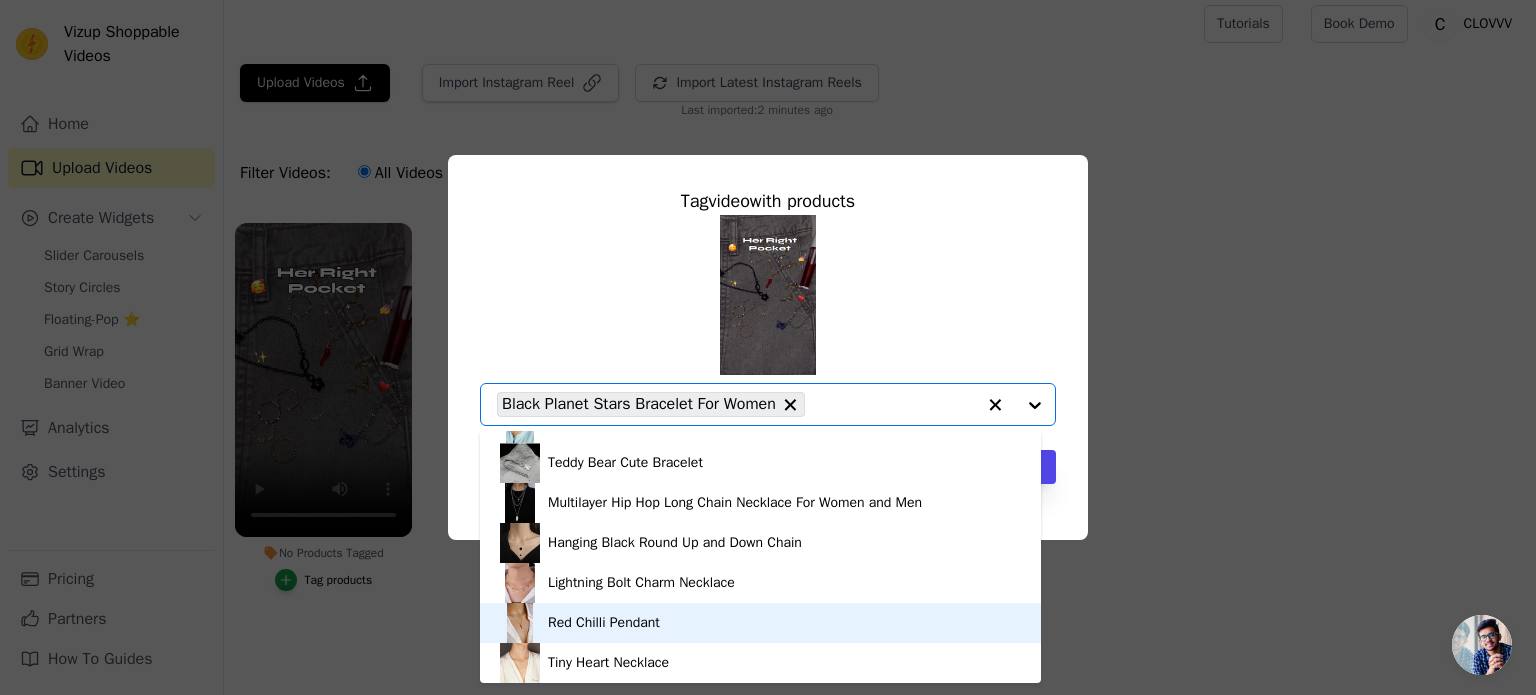 click on "Red Chilli Pendant" at bounding box center [760, 623] 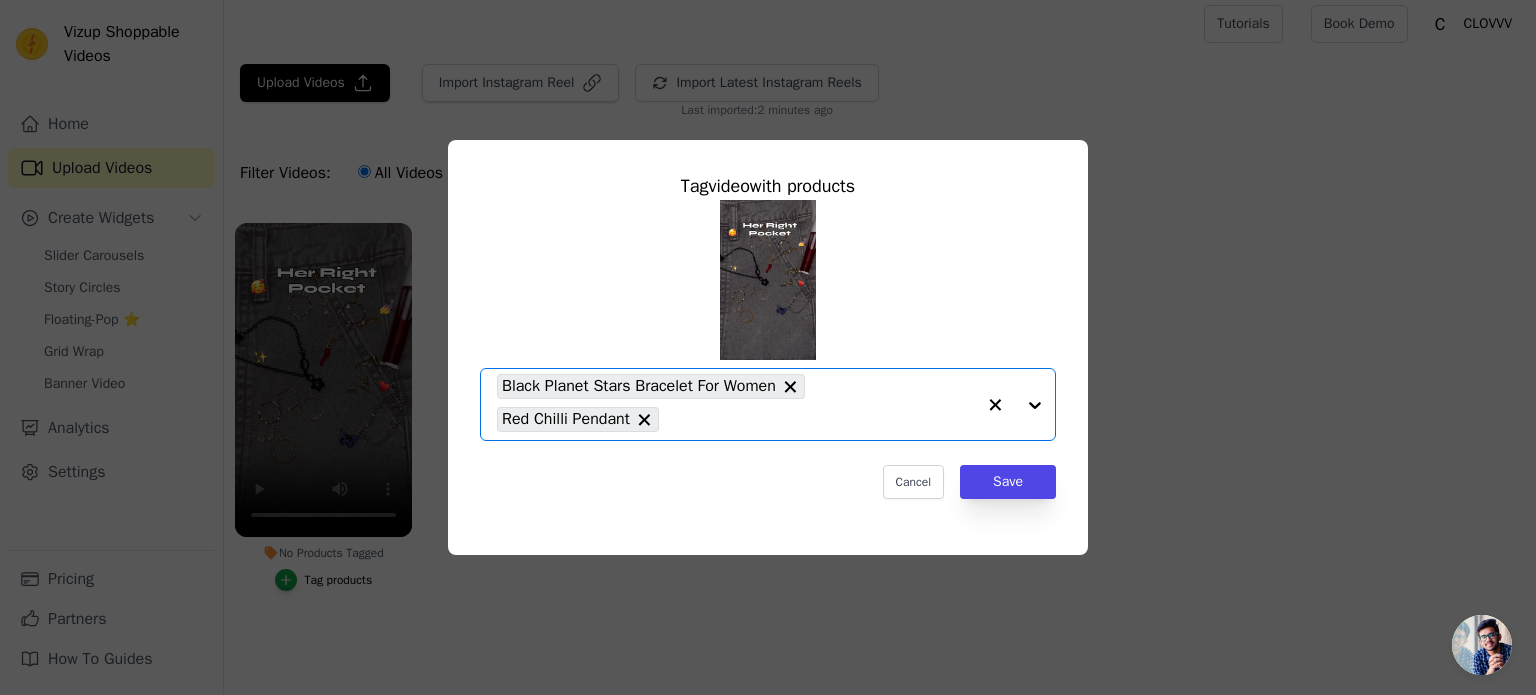 click at bounding box center [1015, 404] 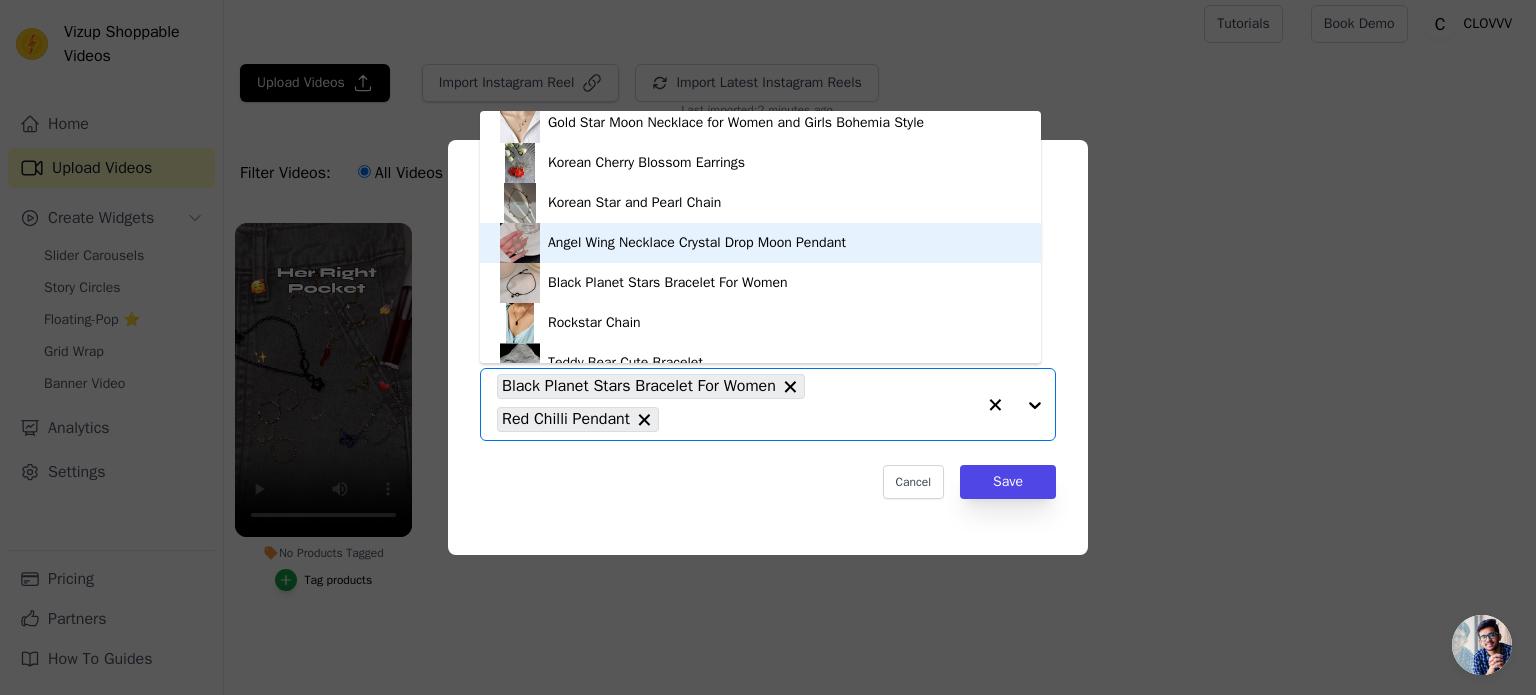 scroll, scrollTop: 0, scrollLeft: 0, axis: both 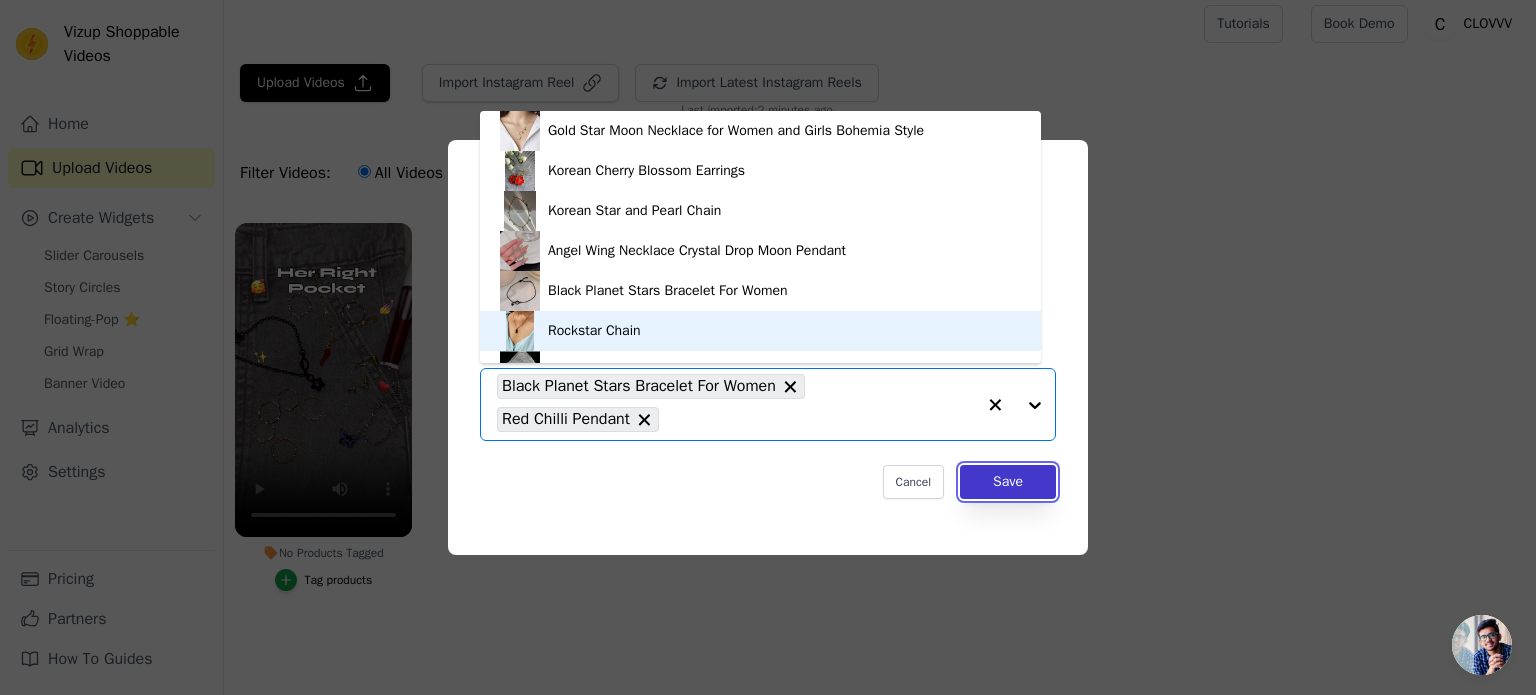 click on "Save" at bounding box center (1008, 482) 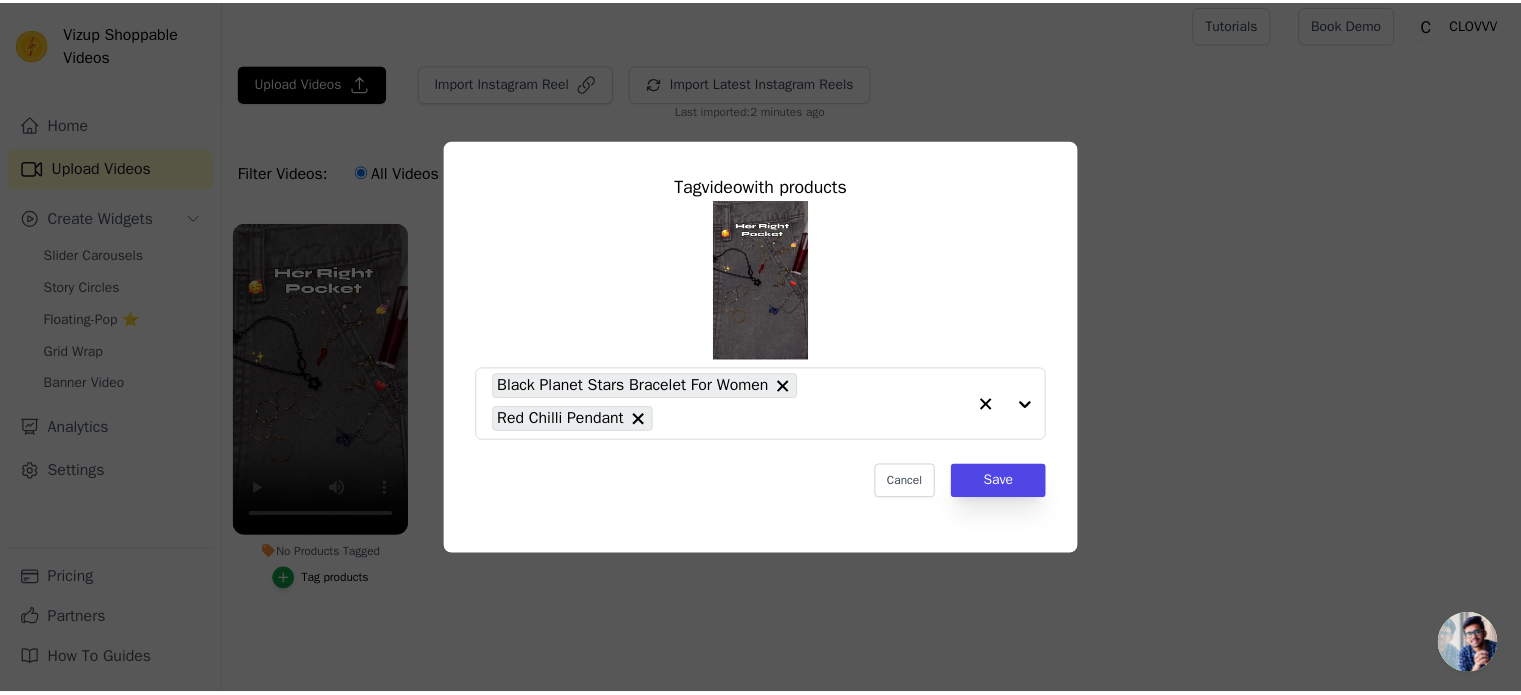 scroll, scrollTop: 8, scrollLeft: 0, axis: vertical 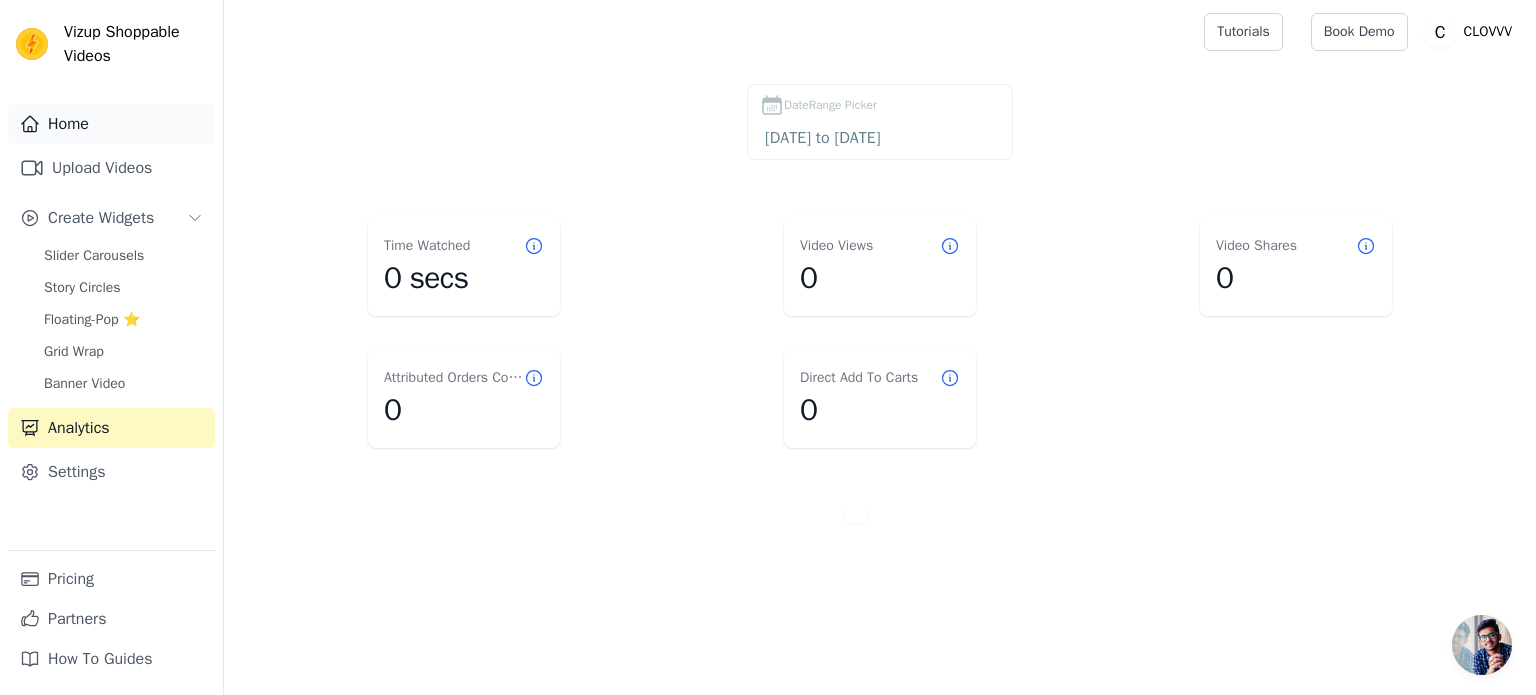 click on "Home" at bounding box center [111, 124] 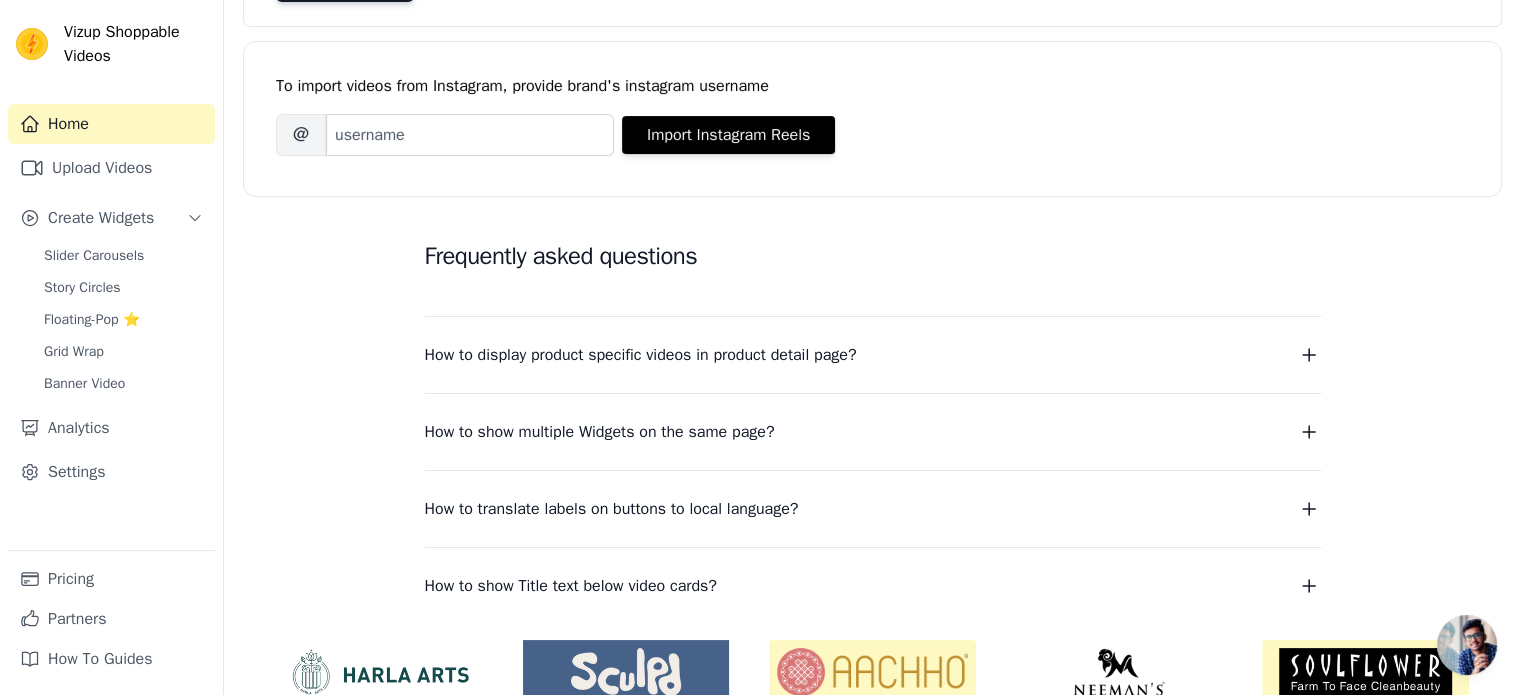 scroll, scrollTop: 300, scrollLeft: 0, axis: vertical 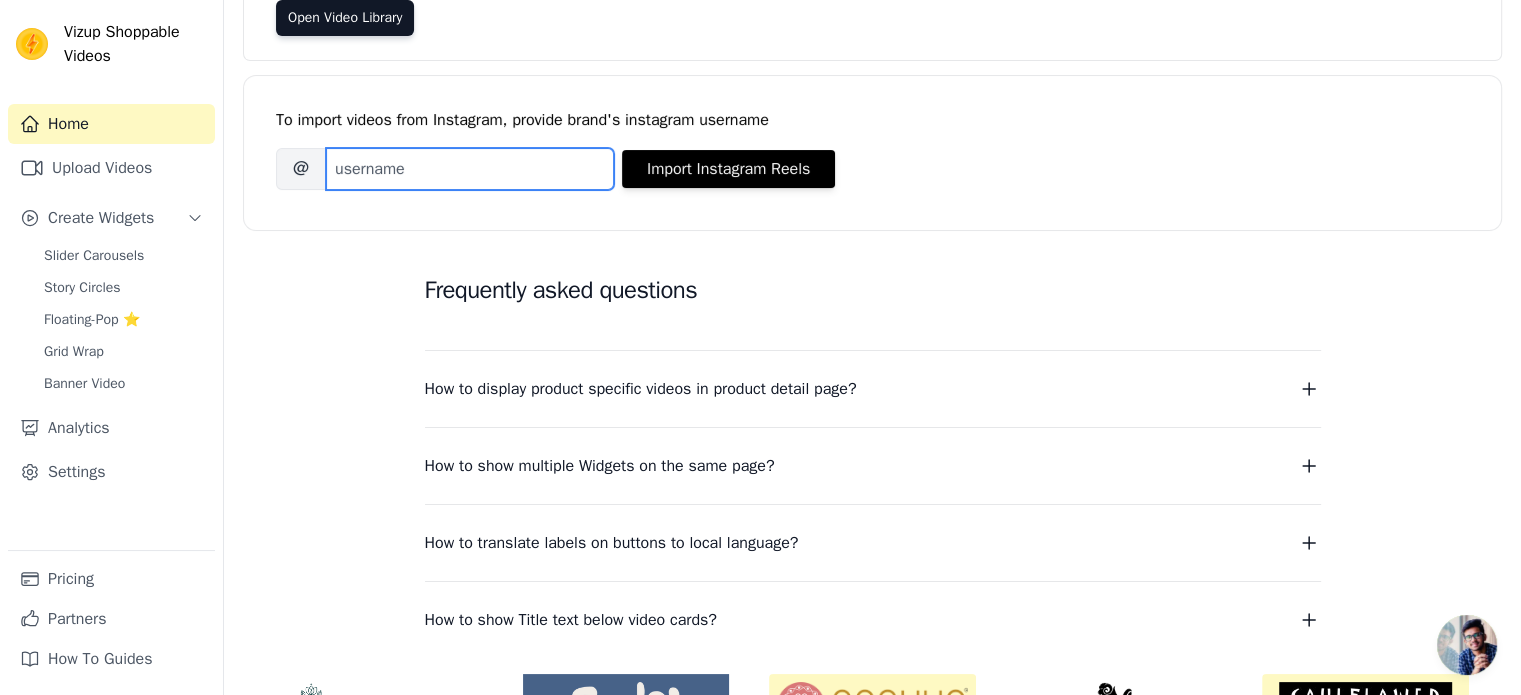 click on "Brand's Instagram Username" at bounding box center [470, 169] 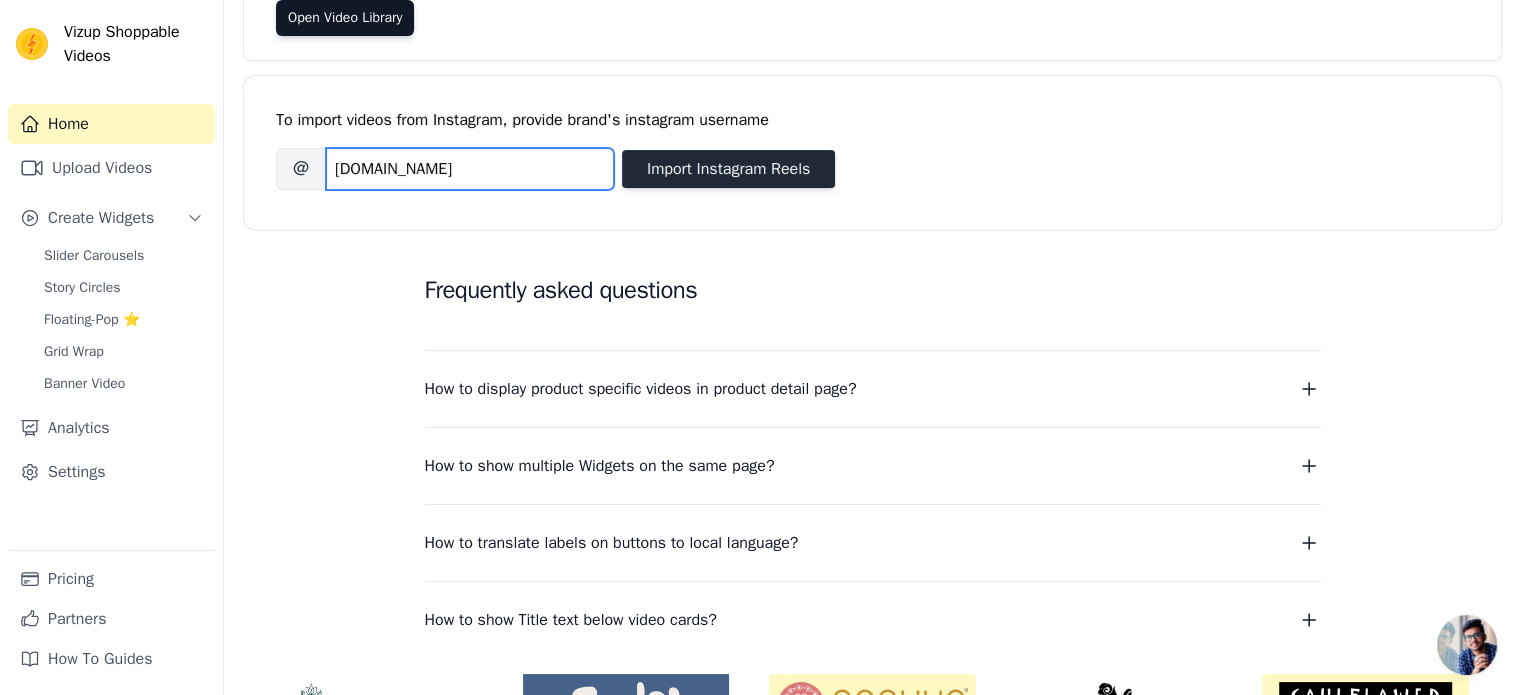 type on "[DOMAIN_NAME]" 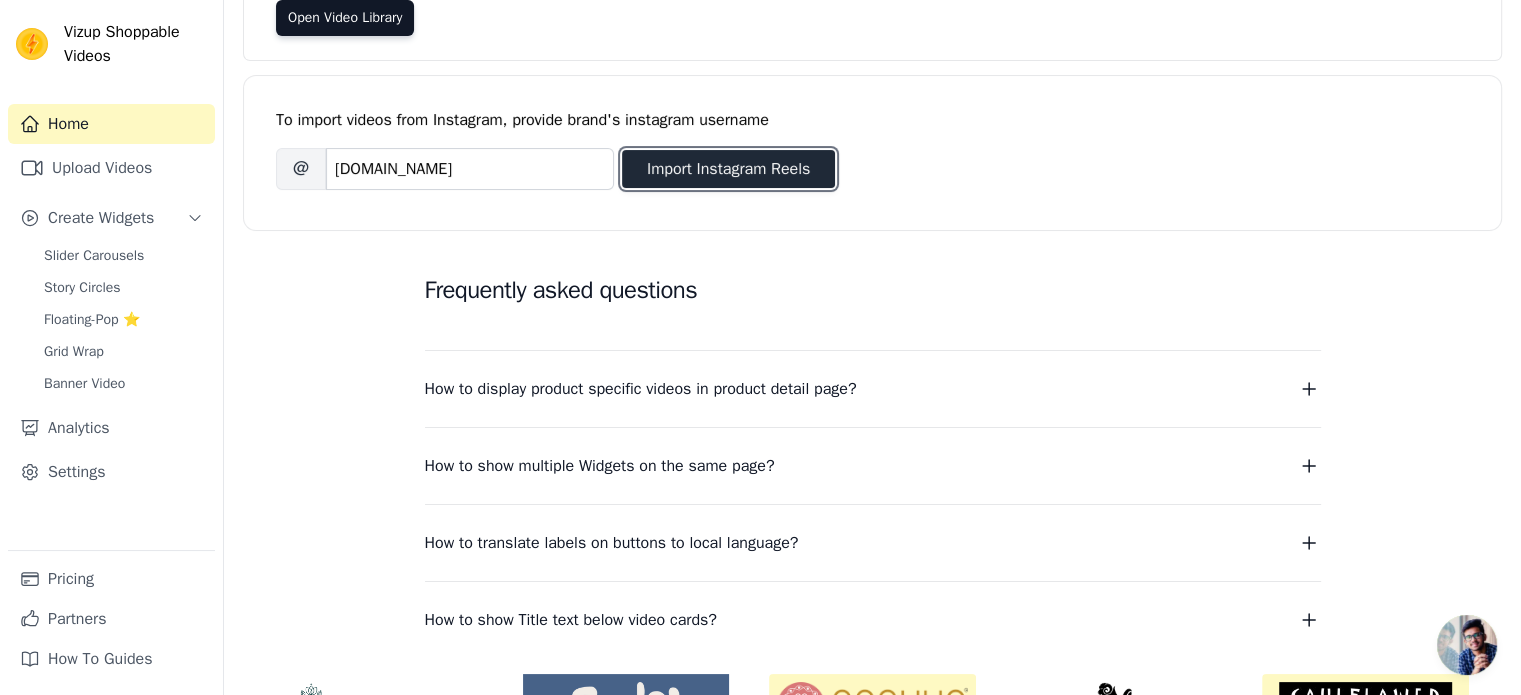 click on "Import Instagram Reels" at bounding box center (728, 169) 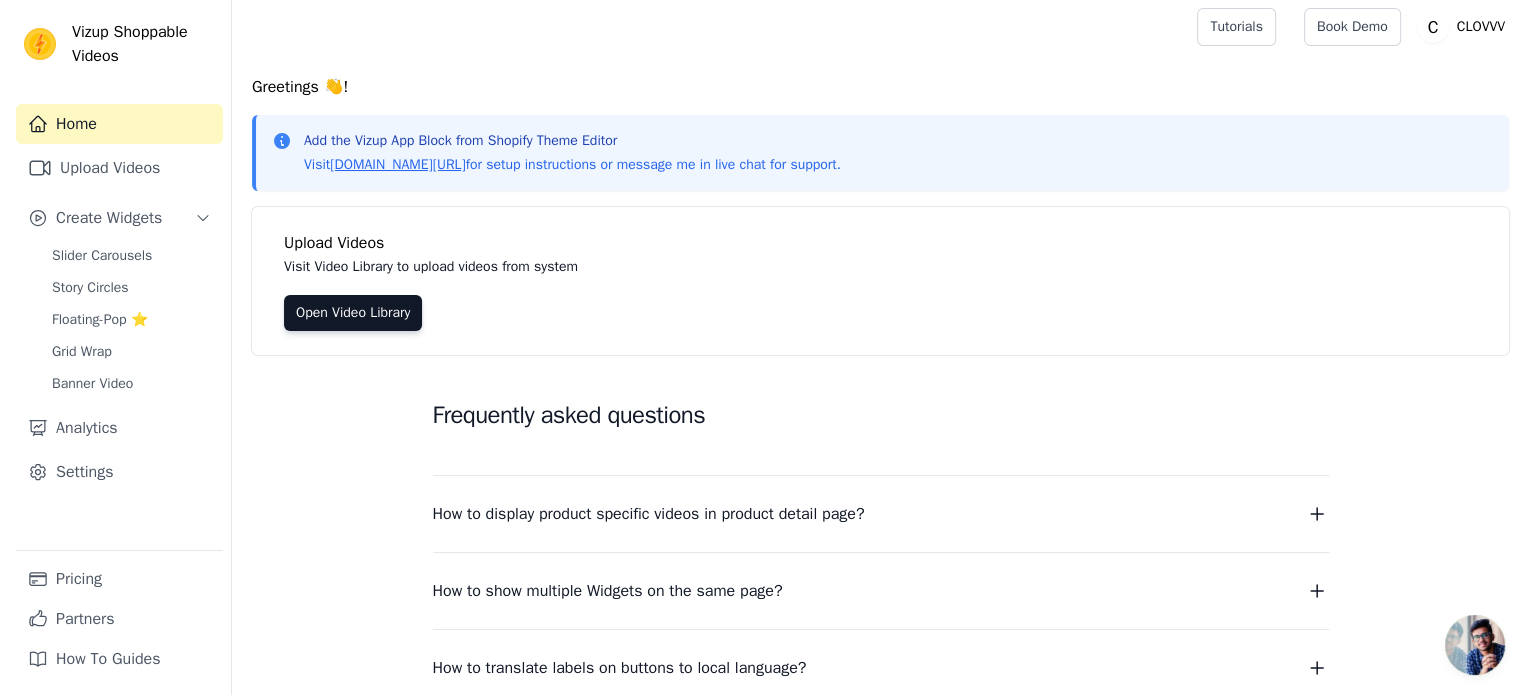 scroll, scrollTop: 0, scrollLeft: 0, axis: both 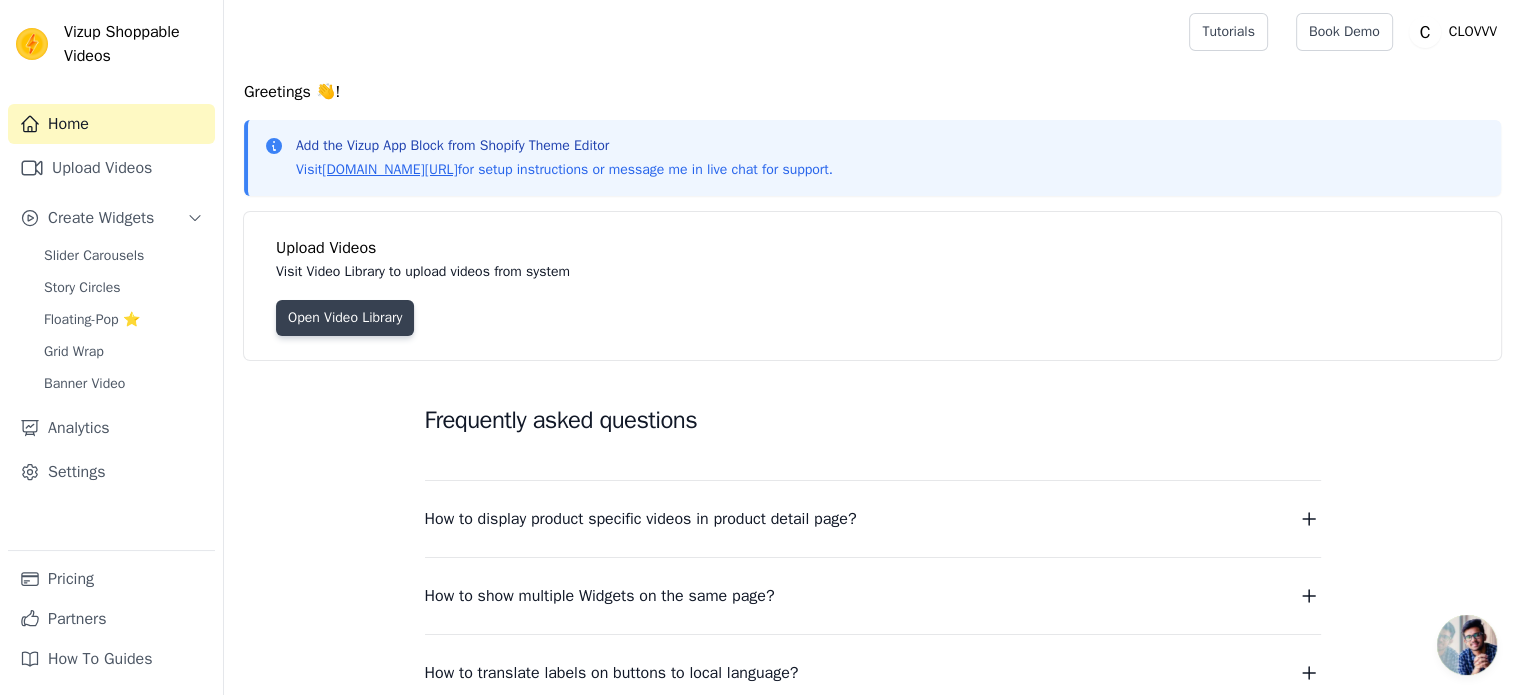 click on "Open Video Library" at bounding box center (345, 318) 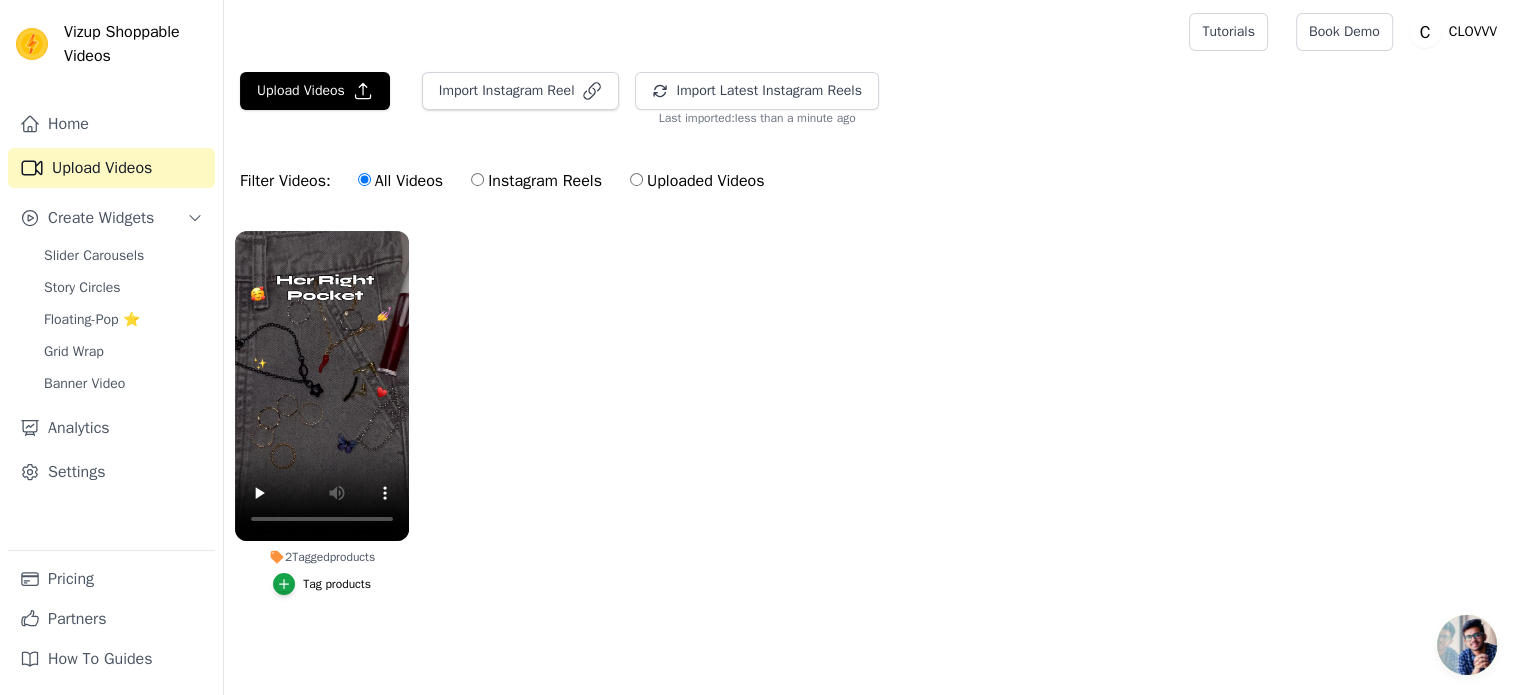 click on "2  Tagged  products       Tag products" at bounding box center [872, 433] 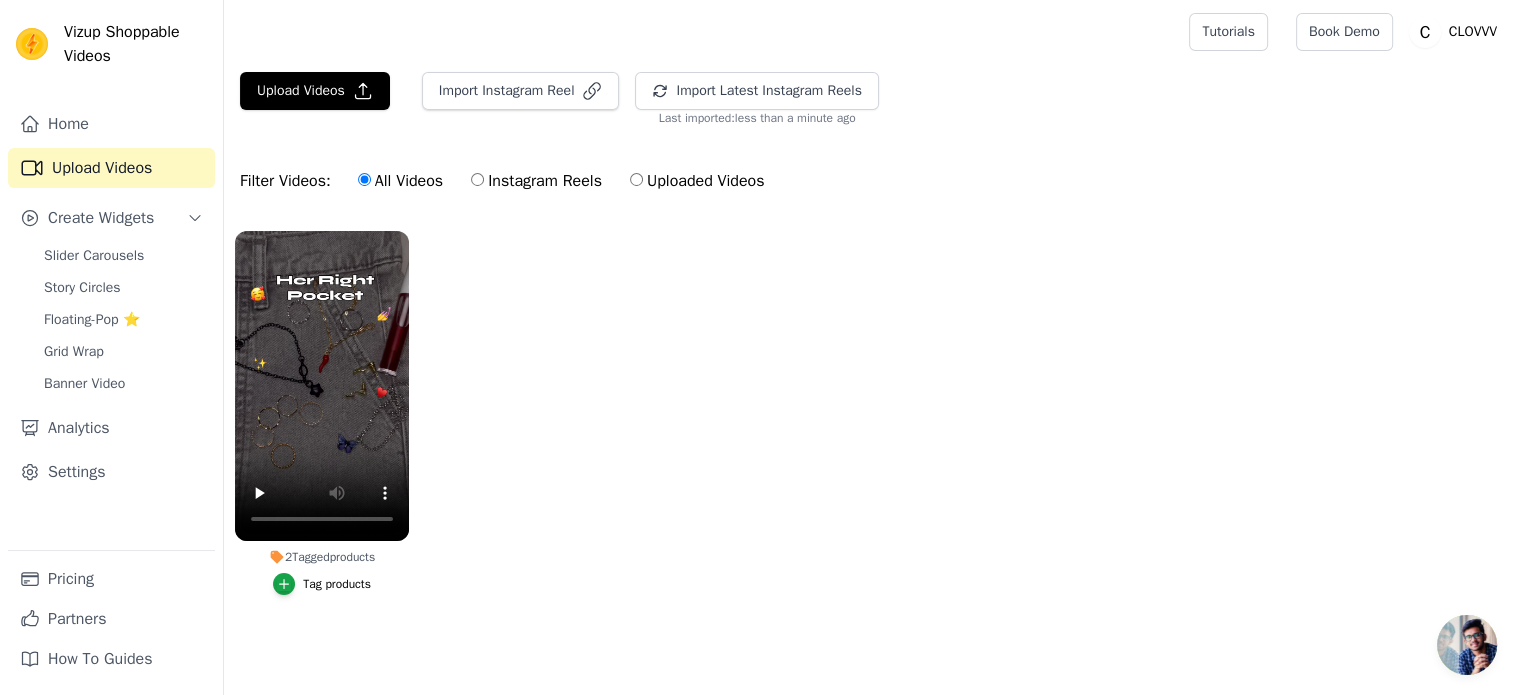 click on "2  Tagged  products       Tag products" at bounding box center [872, 433] 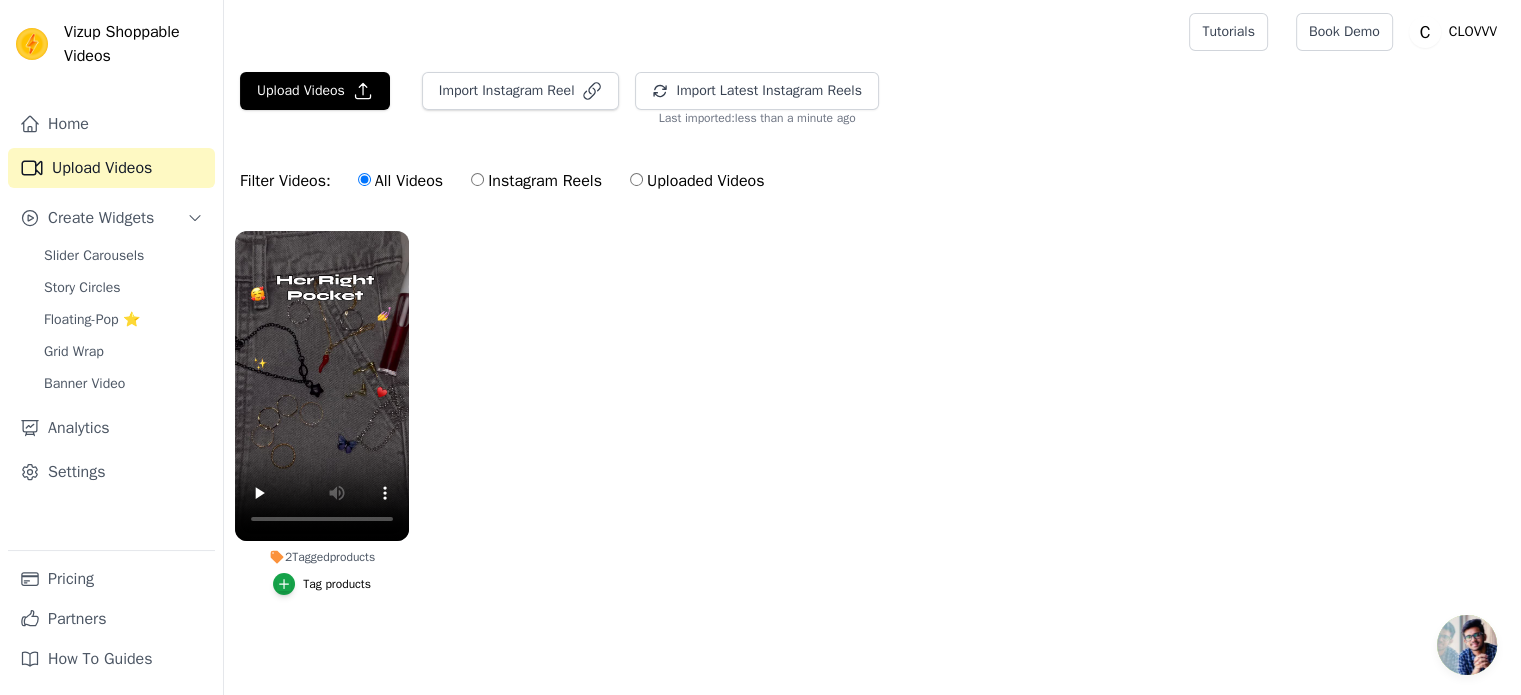 click on "Instagram Reels" at bounding box center [536, 181] 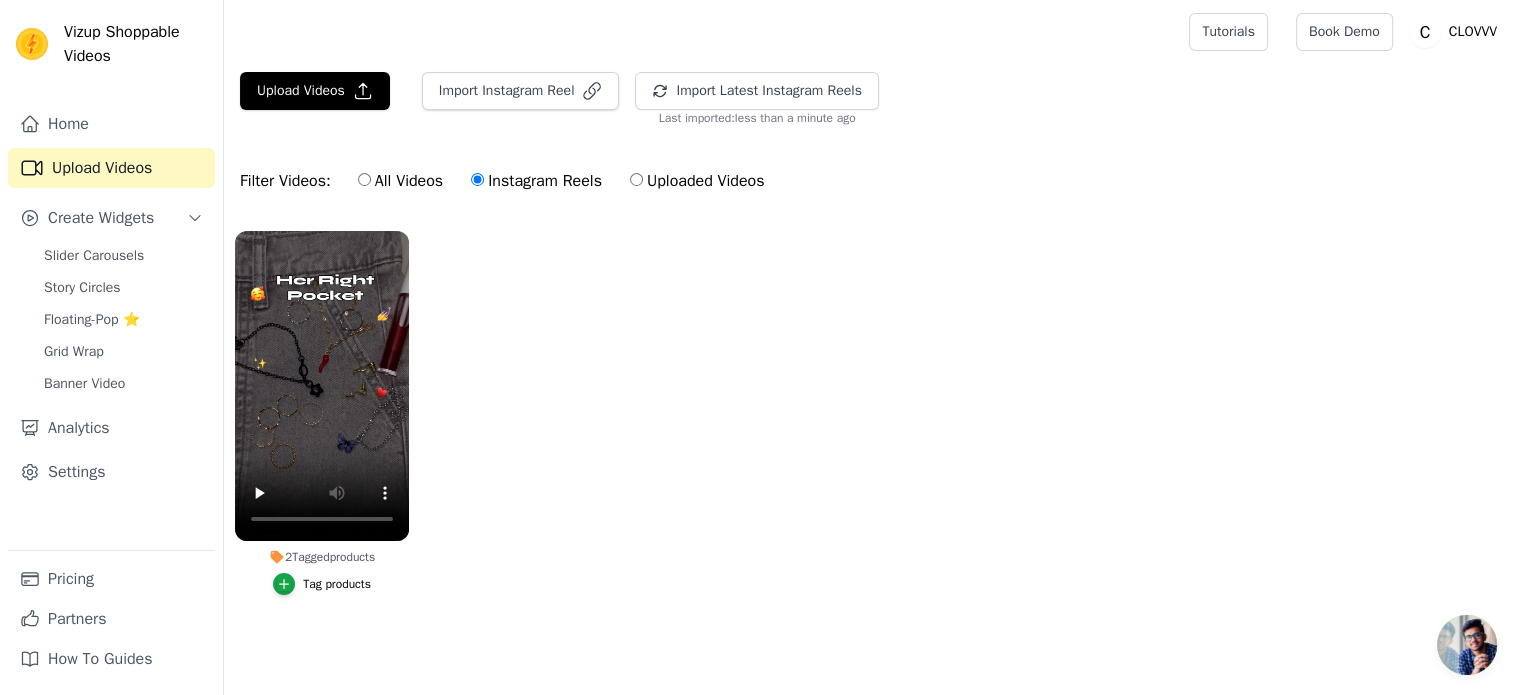 click on "Uploaded Videos" at bounding box center [697, 181] 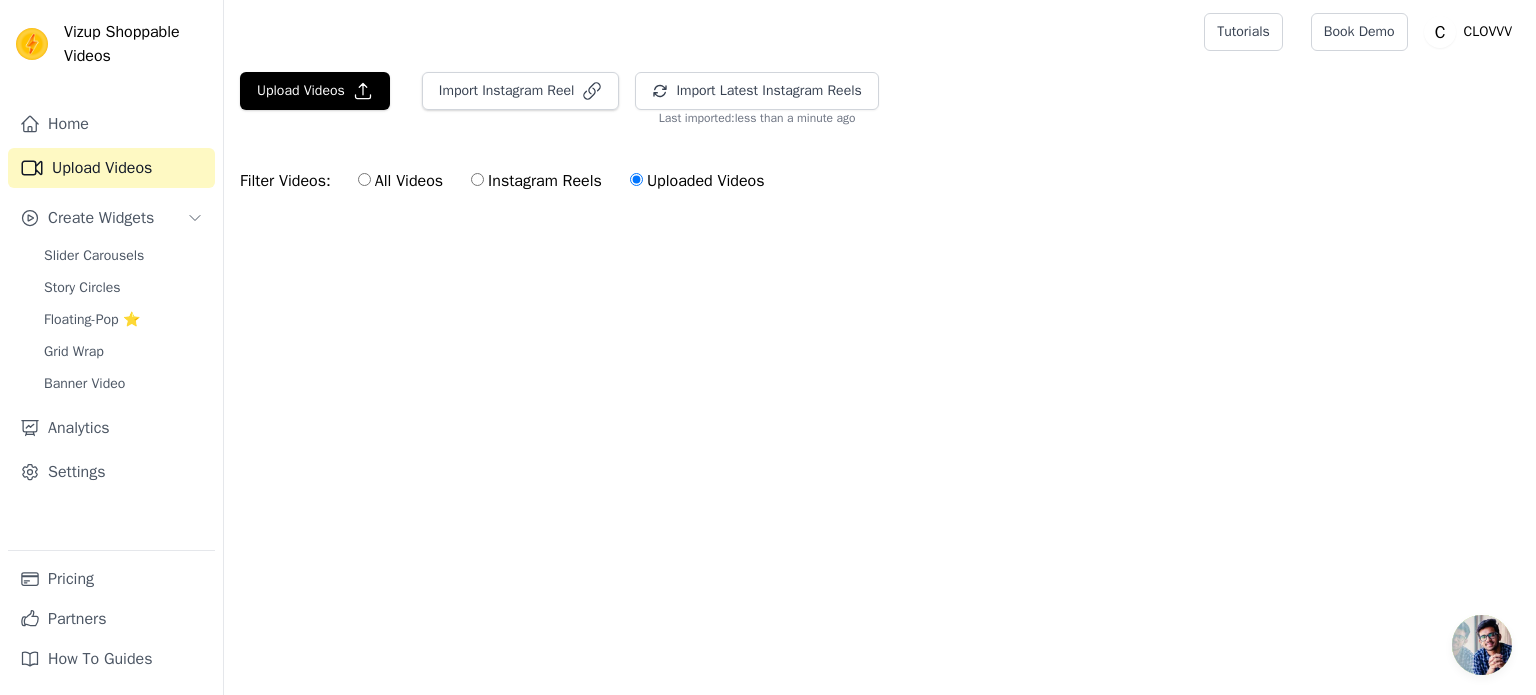 click on "All Videos" at bounding box center [400, 181] 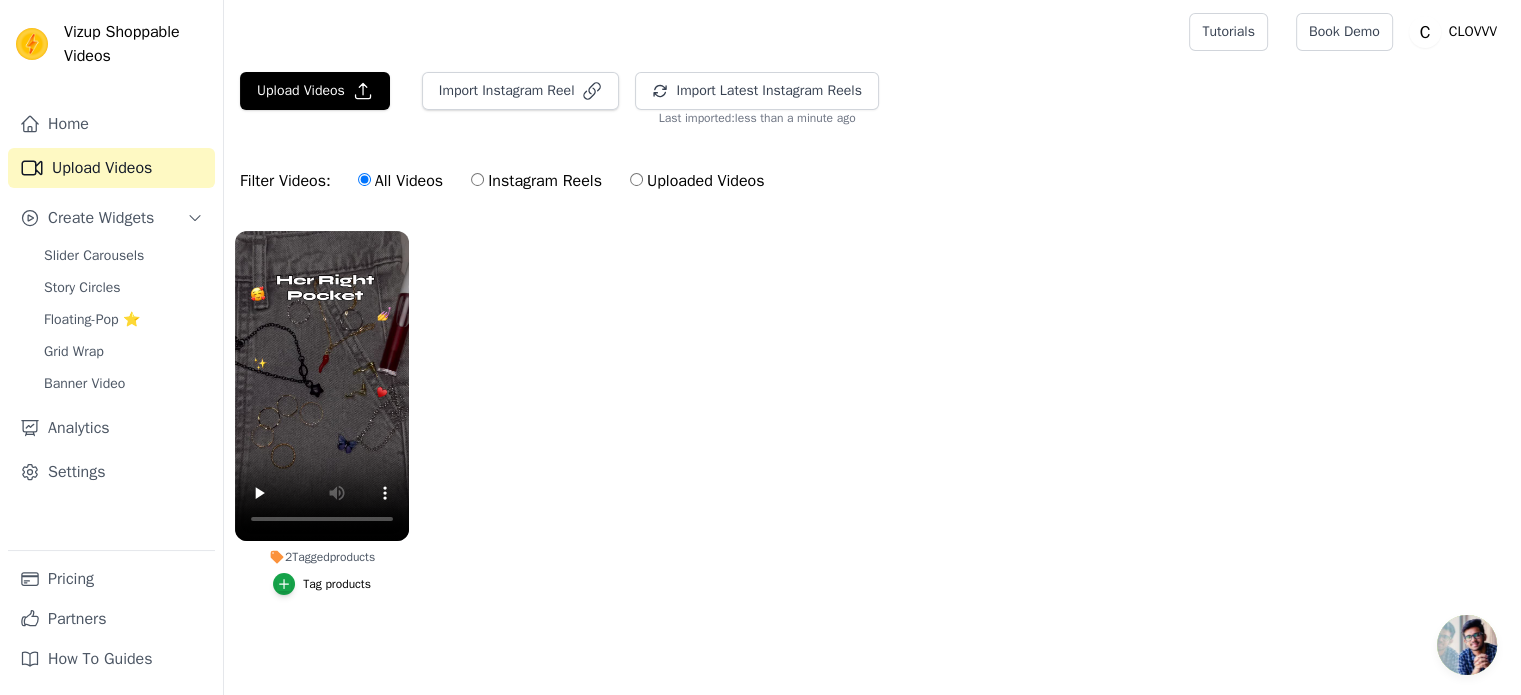 click on "2  Tagged  products       Tag products" at bounding box center [872, 433] 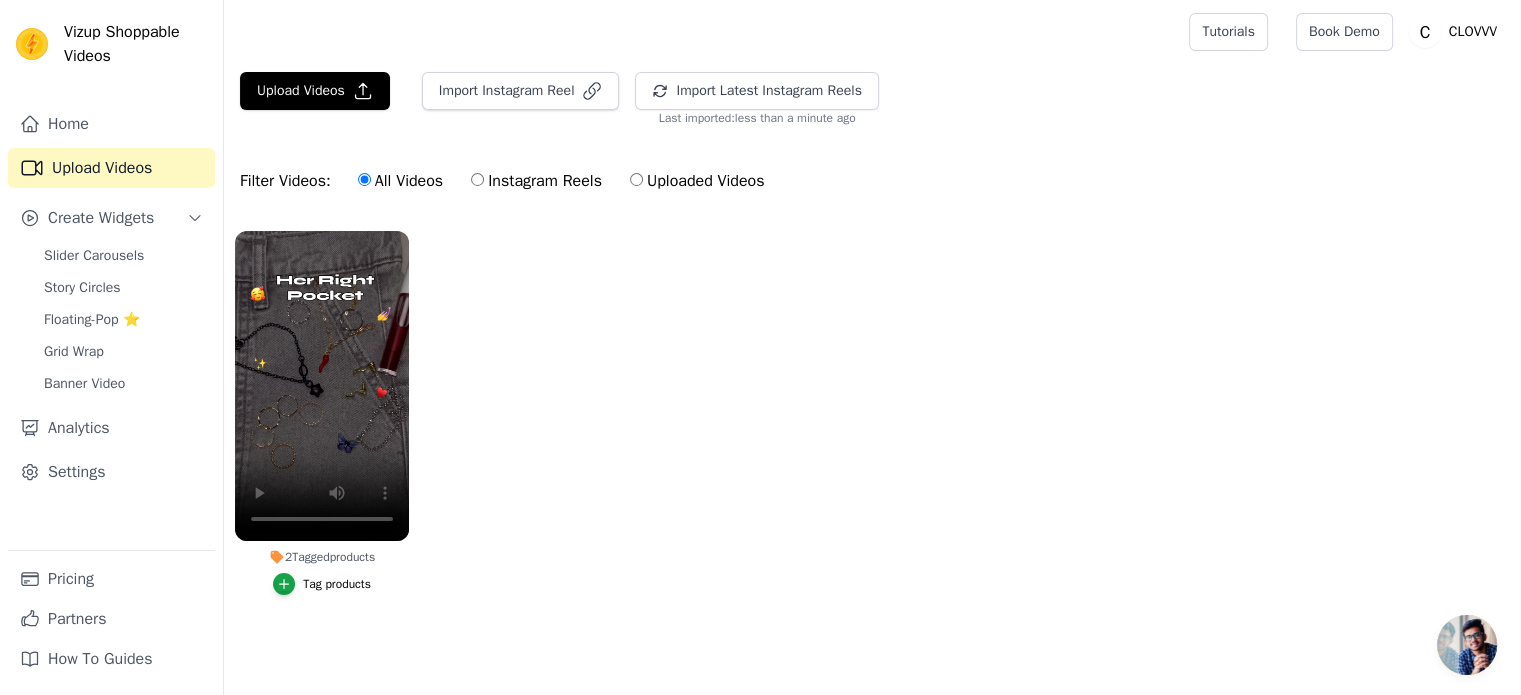 click on "2  Tagged  products       Tag products" at bounding box center (872, 433) 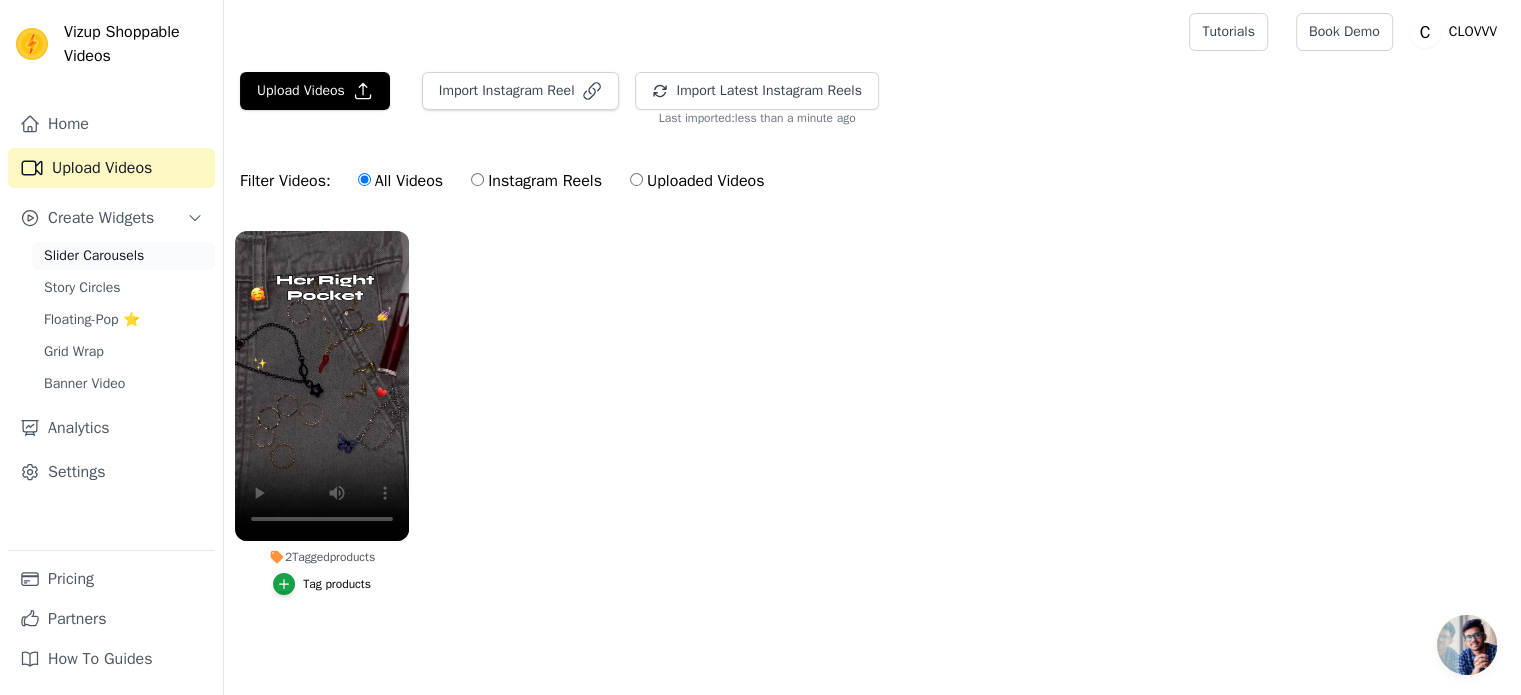 click on "Slider Carousels" at bounding box center [94, 256] 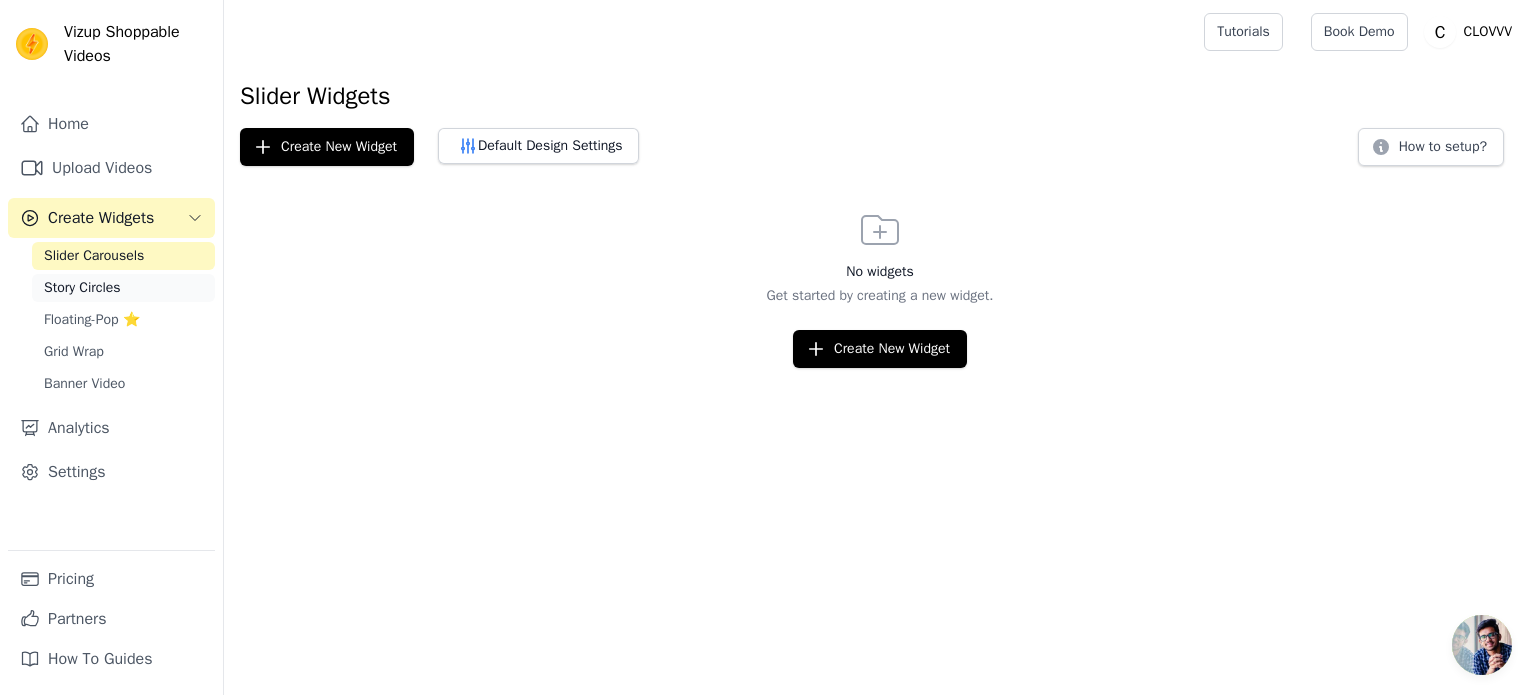 click on "Story Circles" at bounding box center [82, 288] 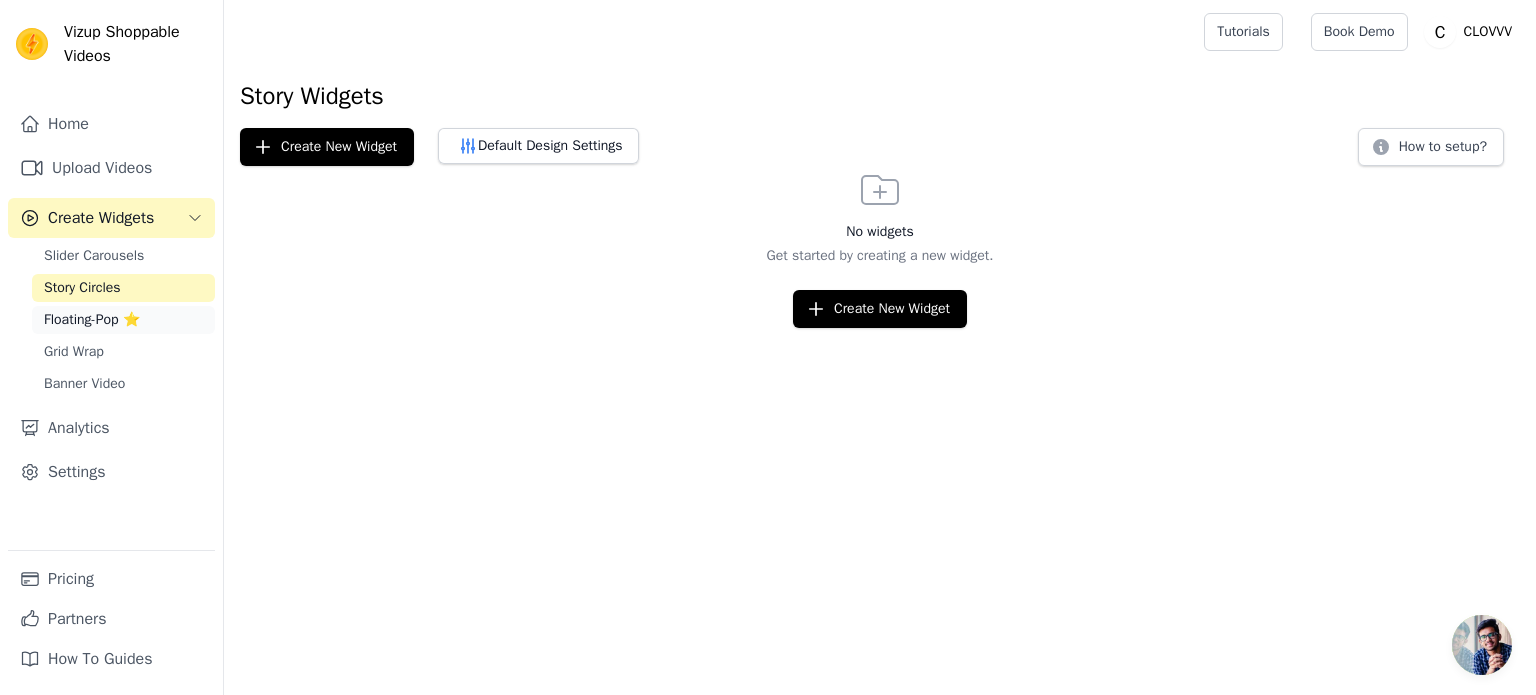 click on "Floating-Pop ⭐" at bounding box center (92, 320) 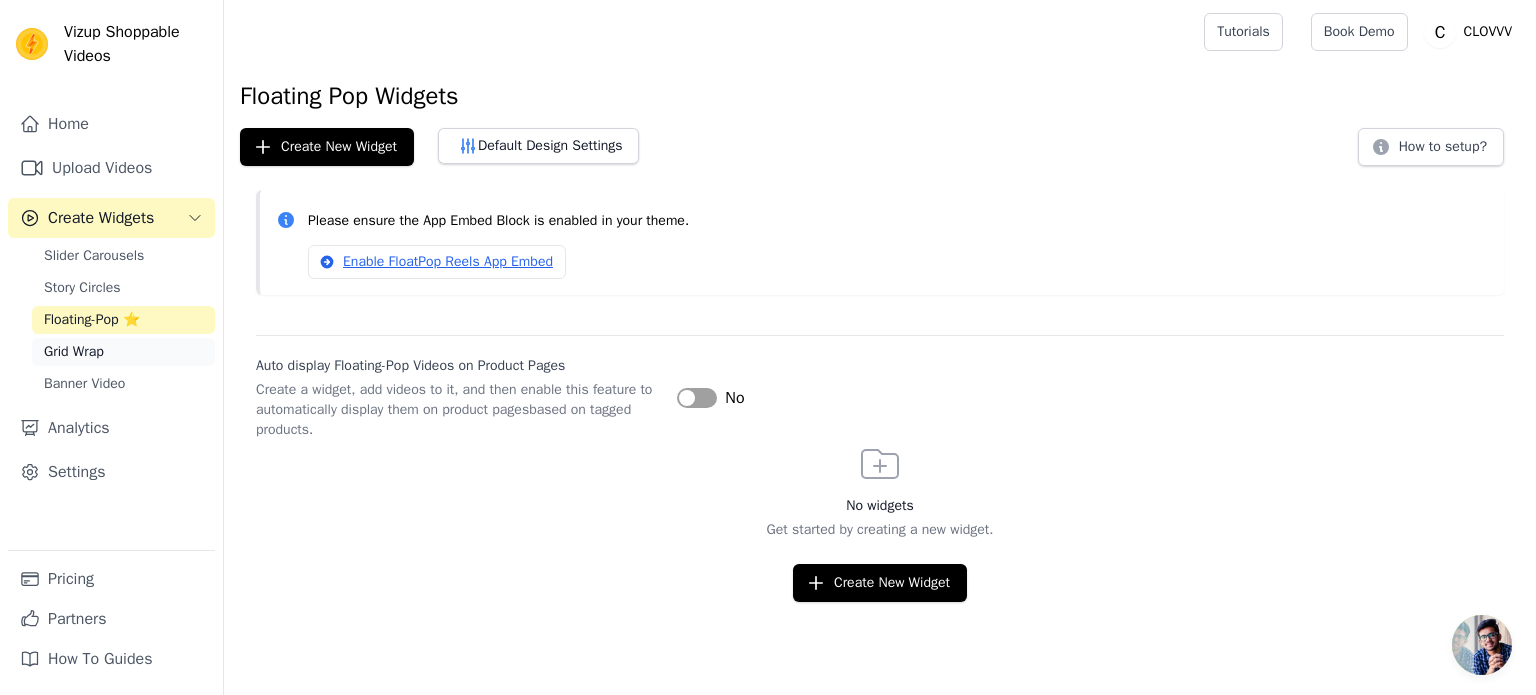 click on "Grid Wrap" at bounding box center [123, 352] 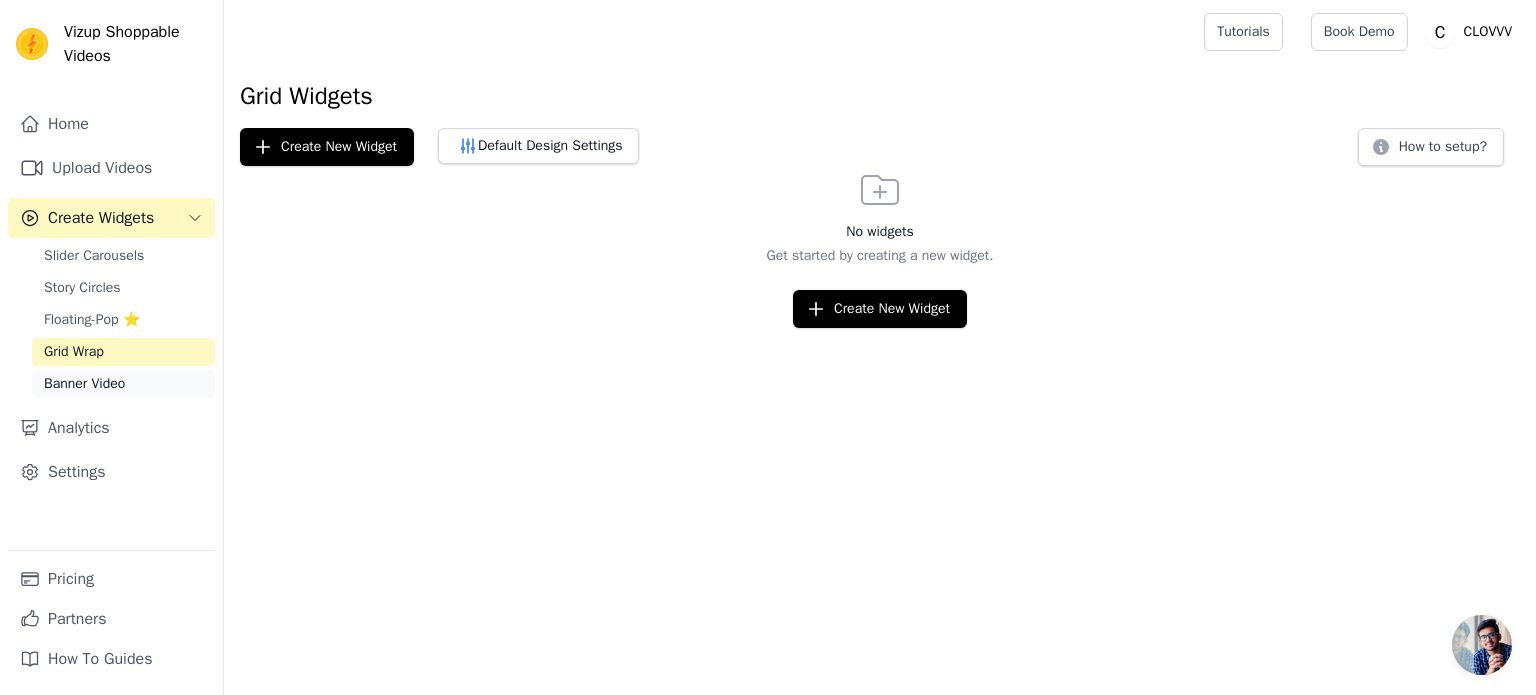 click on "Banner Video" at bounding box center (123, 384) 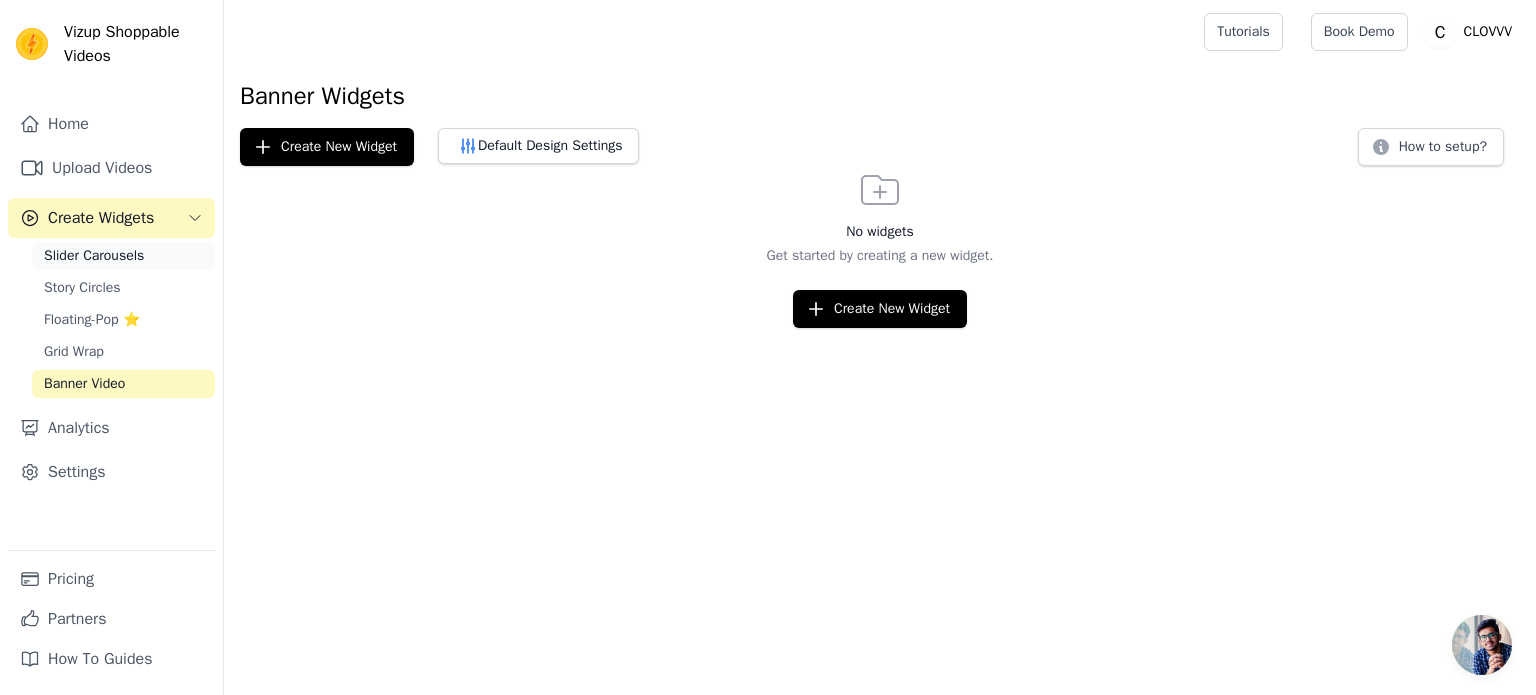 click on "Slider Carousels" at bounding box center (94, 256) 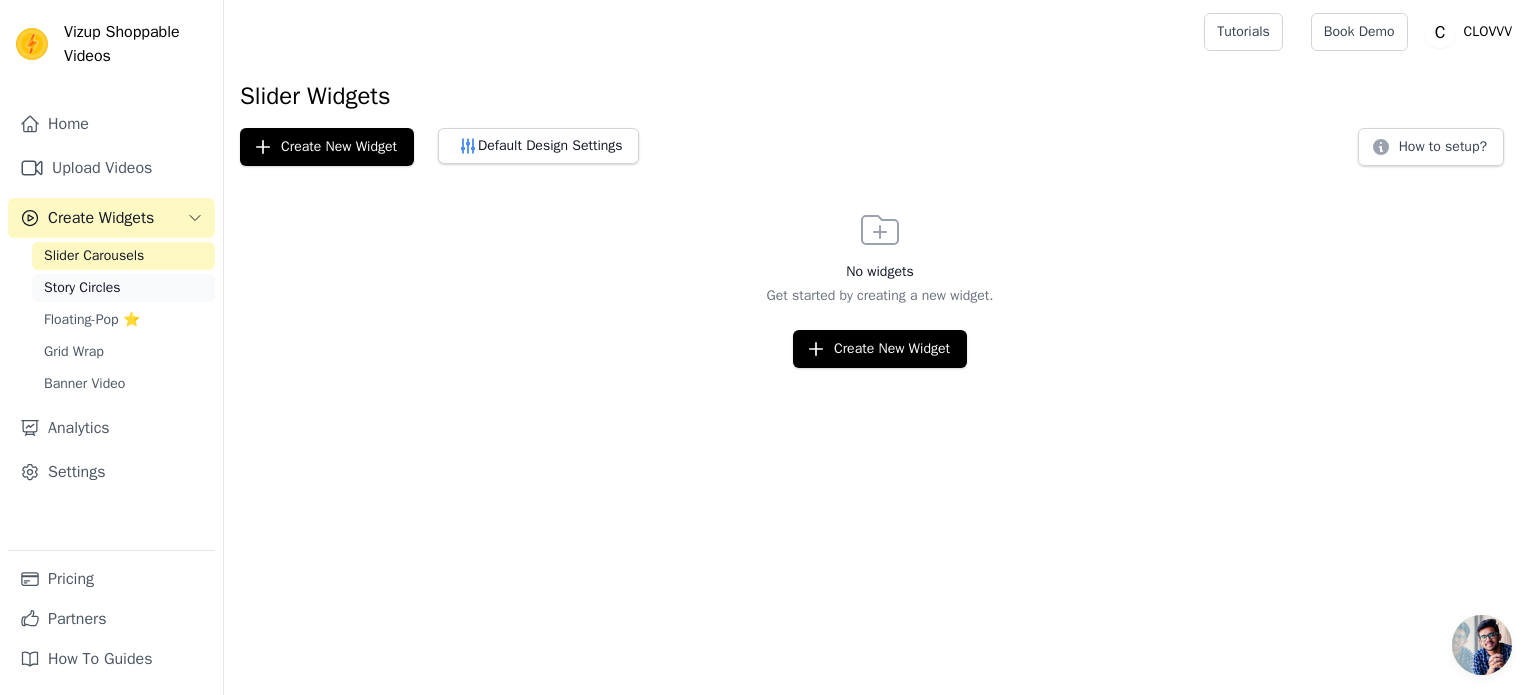 click on "Story Circles" at bounding box center [82, 288] 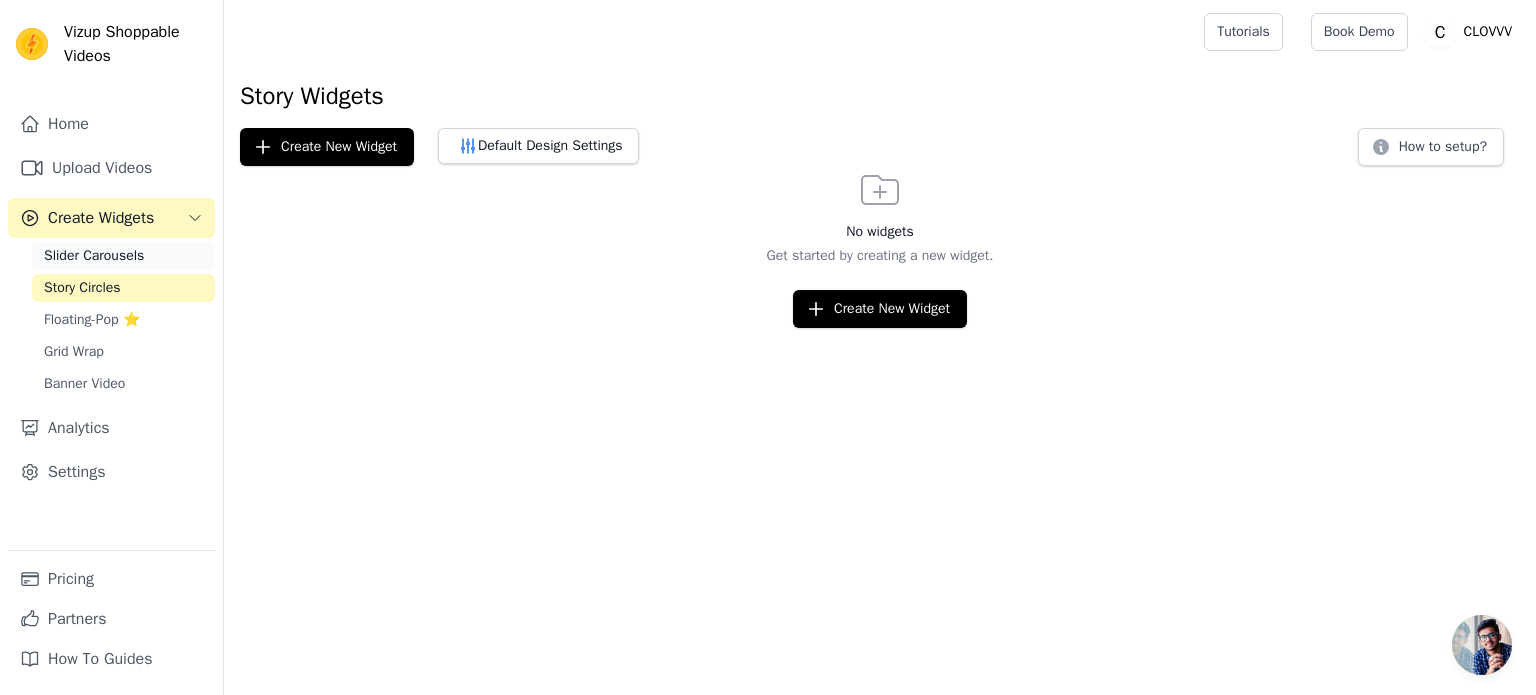 click on "Slider Carousels" at bounding box center [94, 256] 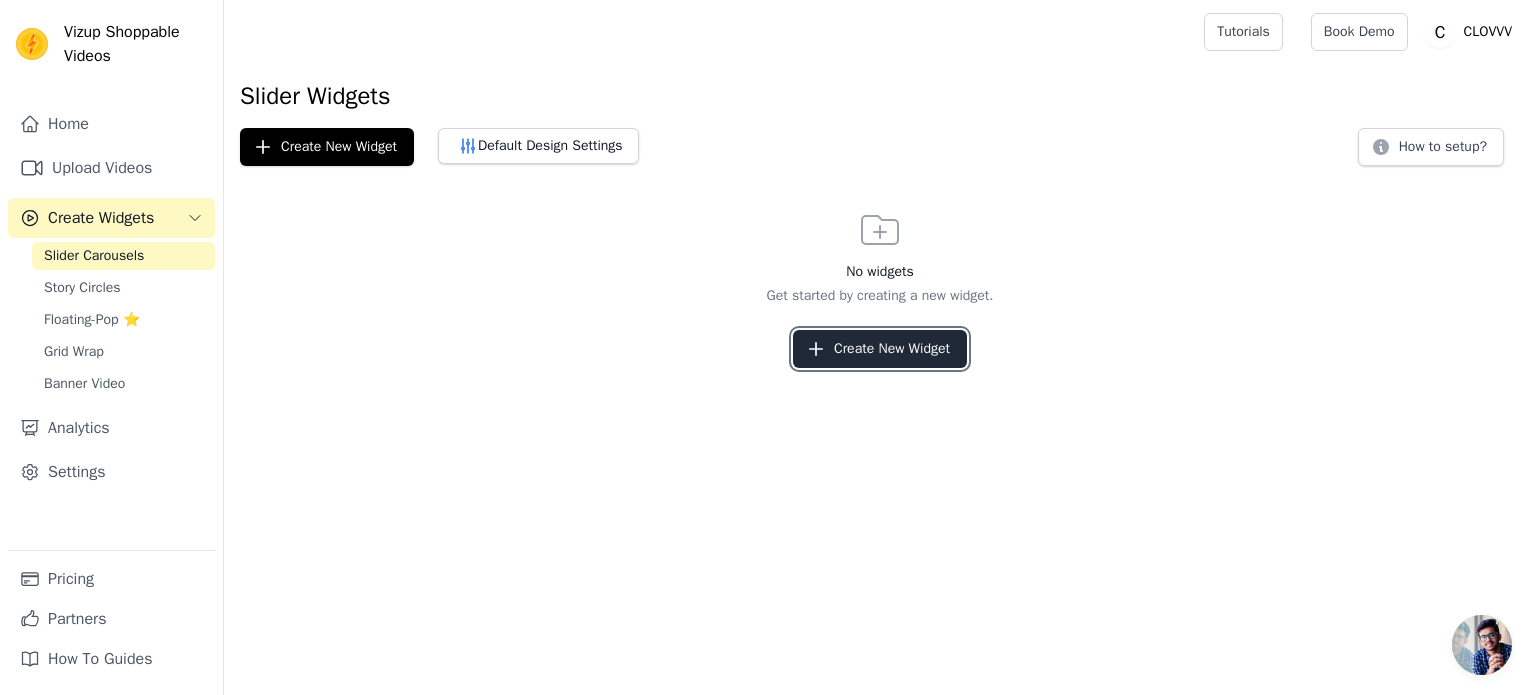 click on "Create New Widget" at bounding box center [880, 349] 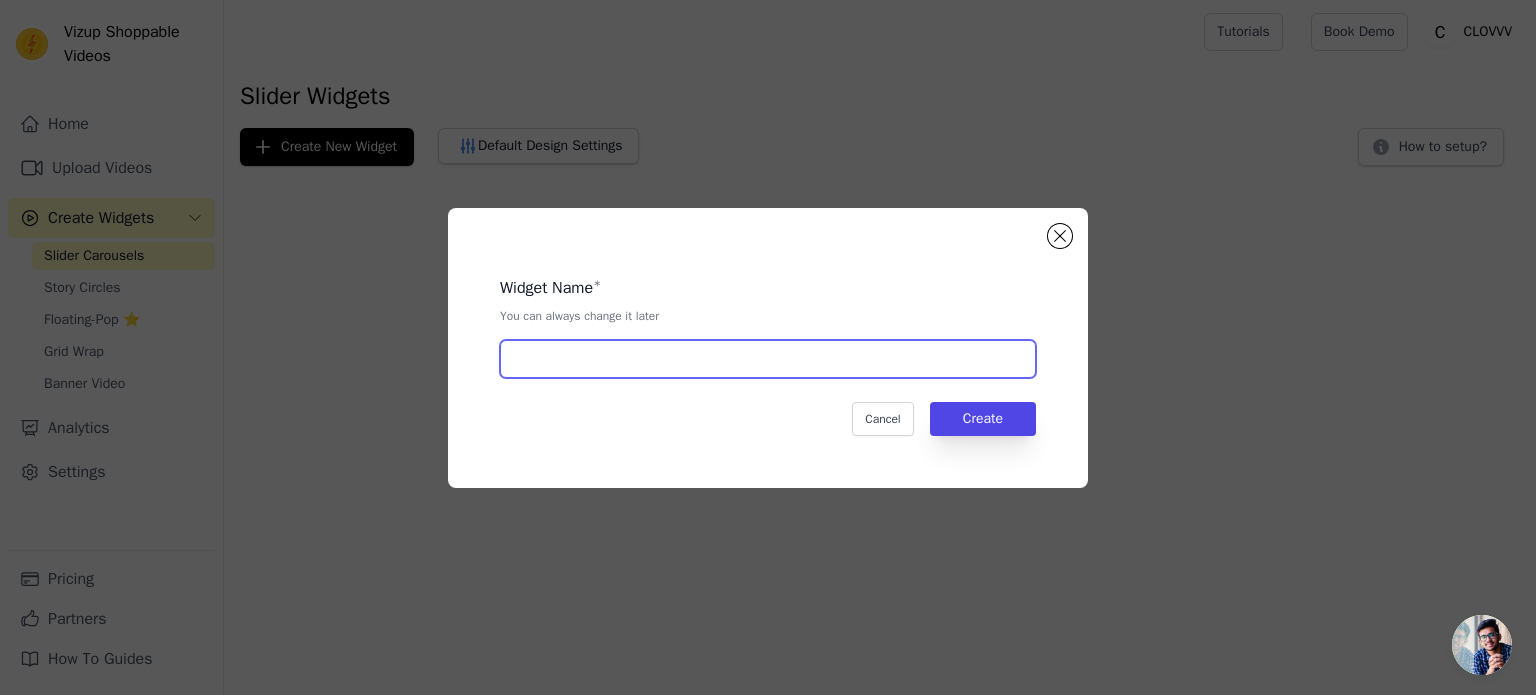 click at bounding box center [768, 359] 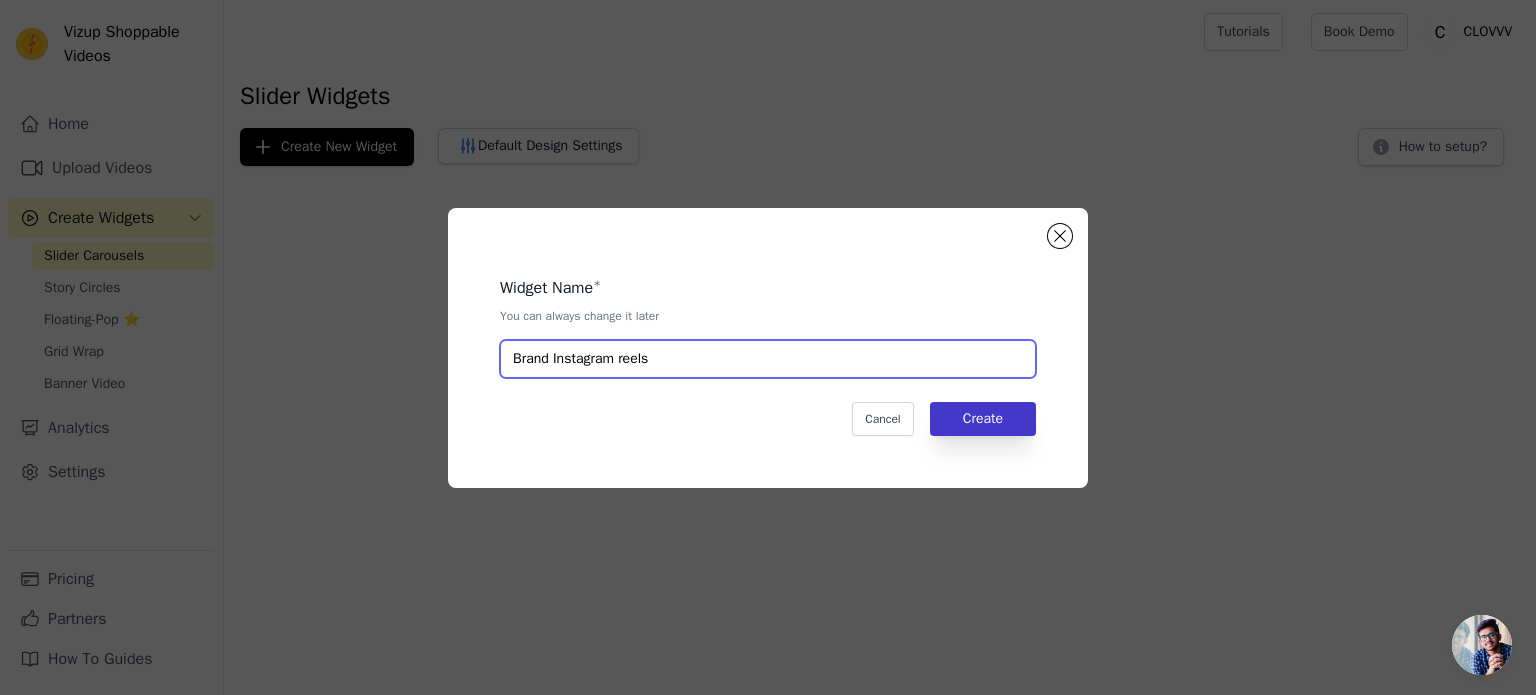 type on "Brand Instagram reels" 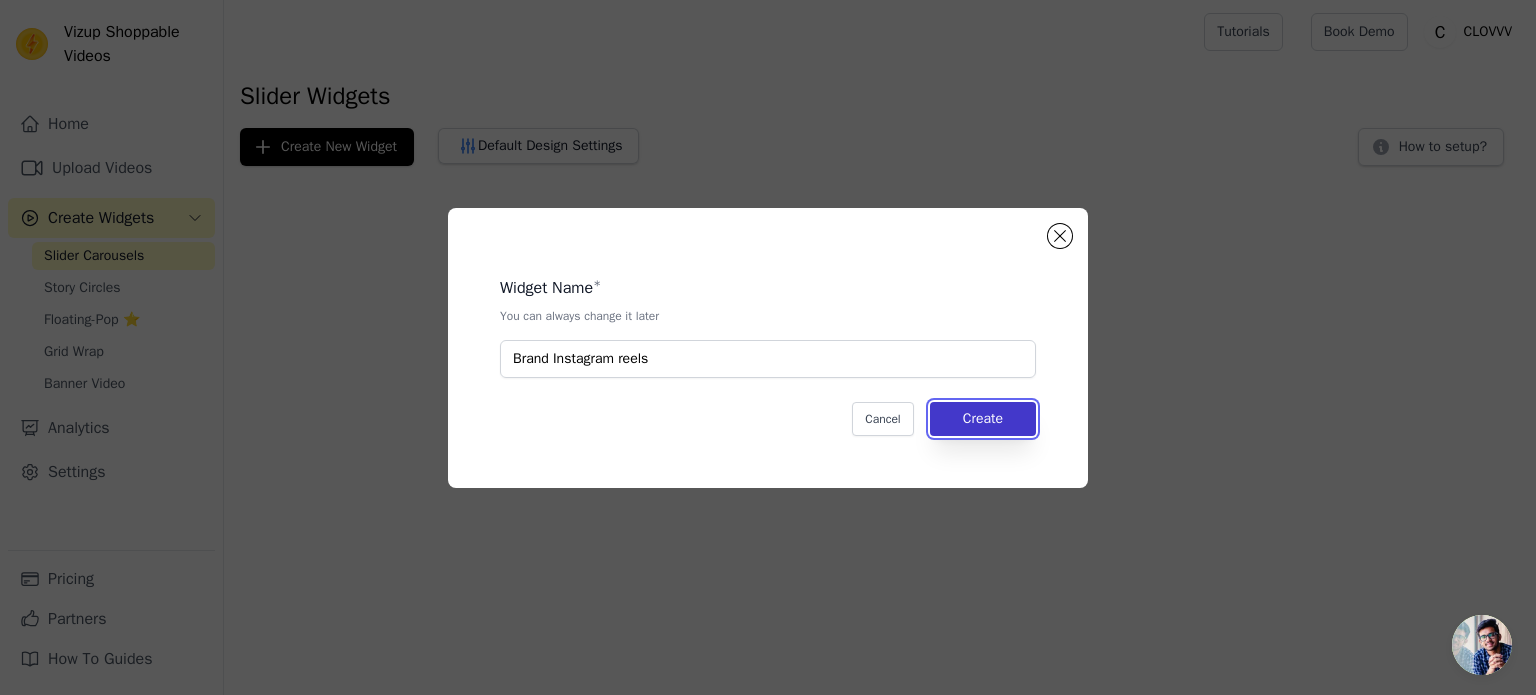 click on "Create" at bounding box center (983, 419) 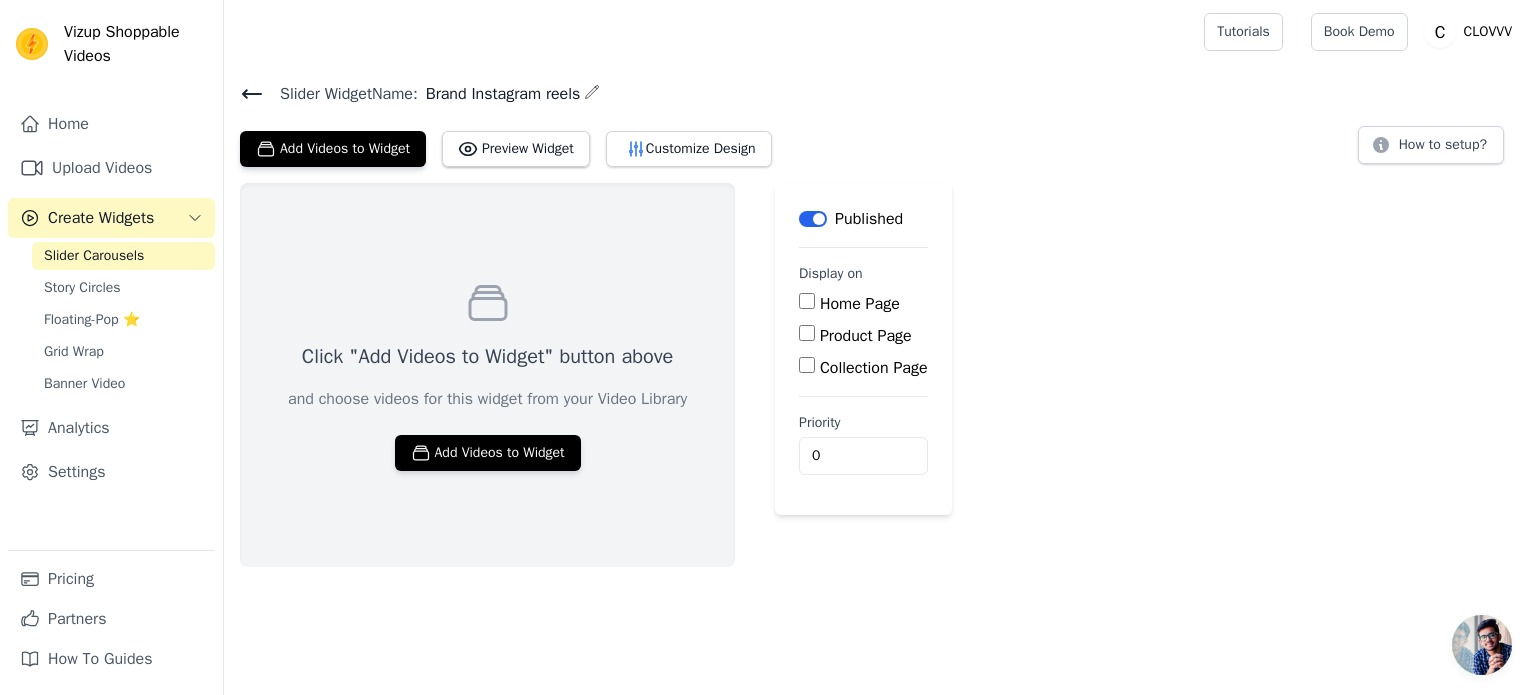 click on "Home Page" at bounding box center [860, 304] 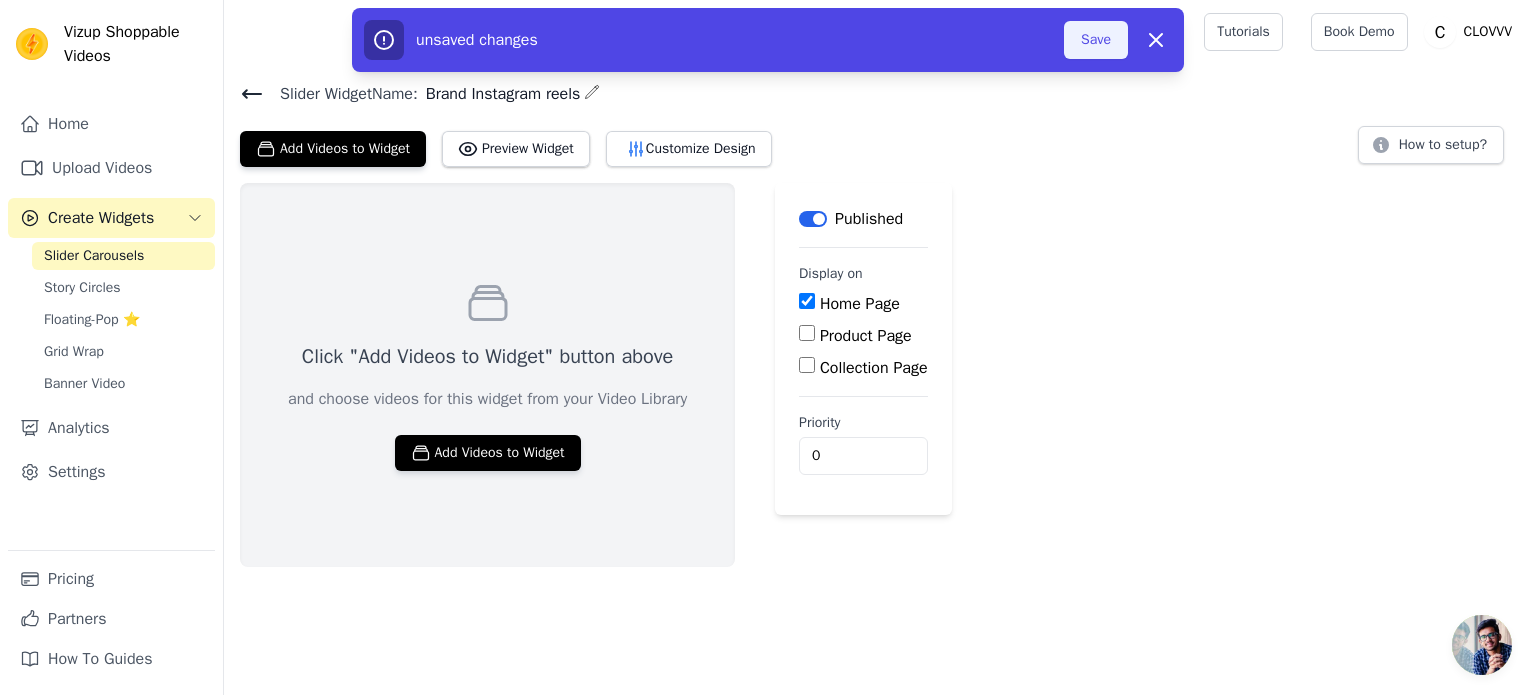 click on "Save" at bounding box center (1096, 40) 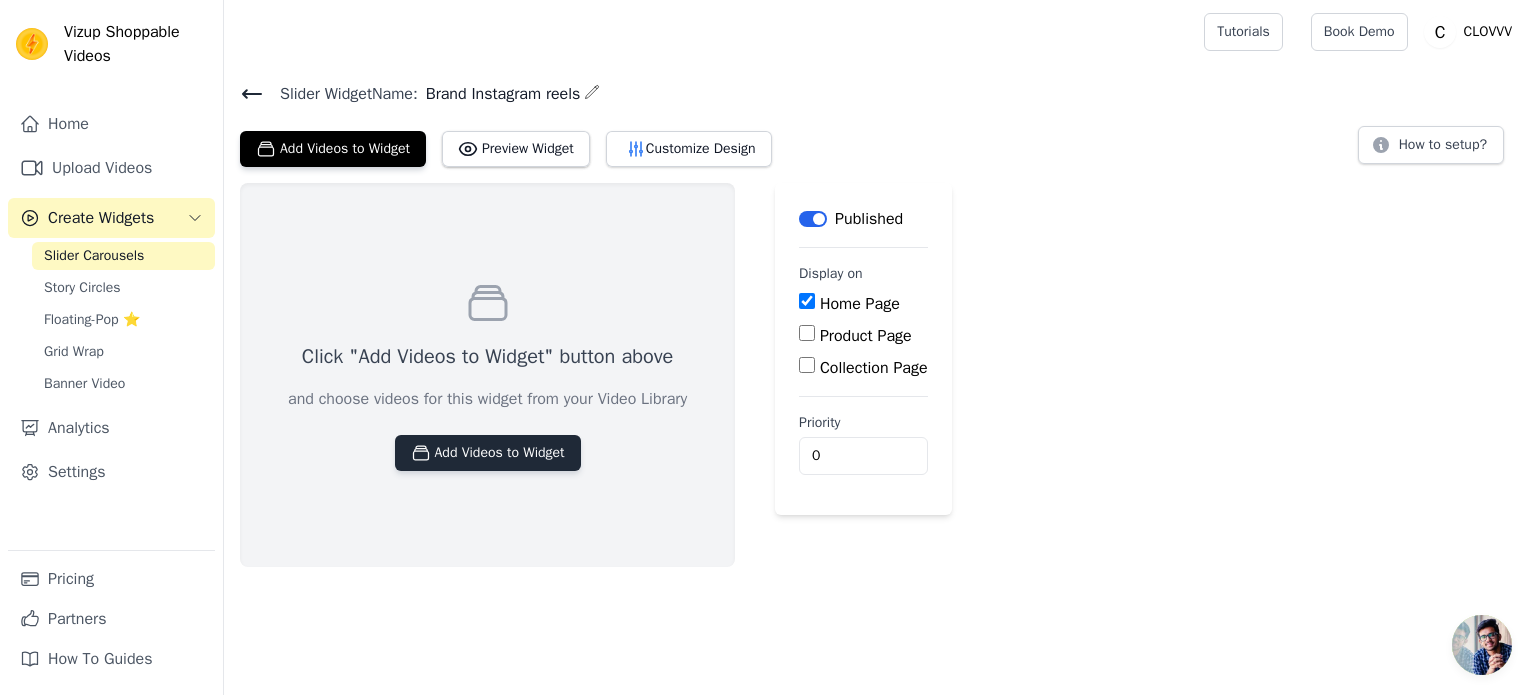 click on "Add Videos to Widget" at bounding box center [488, 453] 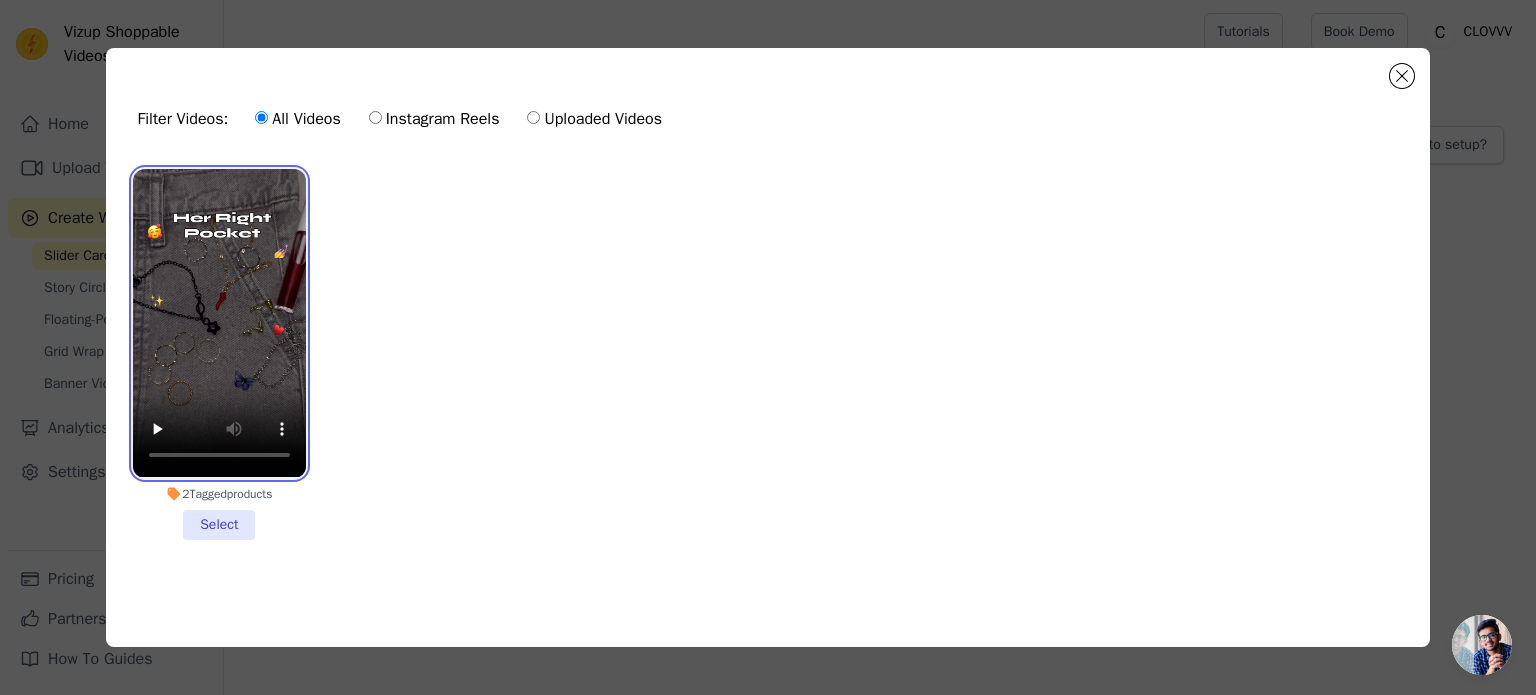 click at bounding box center [219, 323] 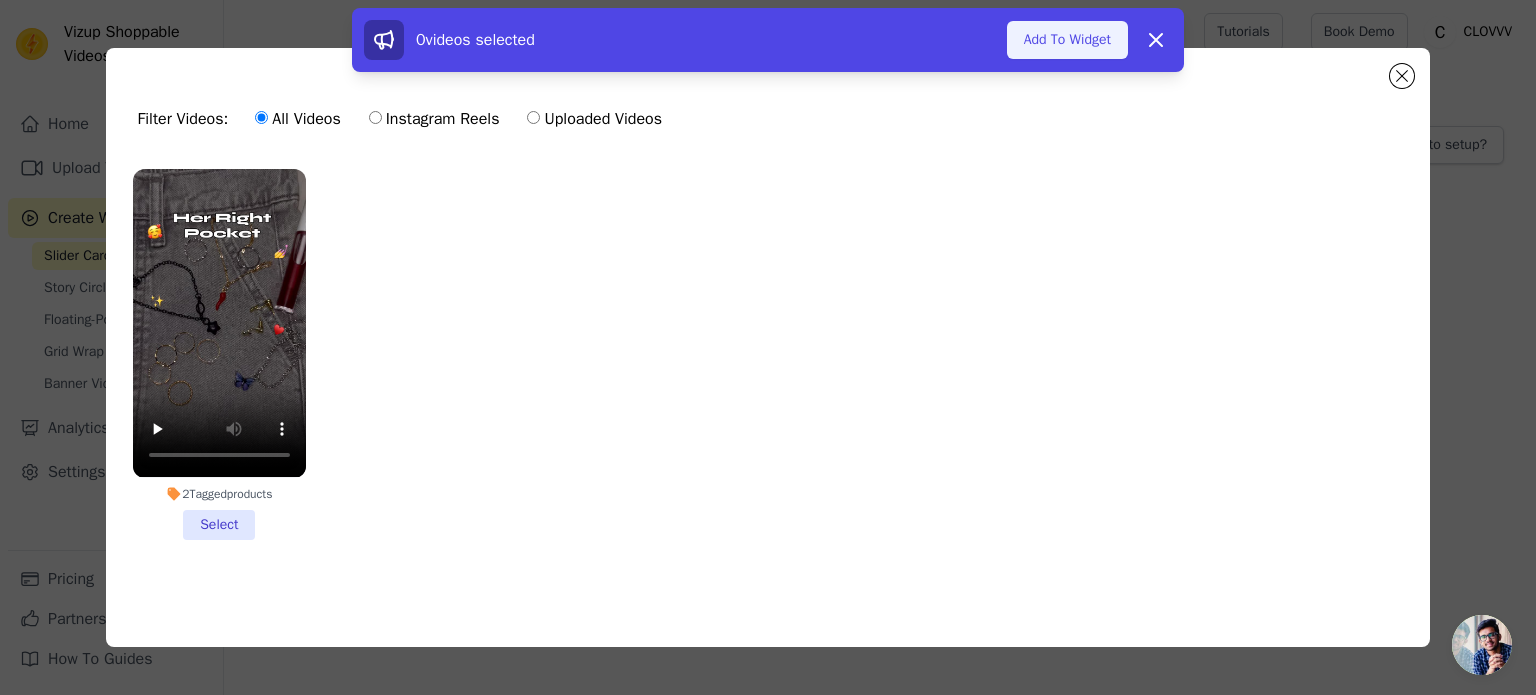 click on "Add To Widget" at bounding box center [1067, 40] 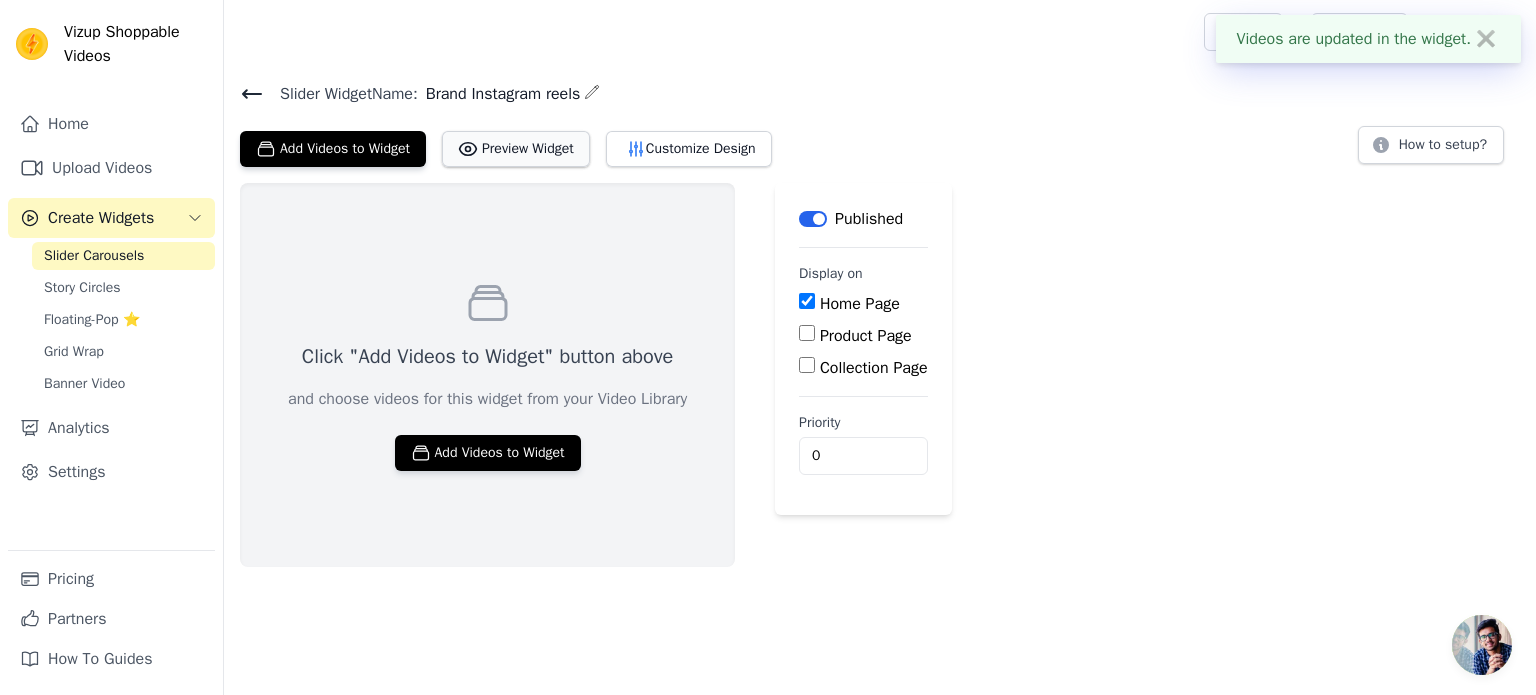 click on "Preview Widget" at bounding box center (516, 149) 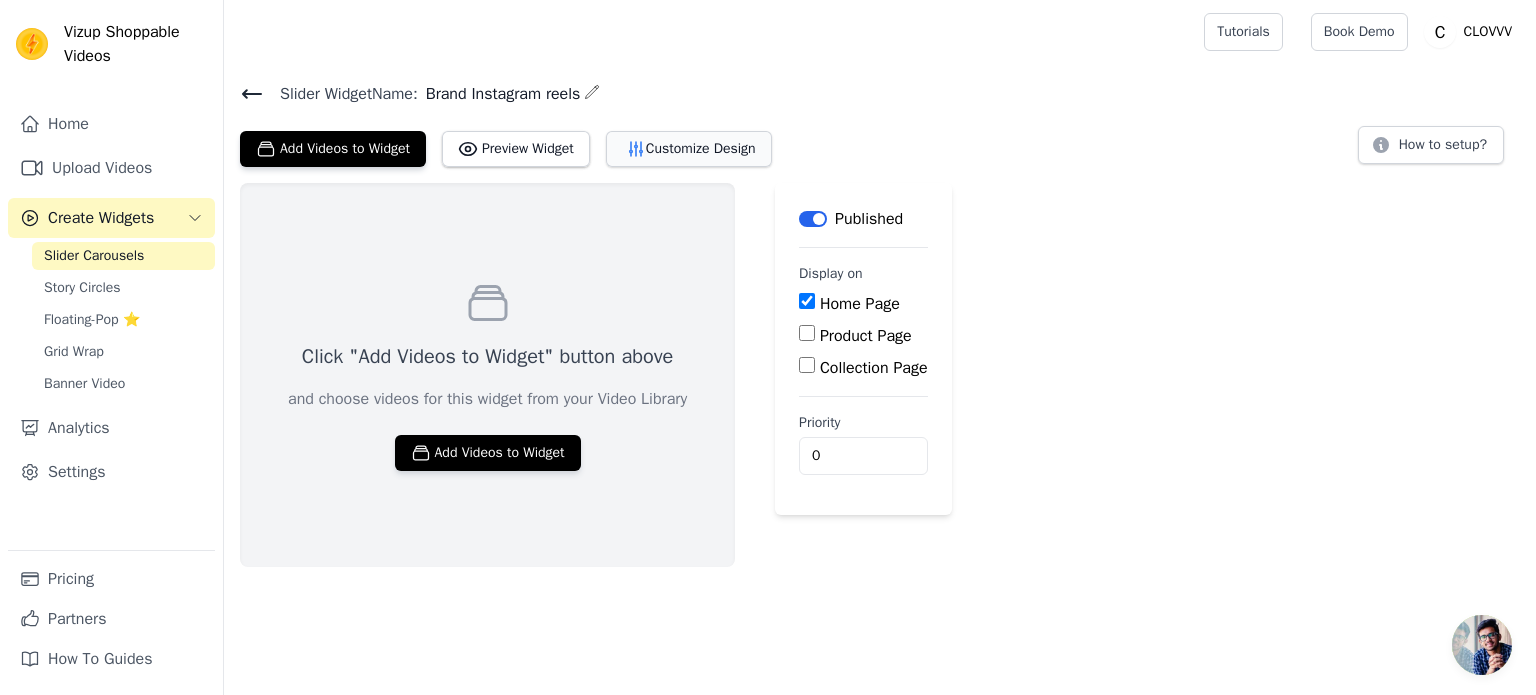 click on "Customize Design" at bounding box center (689, 149) 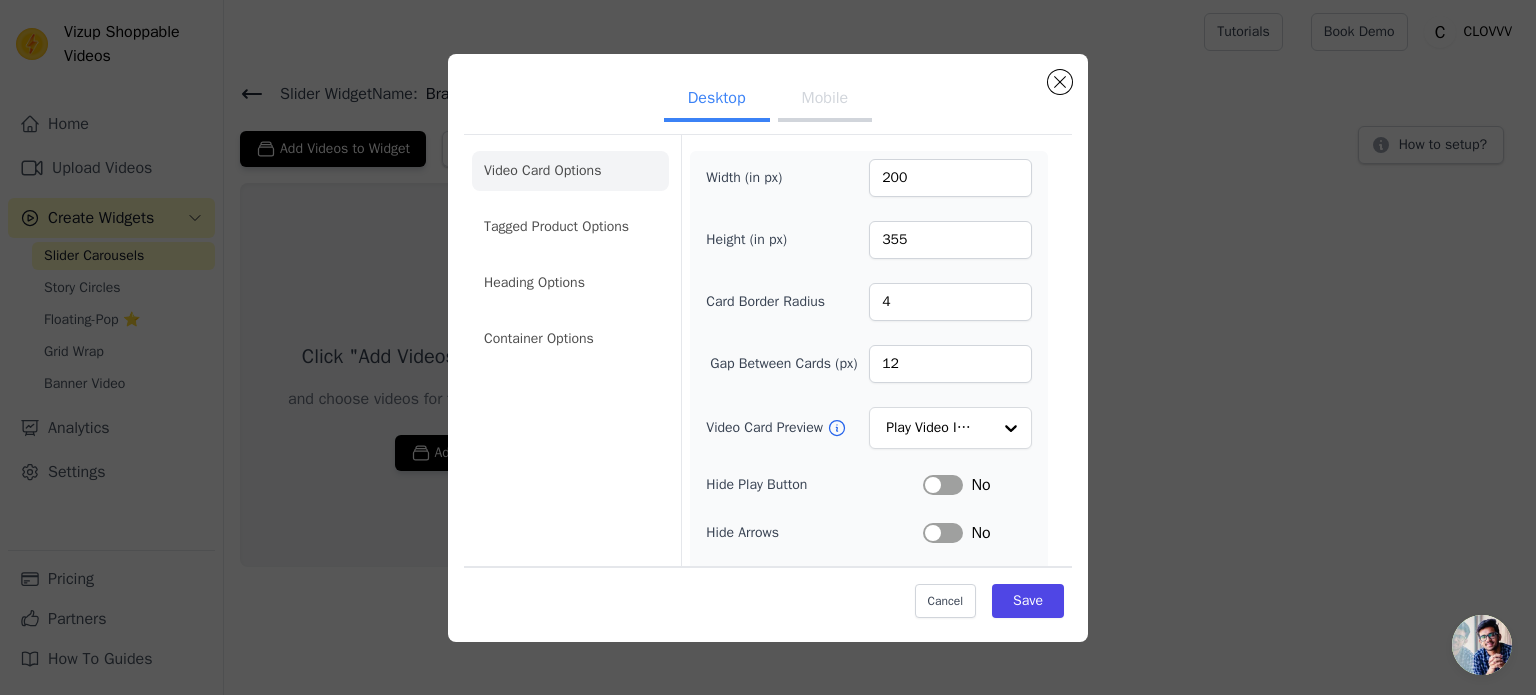 click on "Mobile" at bounding box center [825, 100] 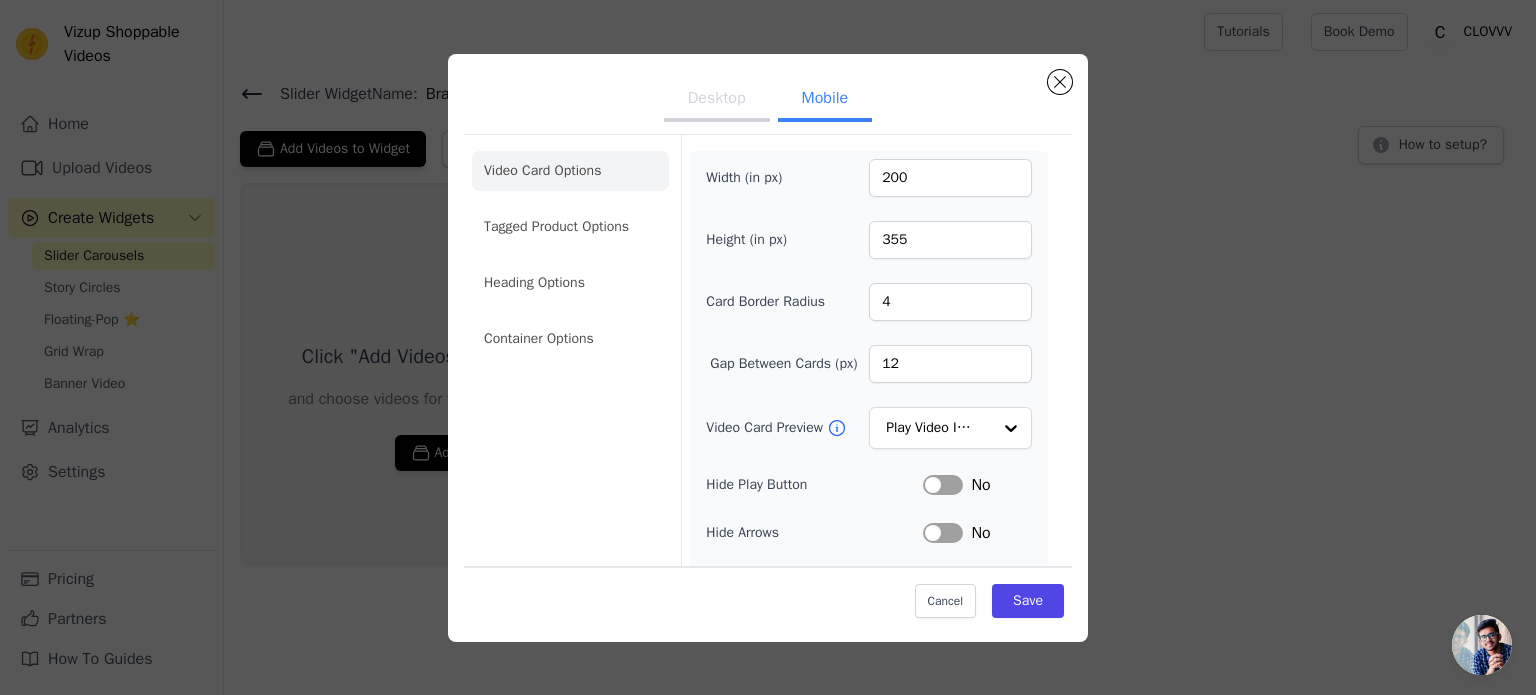 click on "Desktop" at bounding box center [717, 100] 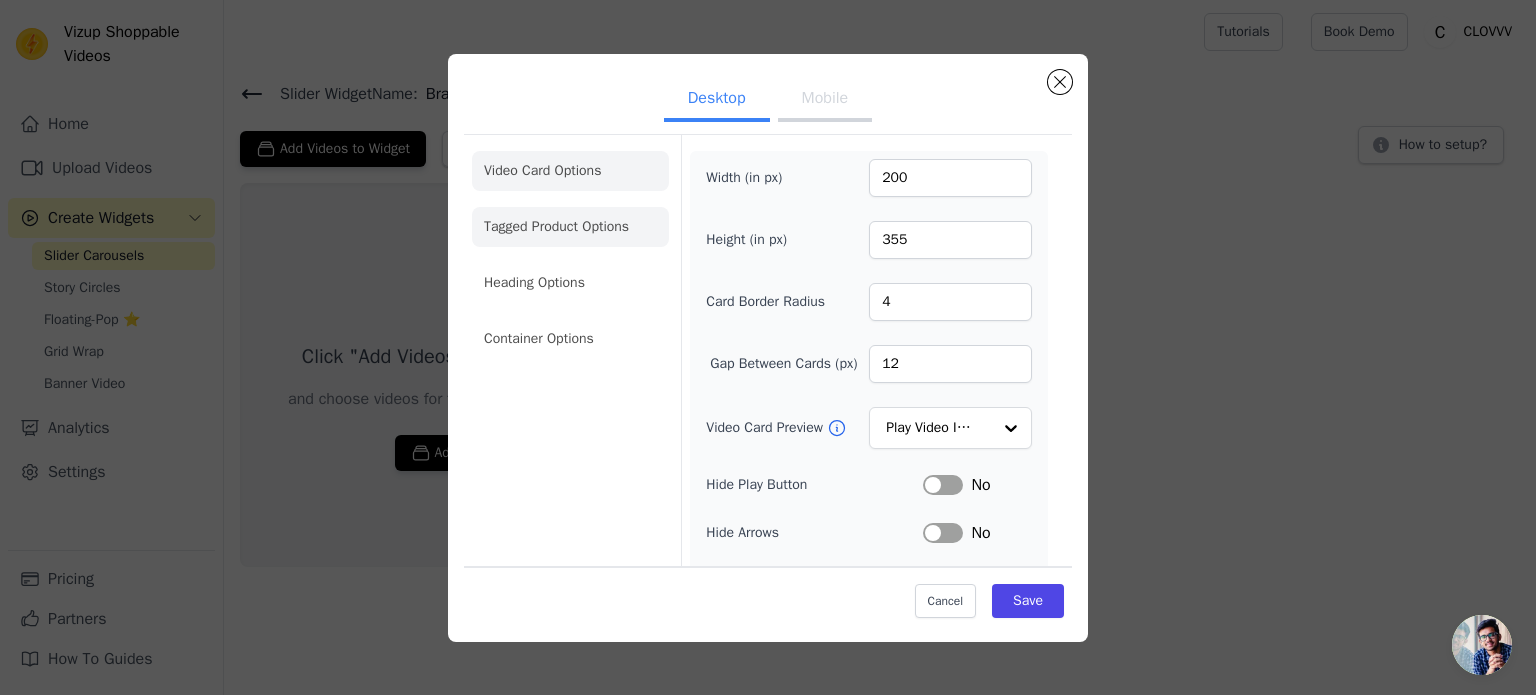 click on "Tagged Product Options" 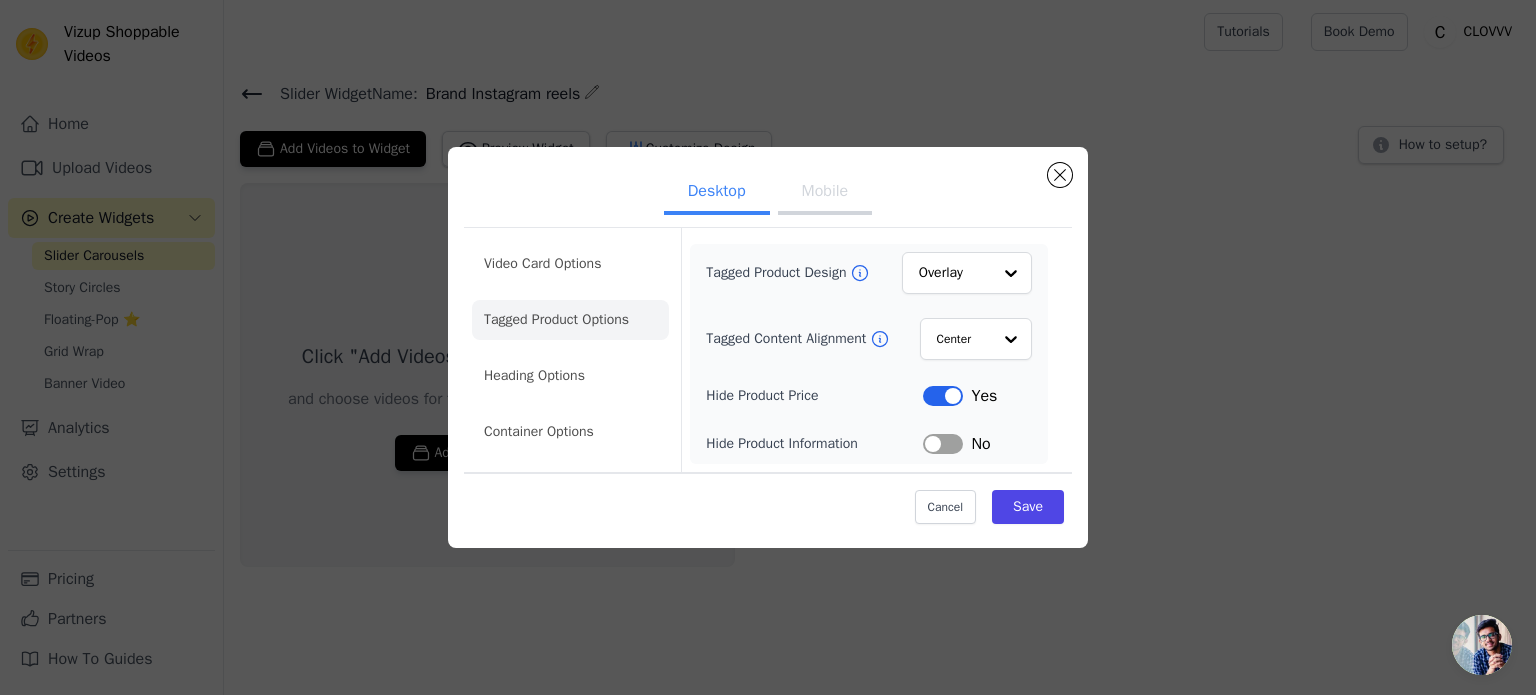 click on "Video Card Options Tagged Product Options Heading Options Container Options" at bounding box center (570, 348) 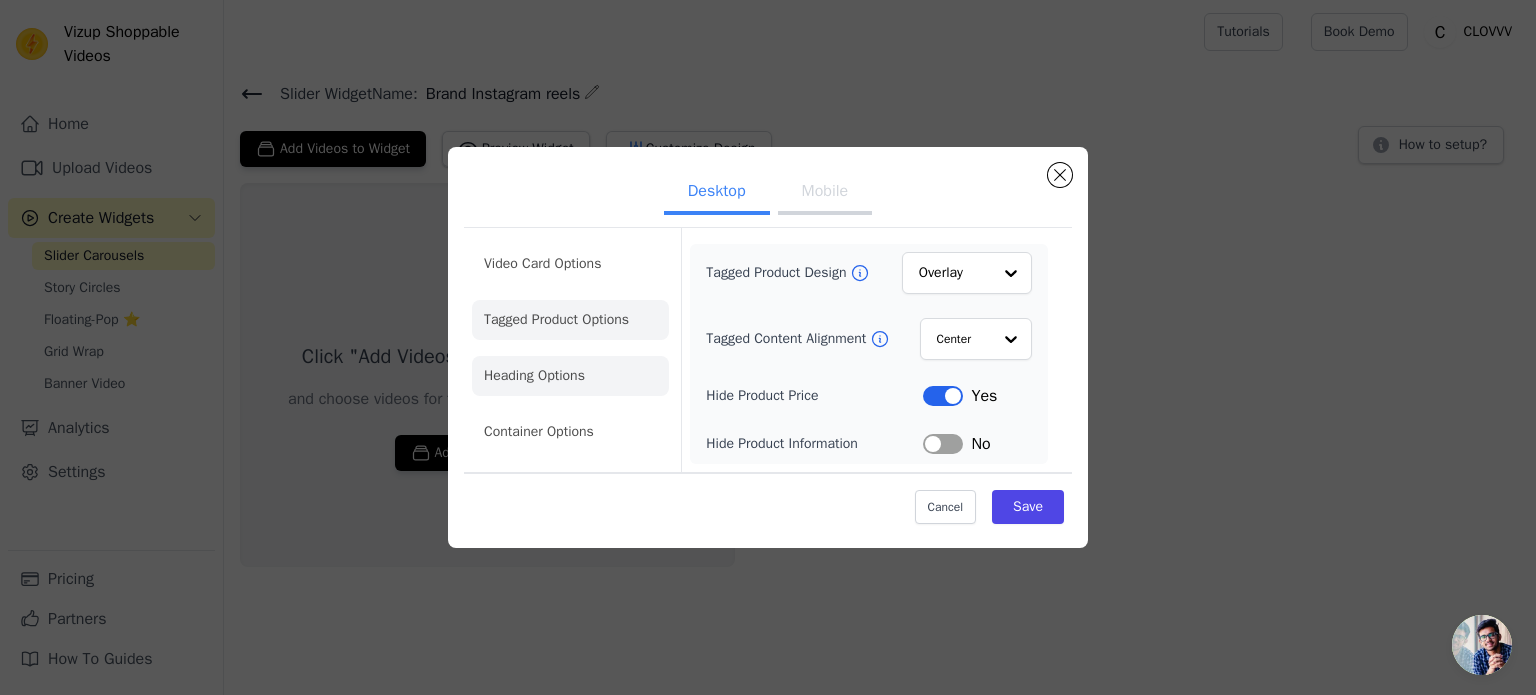 click on "Heading Options" 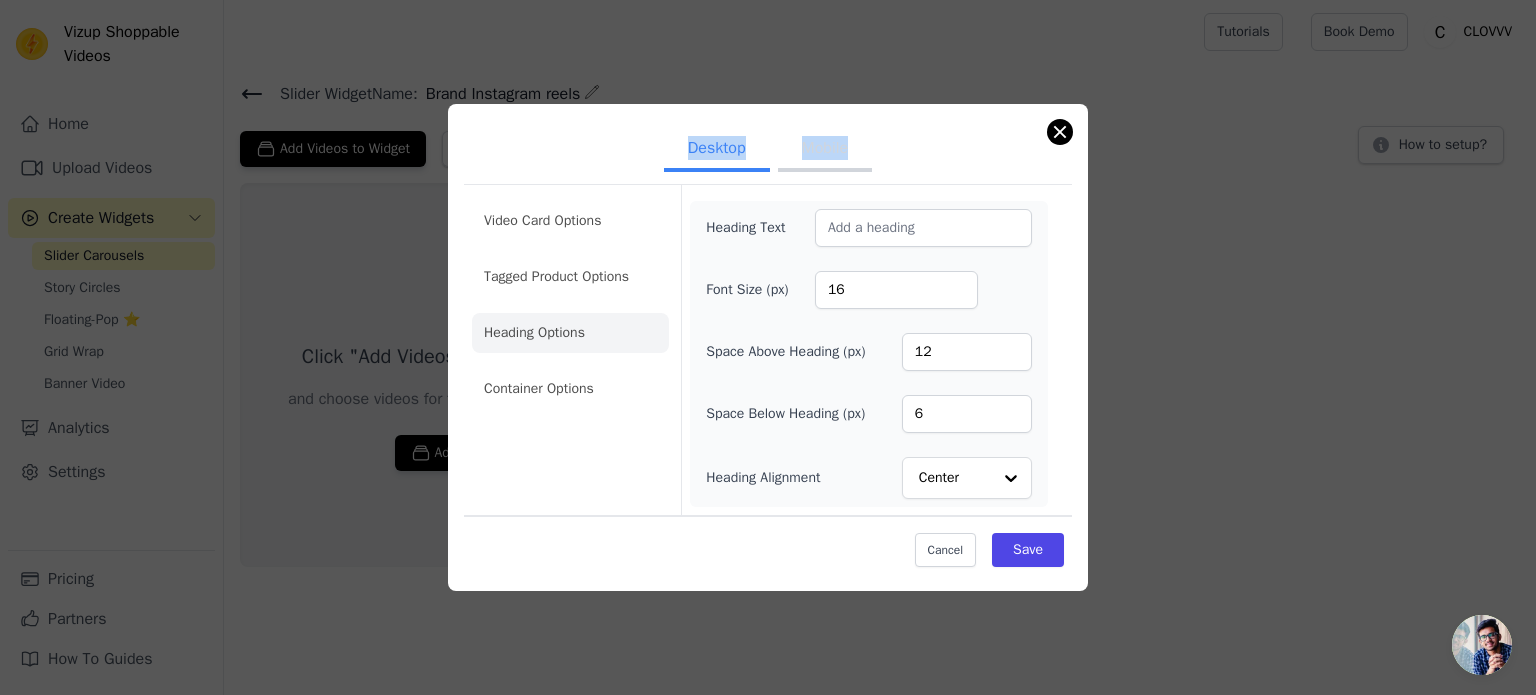 click on "Desktop Mobile   Video Card Options Tagged Product Options Heading Options Container Options   Heading Text     Font Size (px)   16   Space Above Heading (px)   12   Space Below Heading (px)   6   Heading Alignment         Center               Cancel     Save" at bounding box center [768, 347] 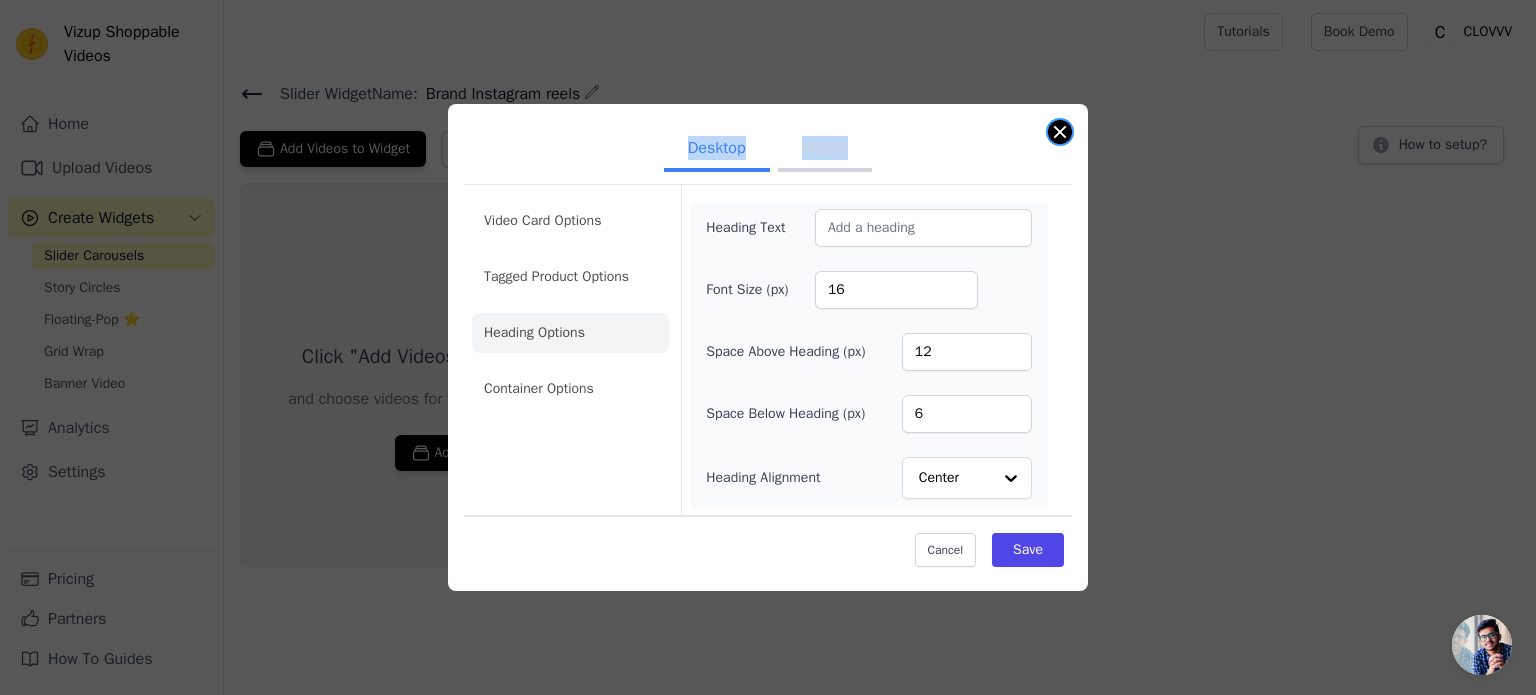 click at bounding box center [1060, 132] 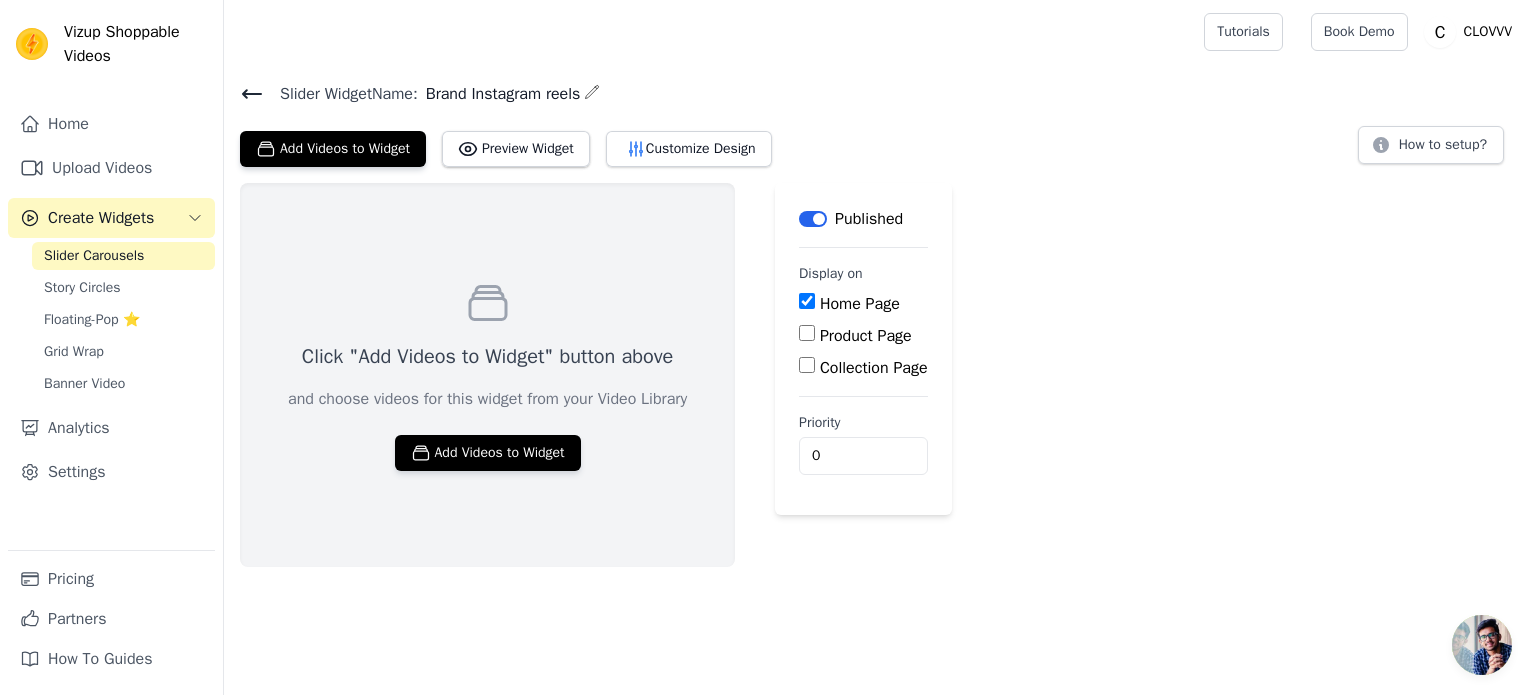 click on "Click "Add Videos to Widget" button above   and choose videos for this widget from your Video Library
Add Videos to Widget   Label     Published     Display on     Home Page     Product Page       Collection Page       Priority   0" at bounding box center [880, 375] 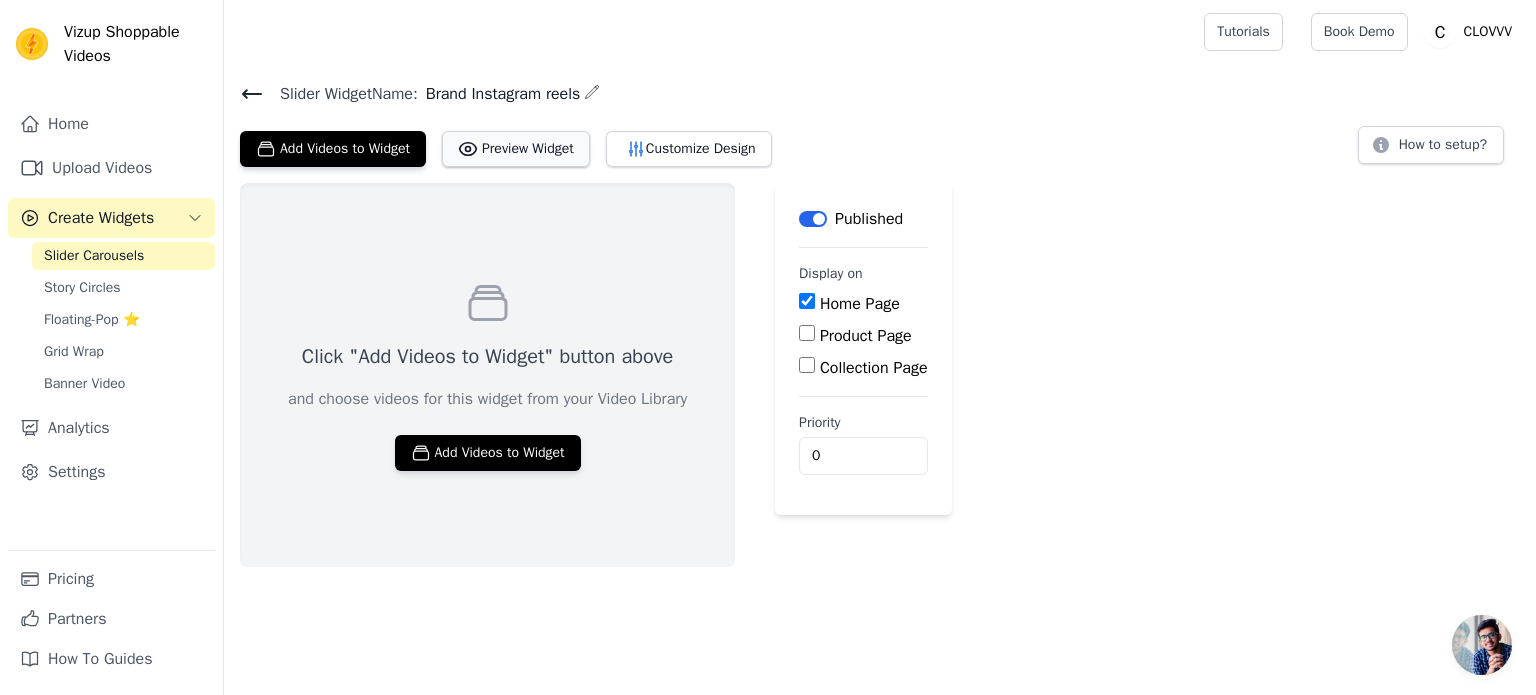 click on "Preview Widget" at bounding box center (516, 149) 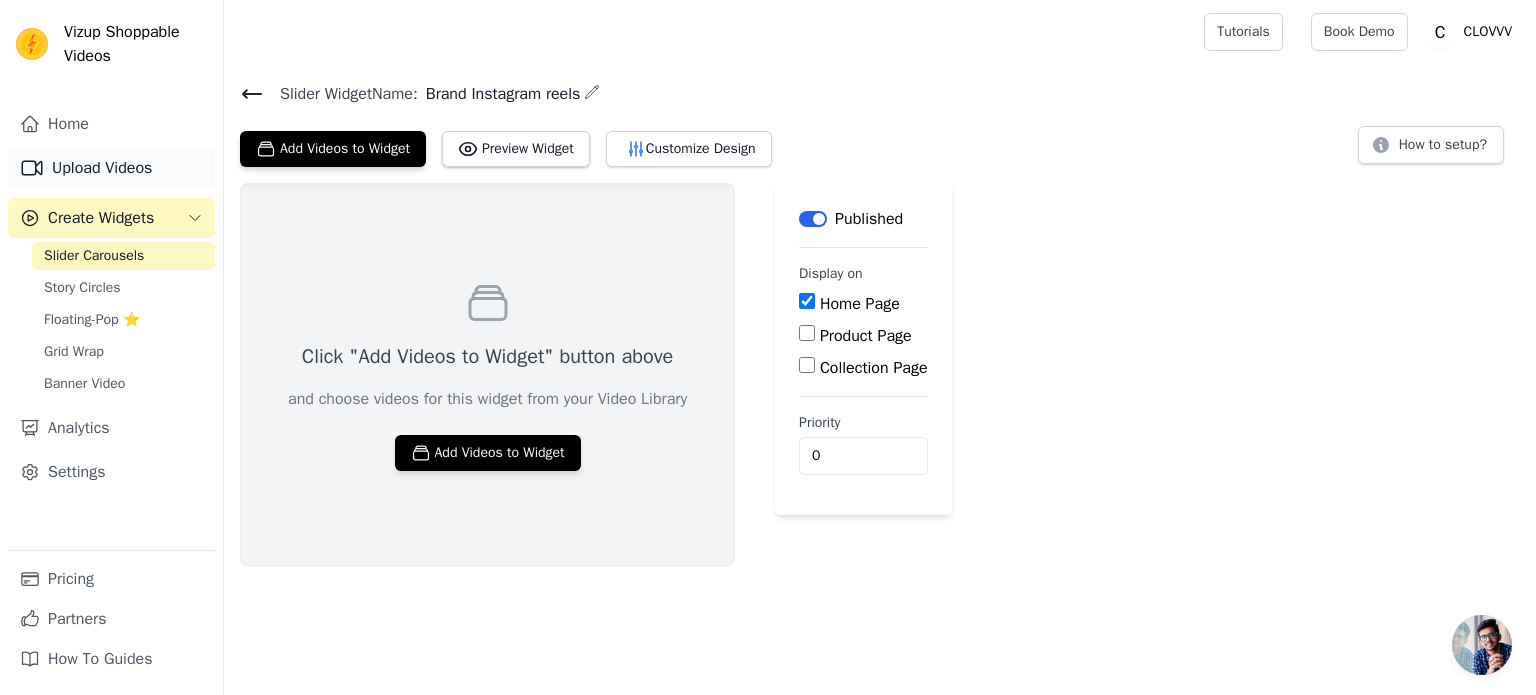 click on "Upload Videos" at bounding box center (111, 168) 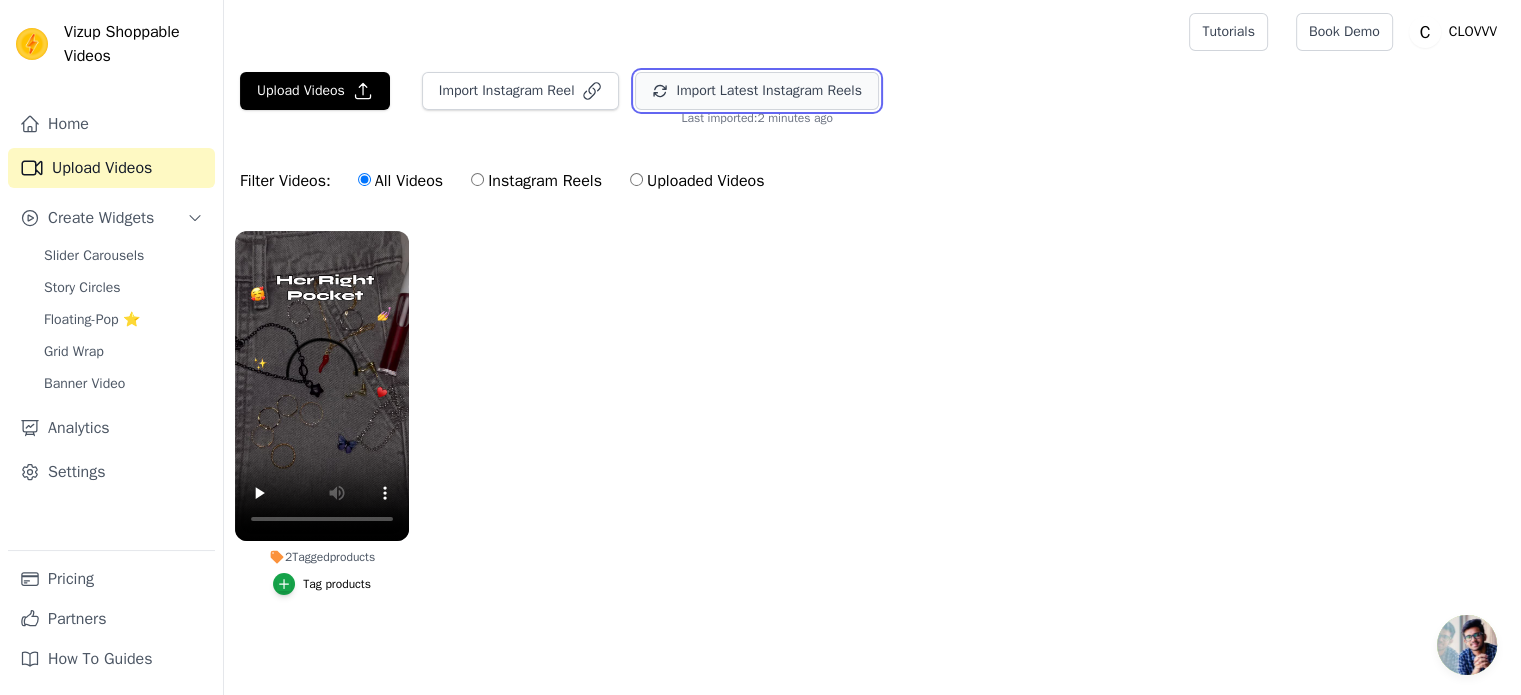 click on "Import Latest Instagram Reels" at bounding box center [756, 91] 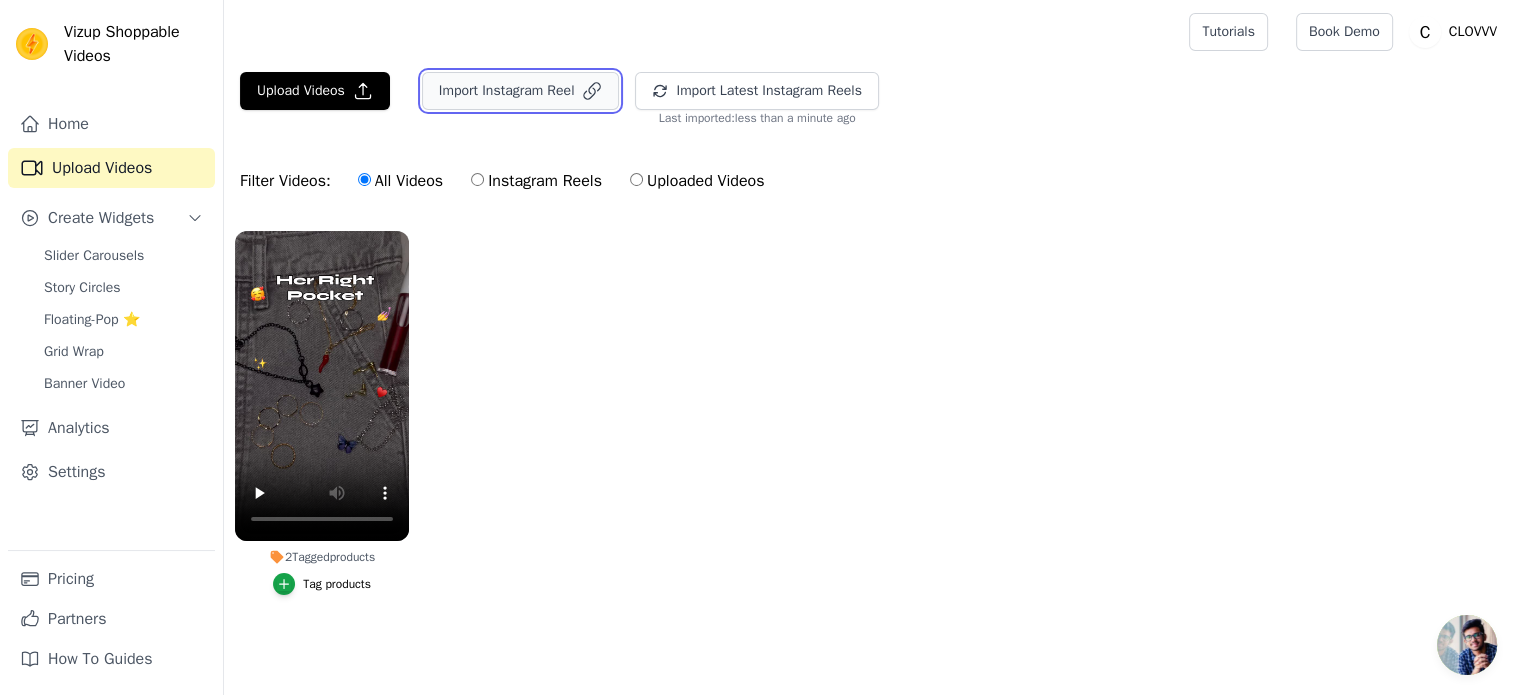 click on "Import Instagram Reel" at bounding box center [521, 91] 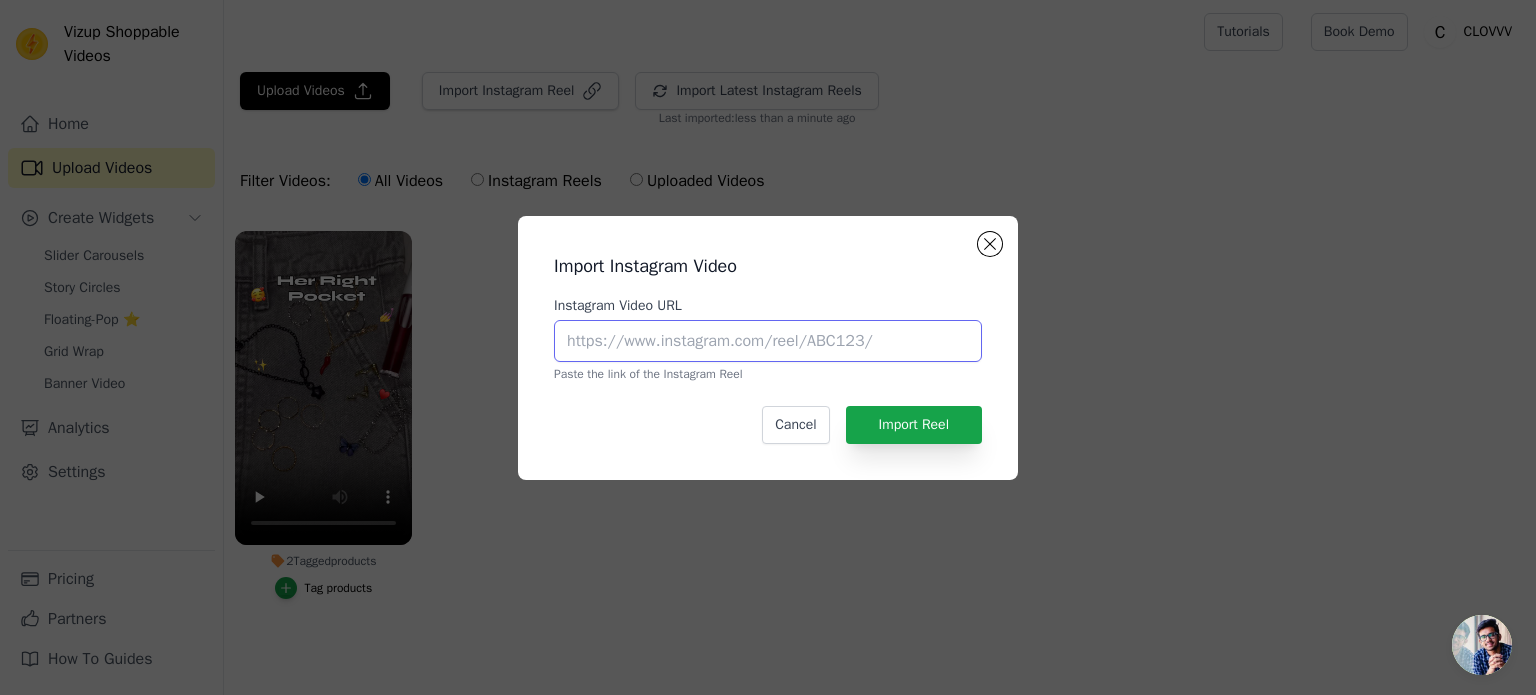 click on "Instagram Video URL" at bounding box center [768, 341] 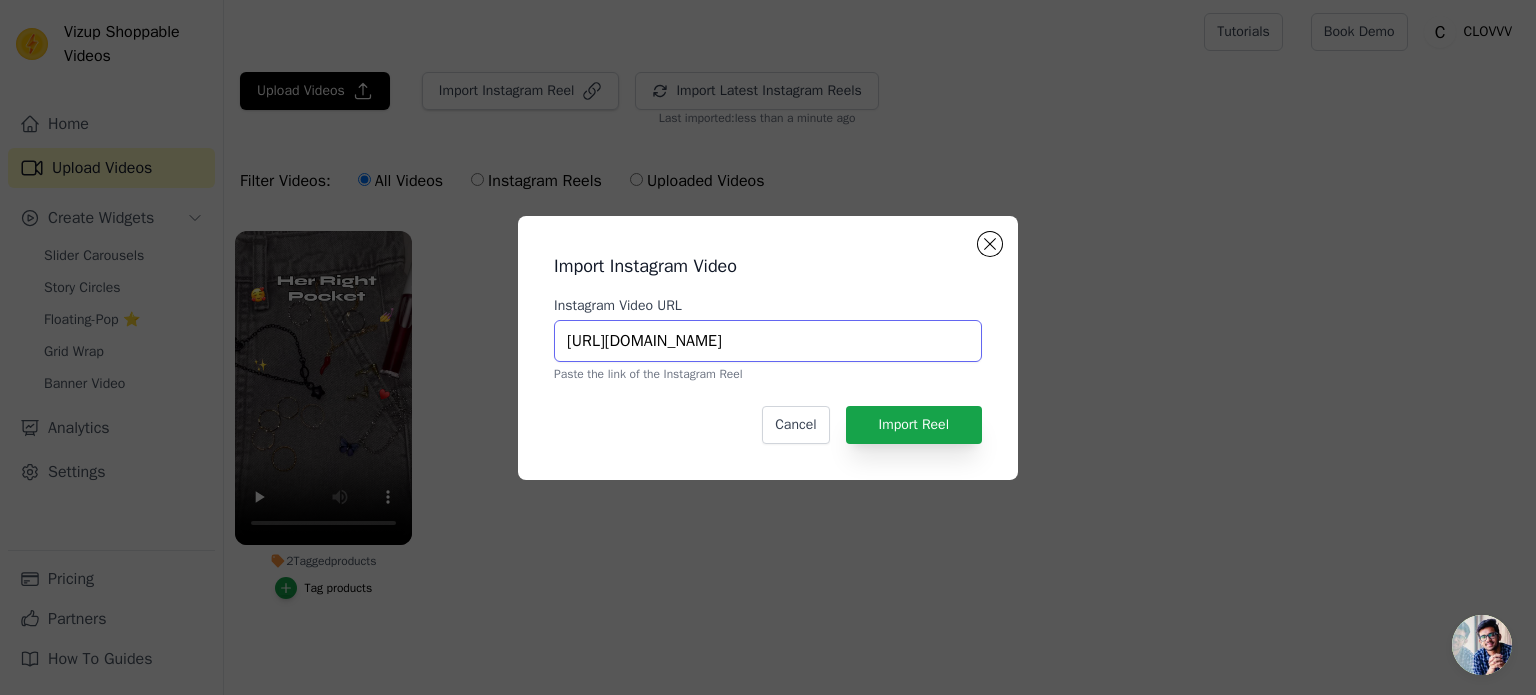 scroll, scrollTop: 0, scrollLeft: 349, axis: horizontal 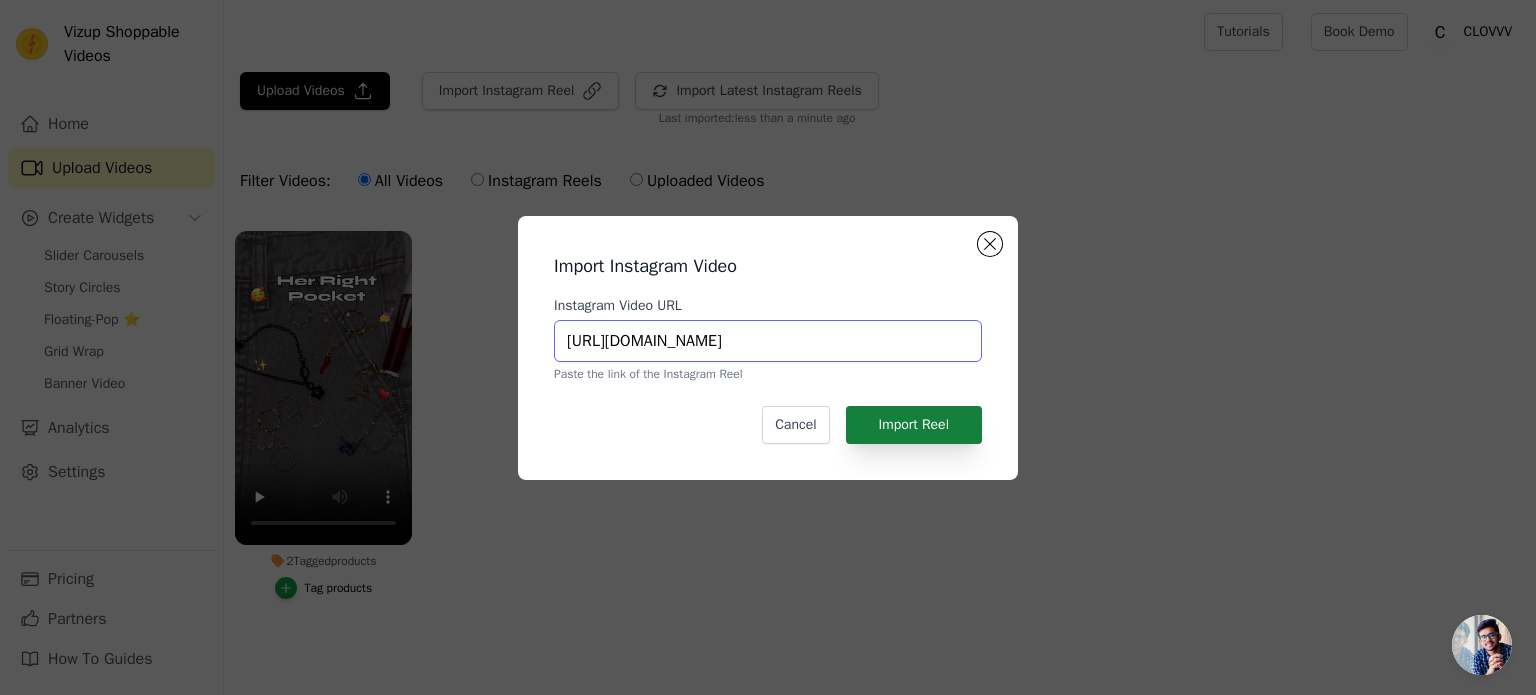 type on "[URL][DOMAIN_NAME]" 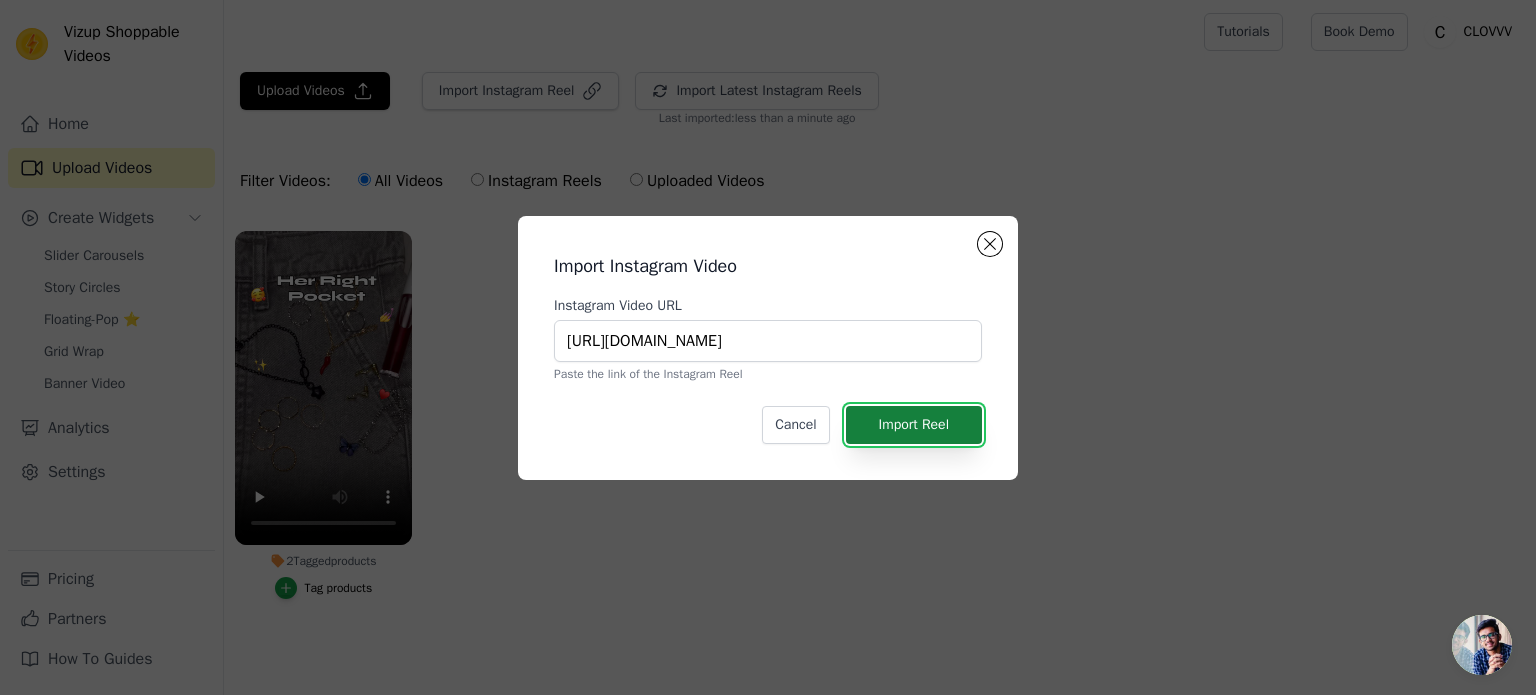scroll, scrollTop: 0, scrollLeft: 0, axis: both 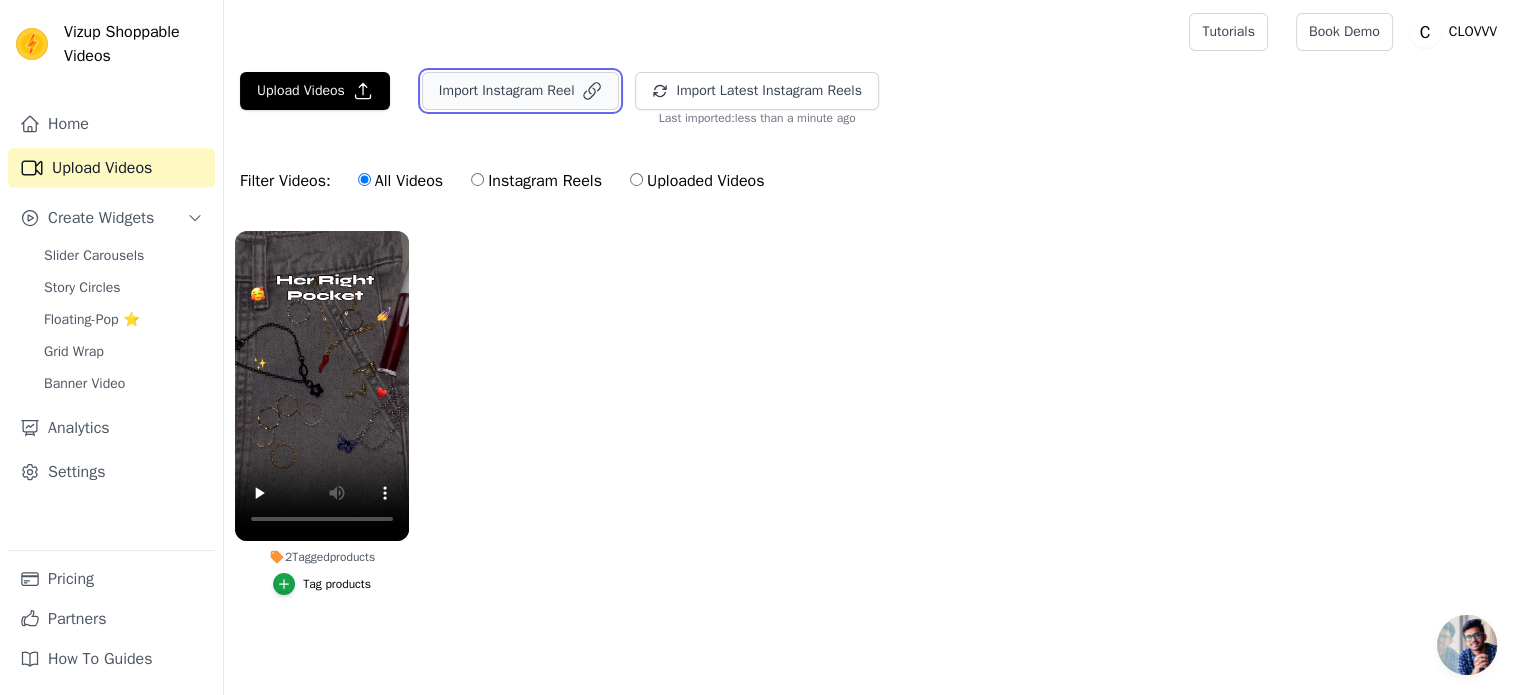 click on "Import Instagram Reel" at bounding box center (521, 91) 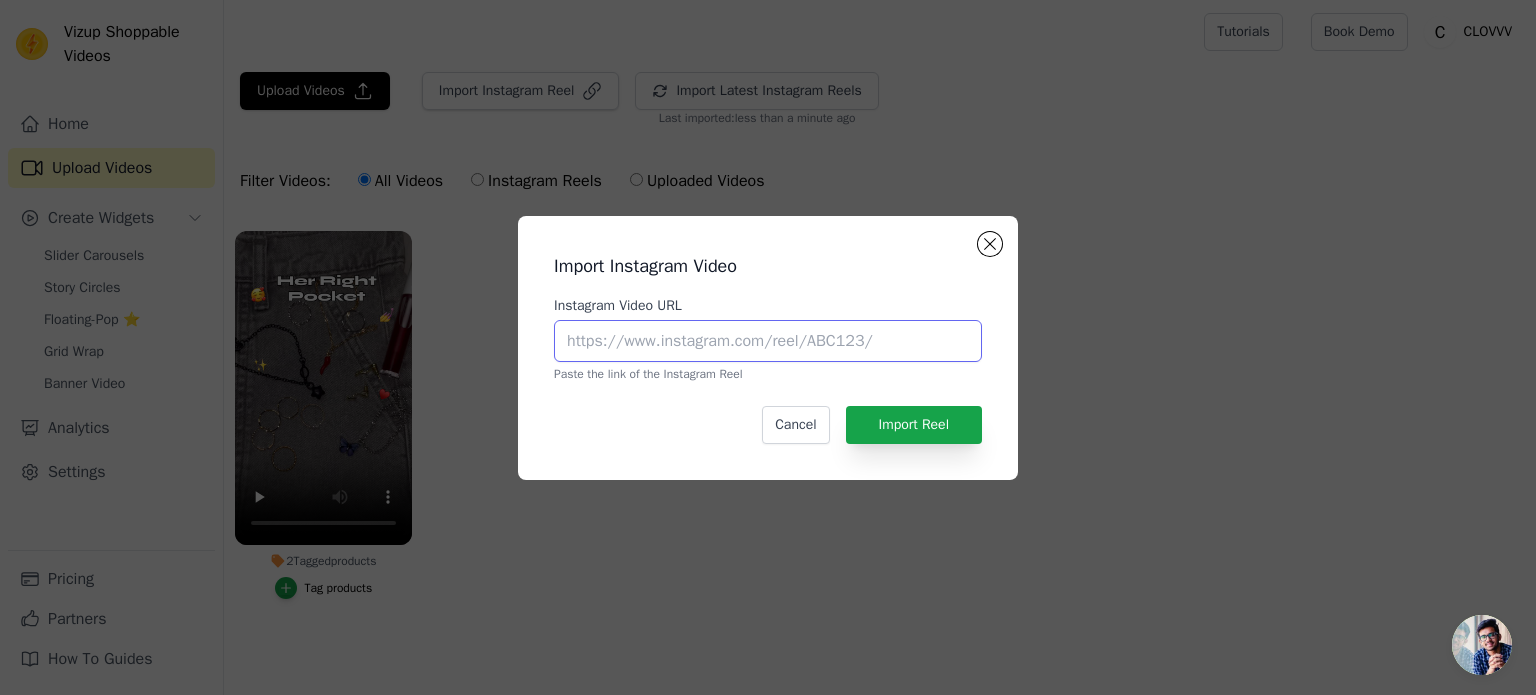 click on "Instagram Video URL" at bounding box center [768, 341] 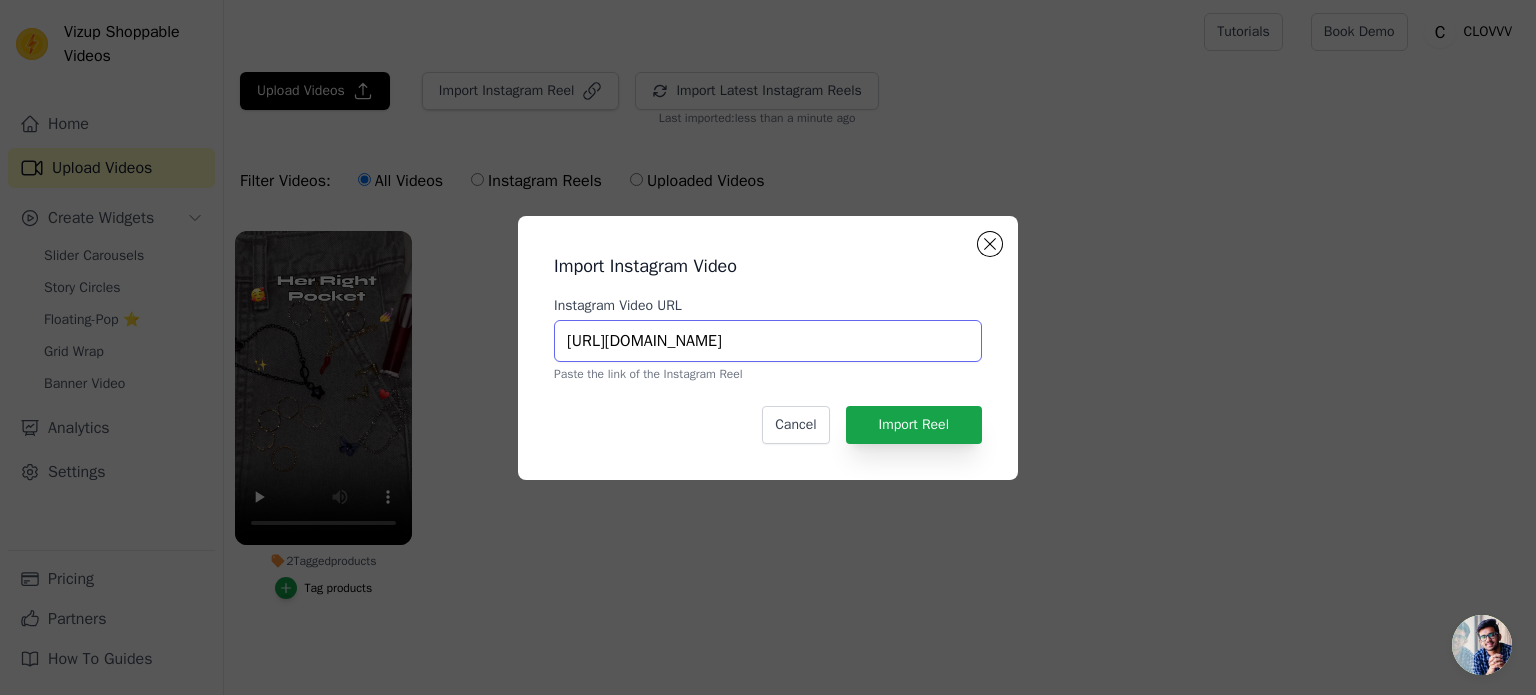 scroll, scrollTop: 0, scrollLeft: 360, axis: horizontal 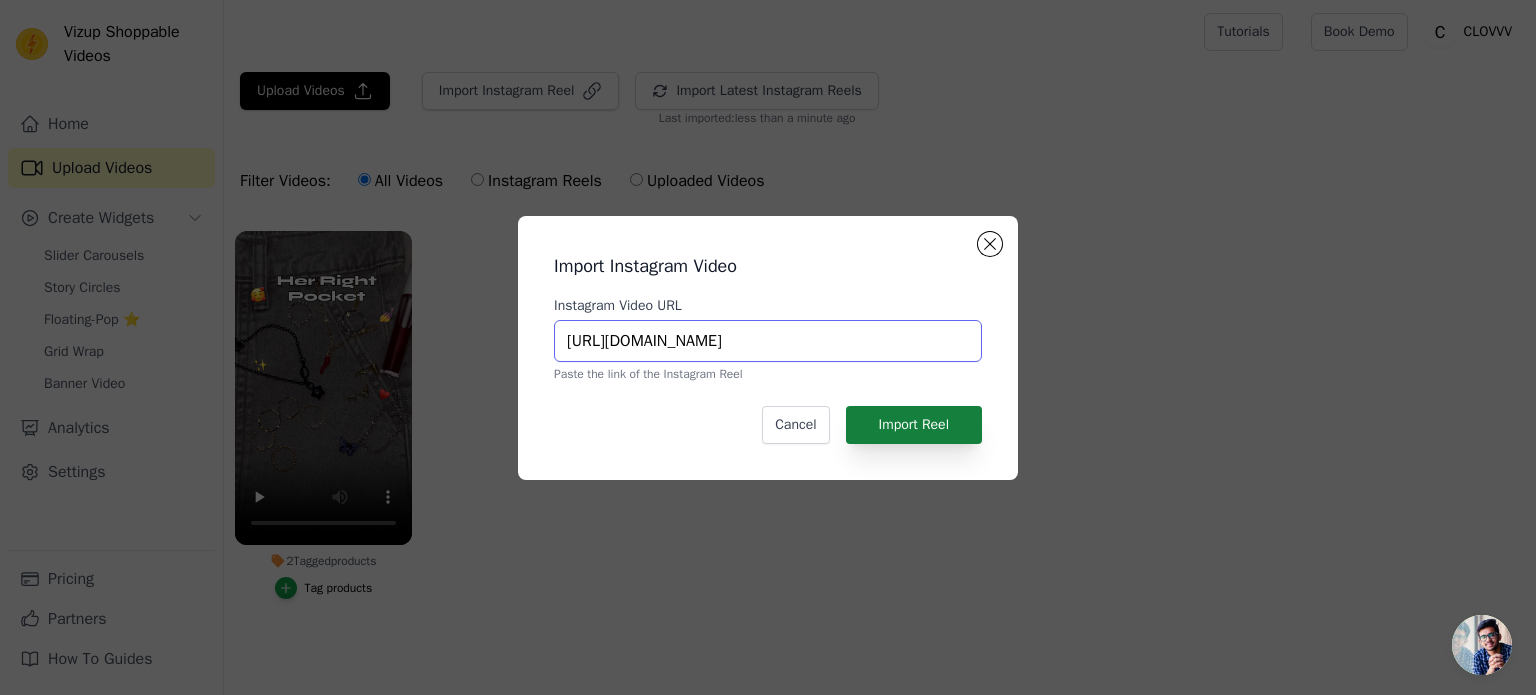 type on "[URL][DOMAIN_NAME]" 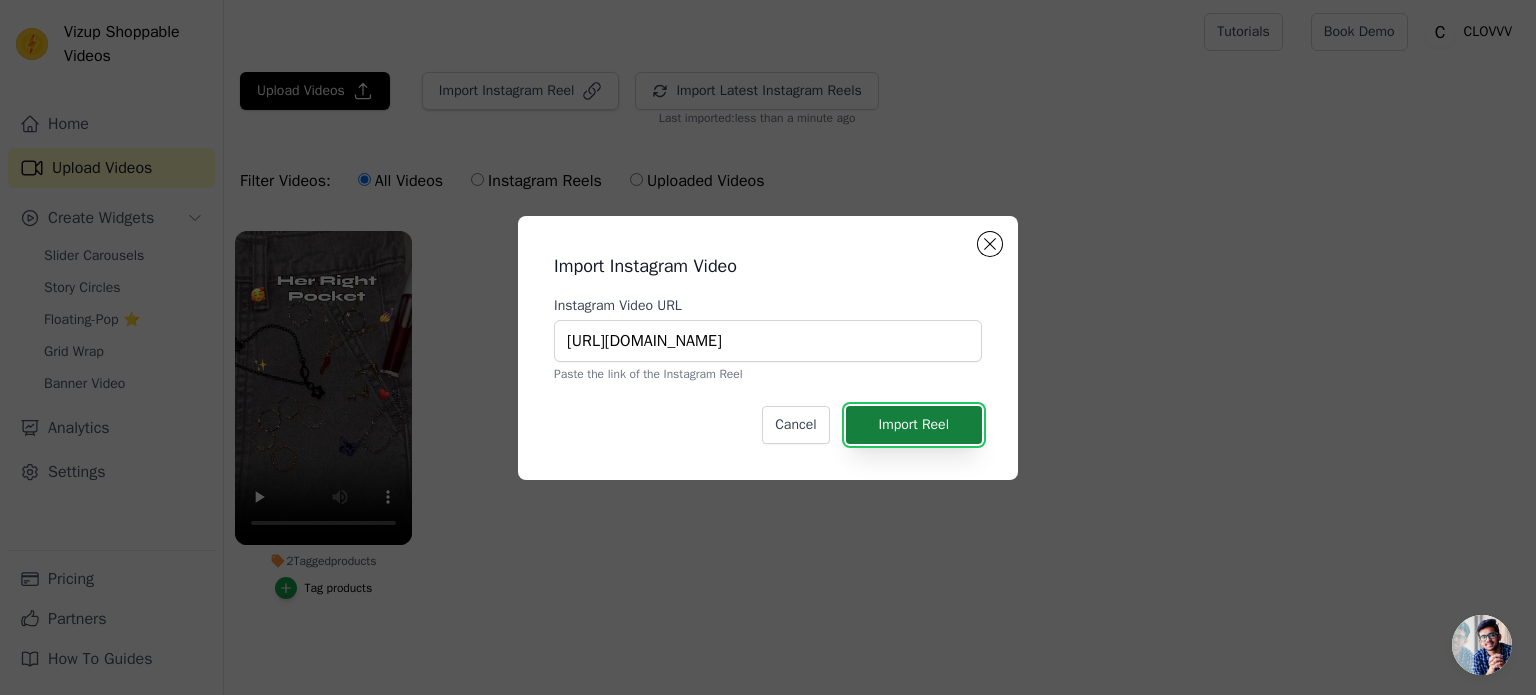 click on "Import Reel" at bounding box center [914, 425] 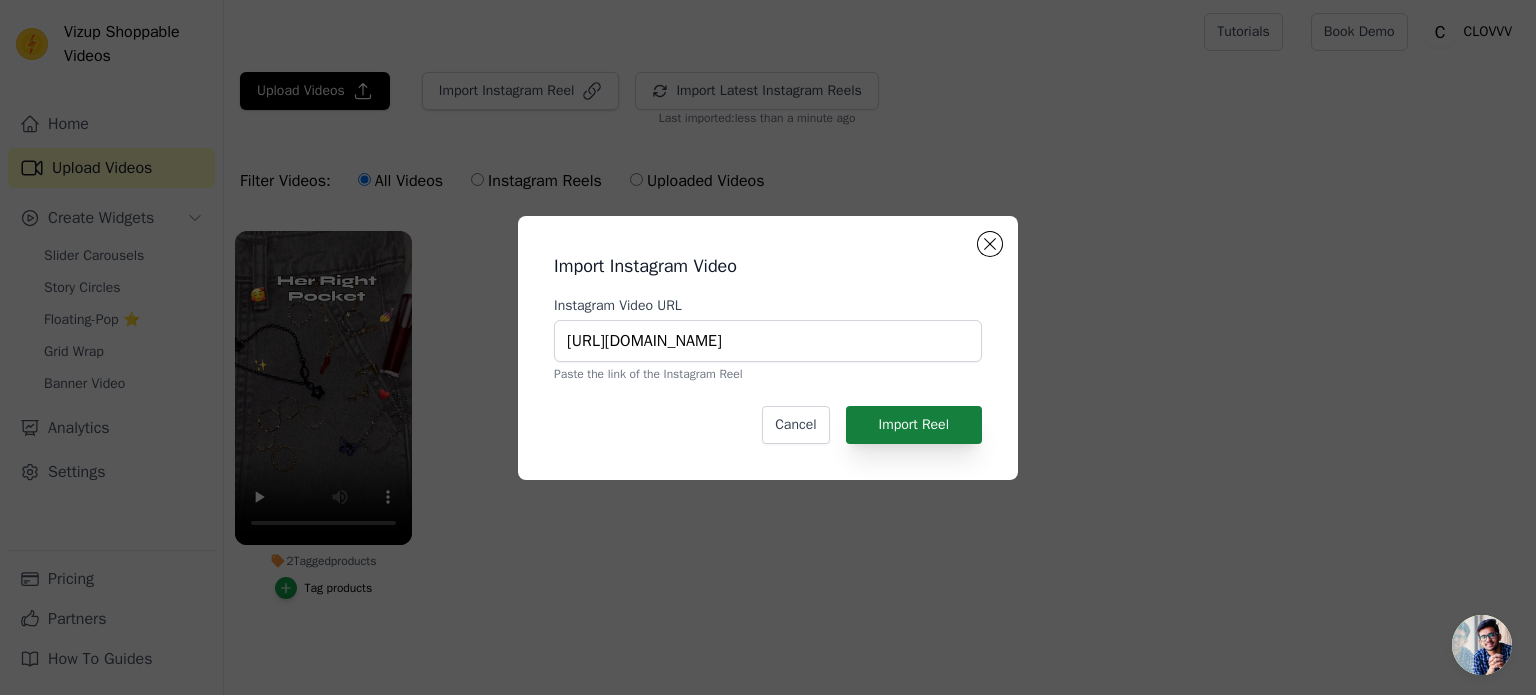 scroll, scrollTop: 0, scrollLeft: 0, axis: both 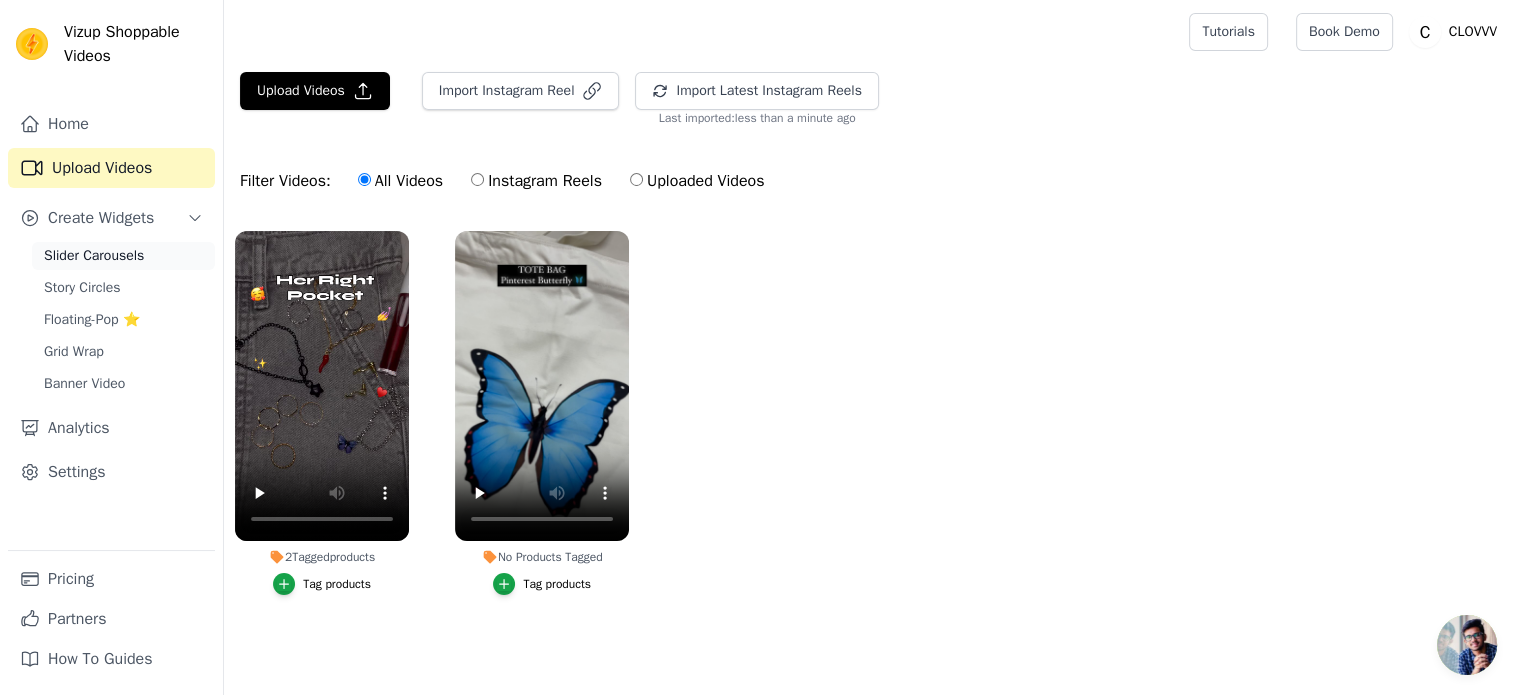 click on "Slider Carousels" at bounding box center [123, 256] 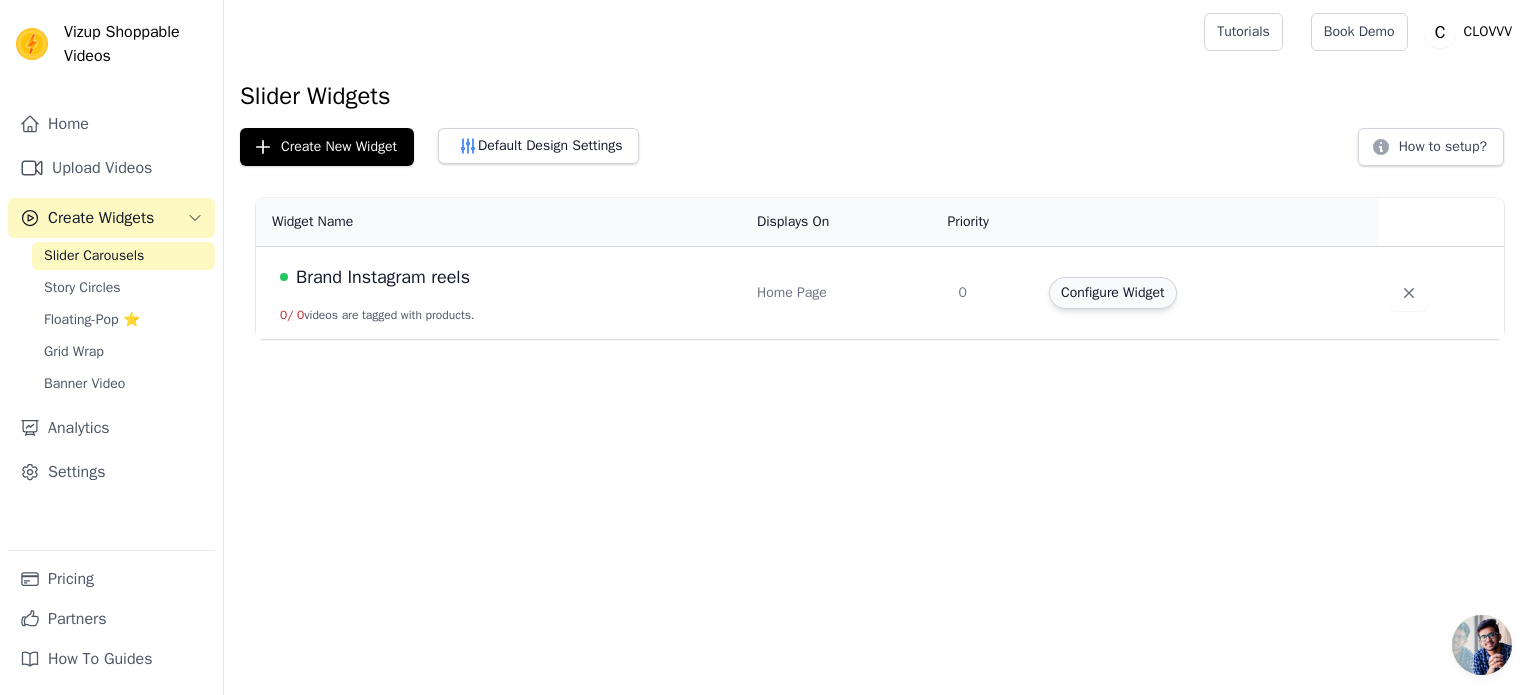 click on "Configure Widget" at bounding box center [1112, 293] 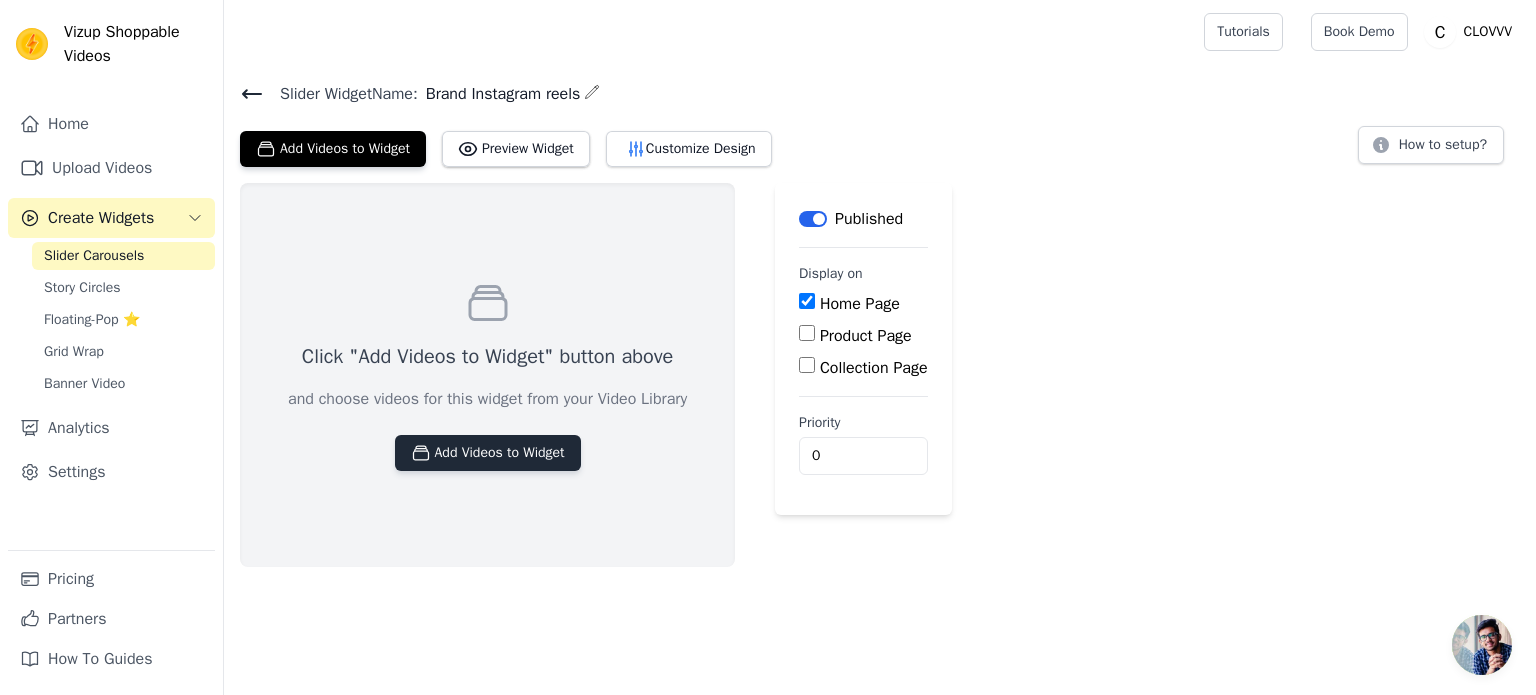 click on "Add Videos to Widget" at bounding box center (488, 453) 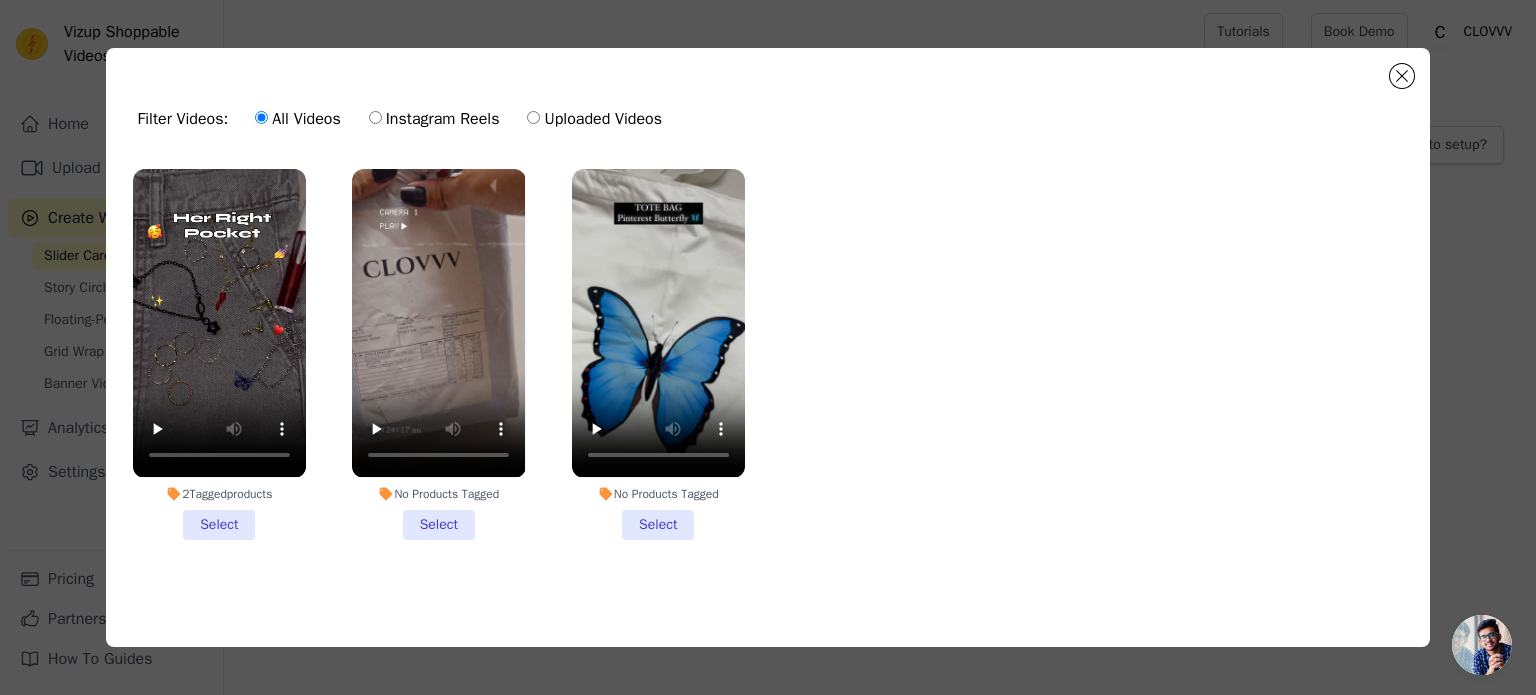 click on "2  Tagged  products     Select" at bounding box center (219, 354) 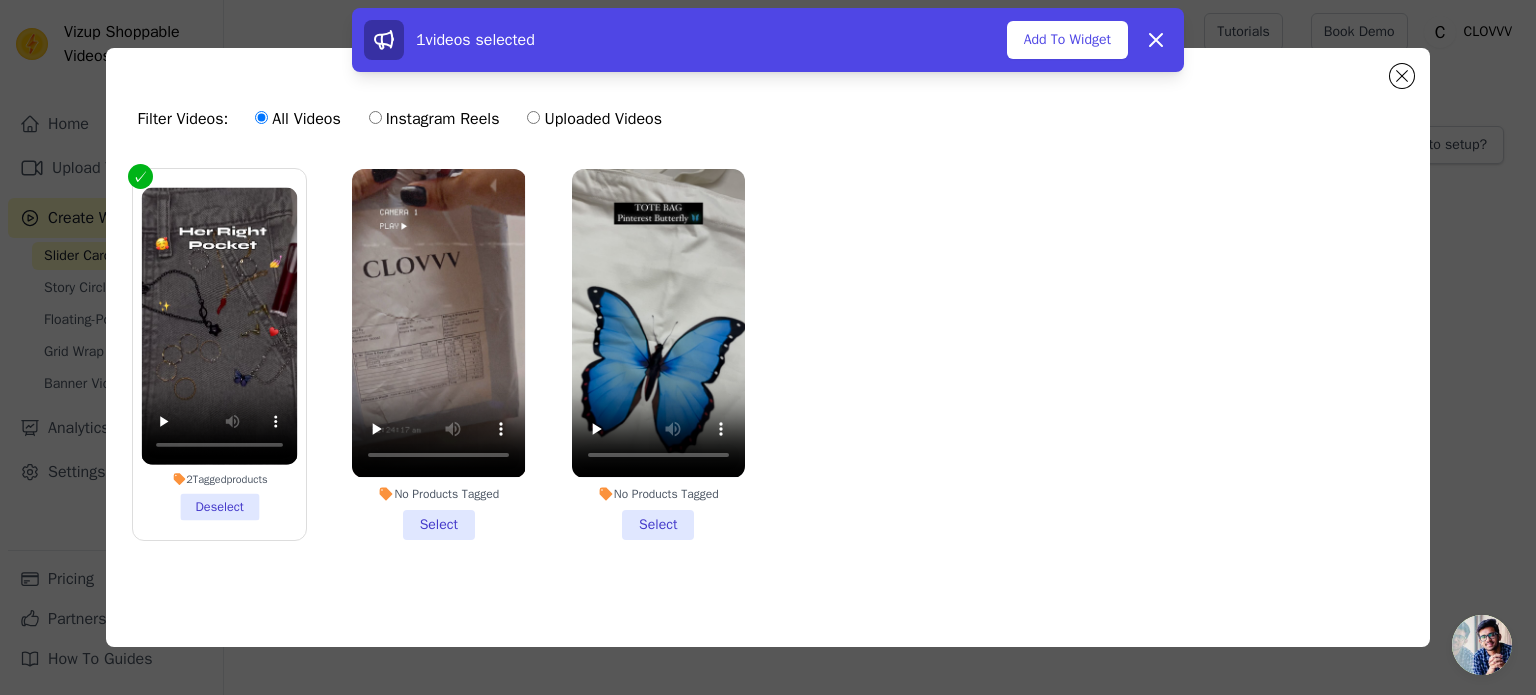 click on "No Products Tagged     Select" at bounding box center [438, 354] 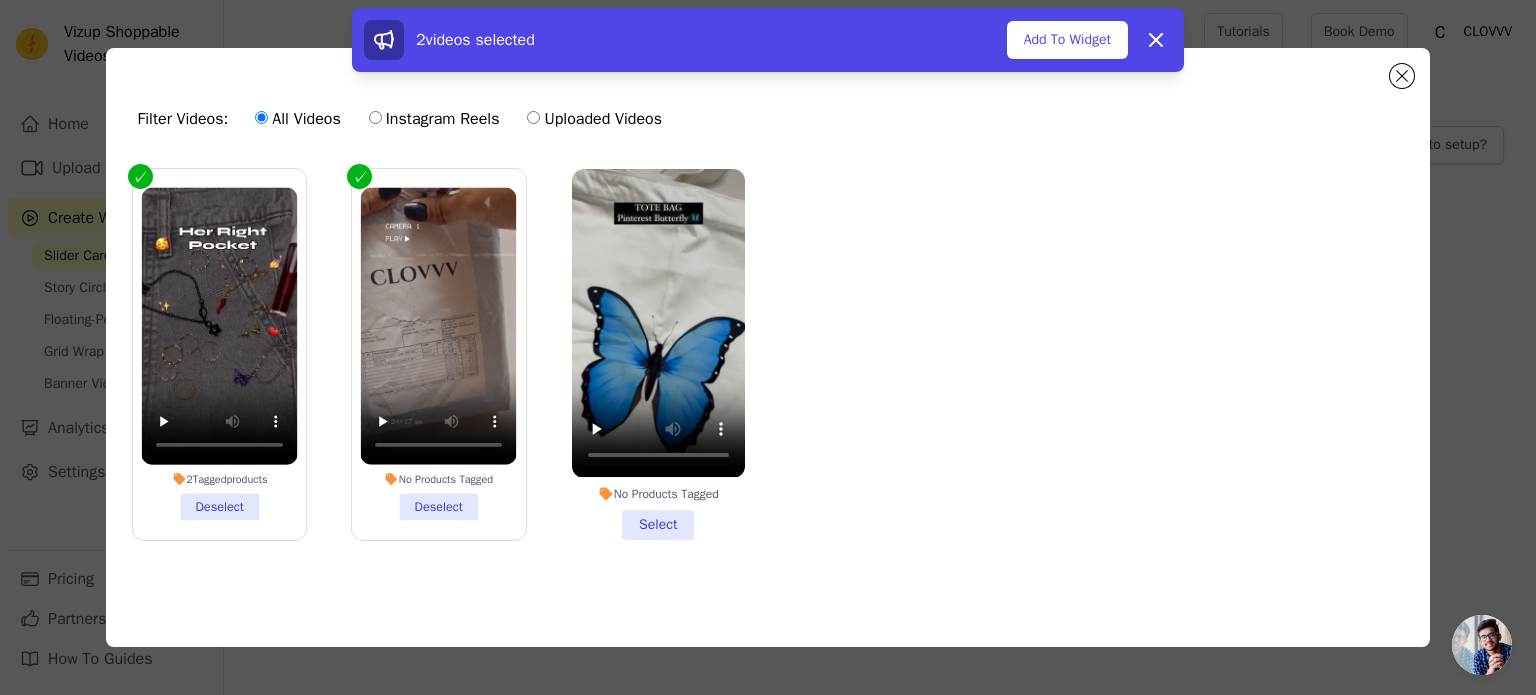 click on "No Products Tagged     Select" at bounding box center (658, 354) 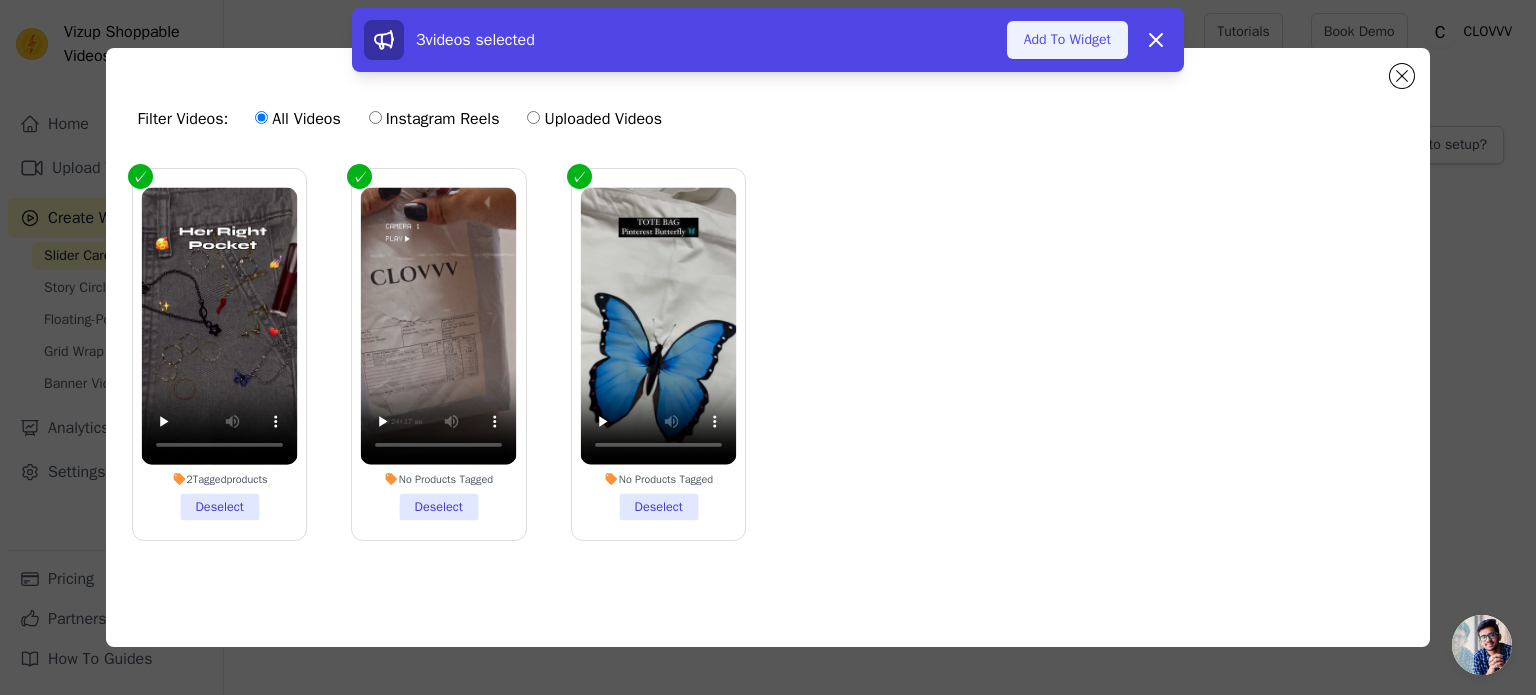 click on "Add To Widget" at bounding box center (1067, 40) 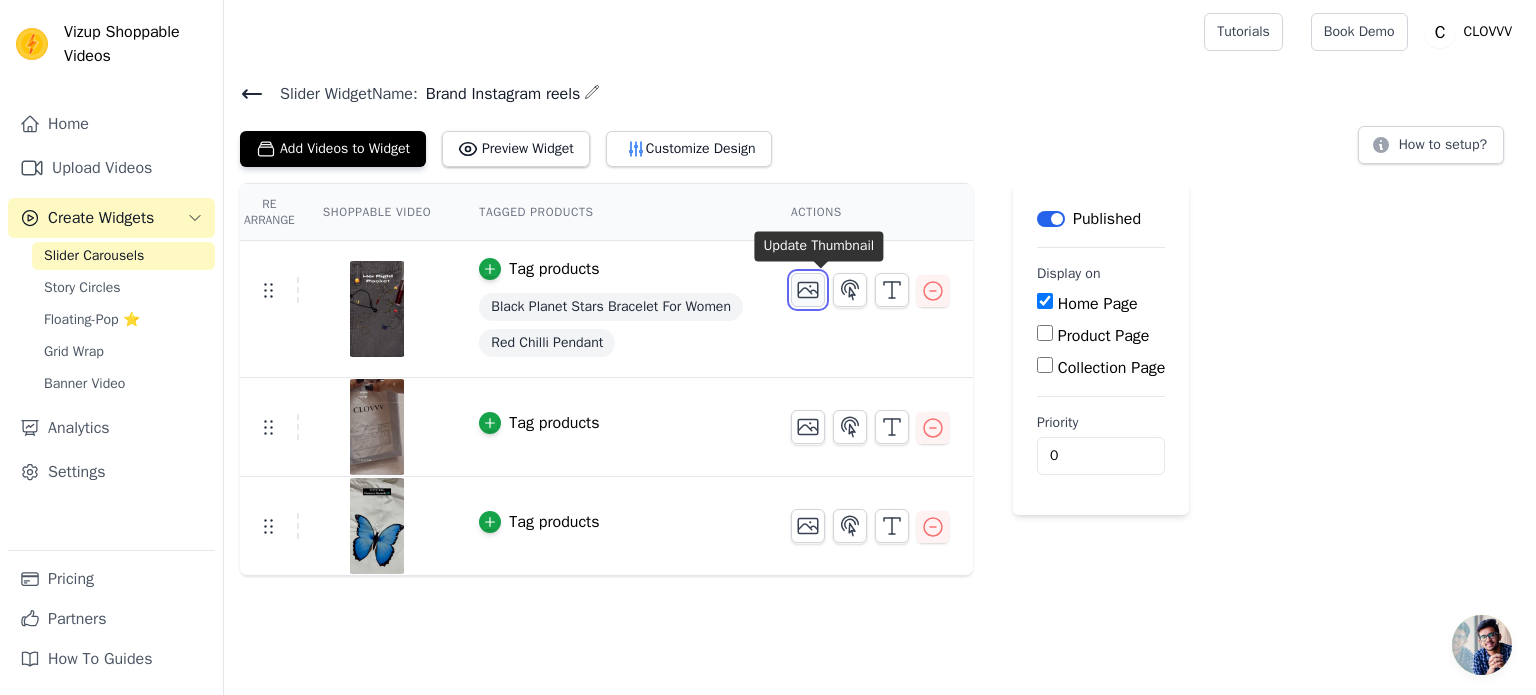 click 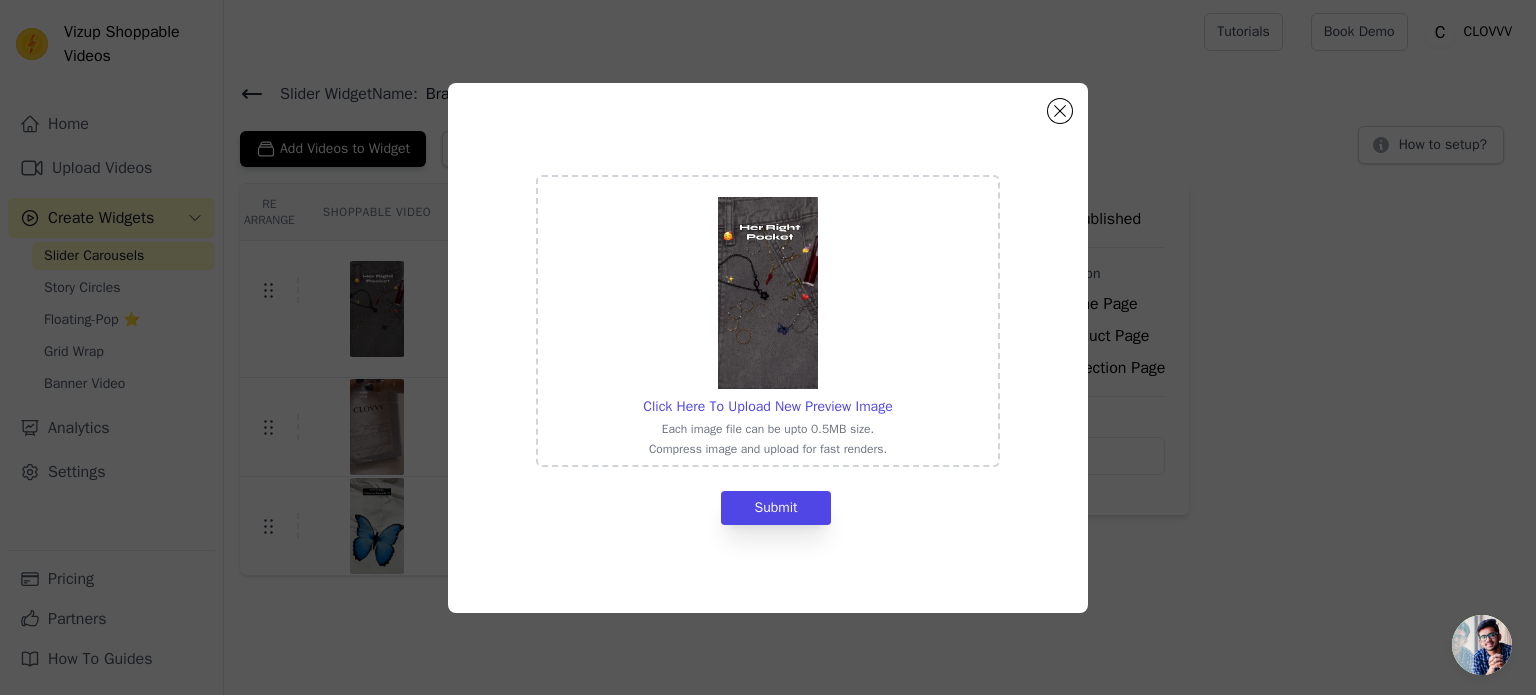click at bounding box center [768, 293] 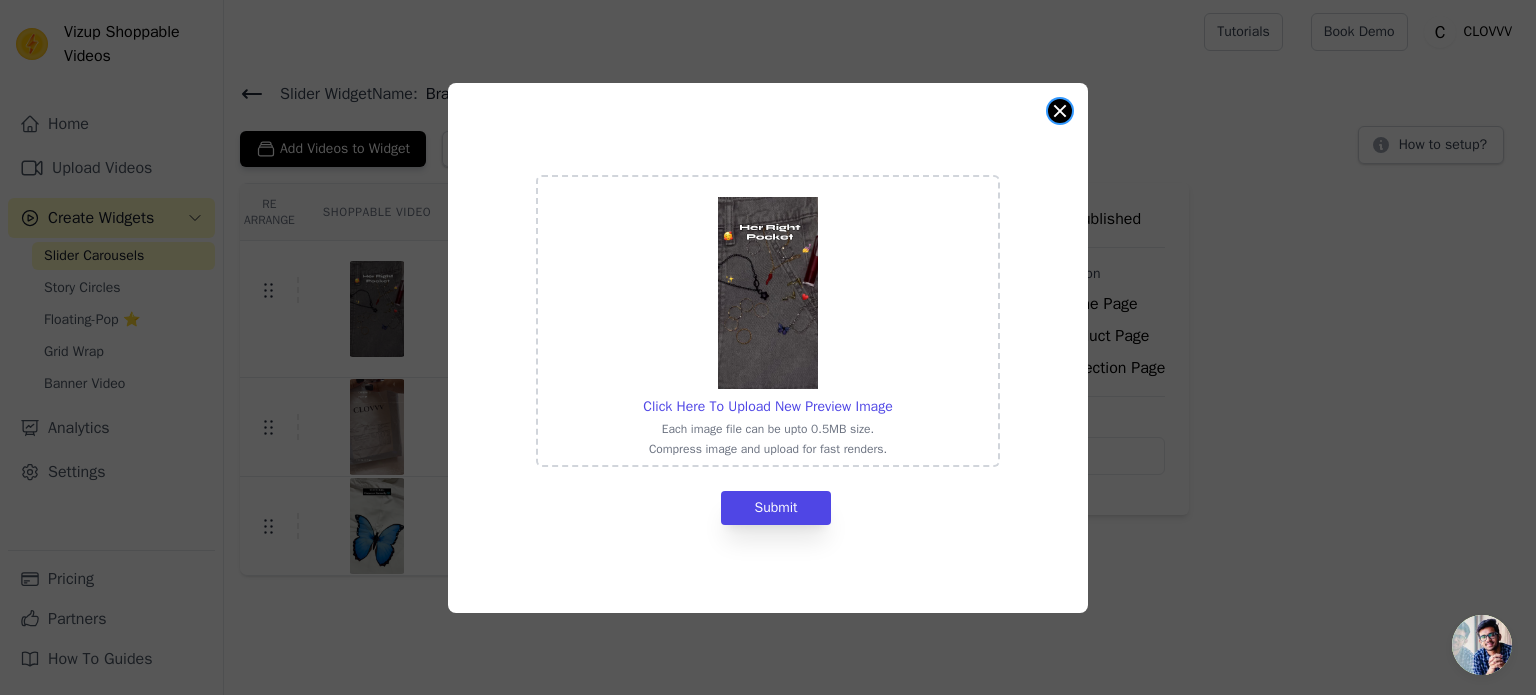 click at bounding box center [1060, 111] 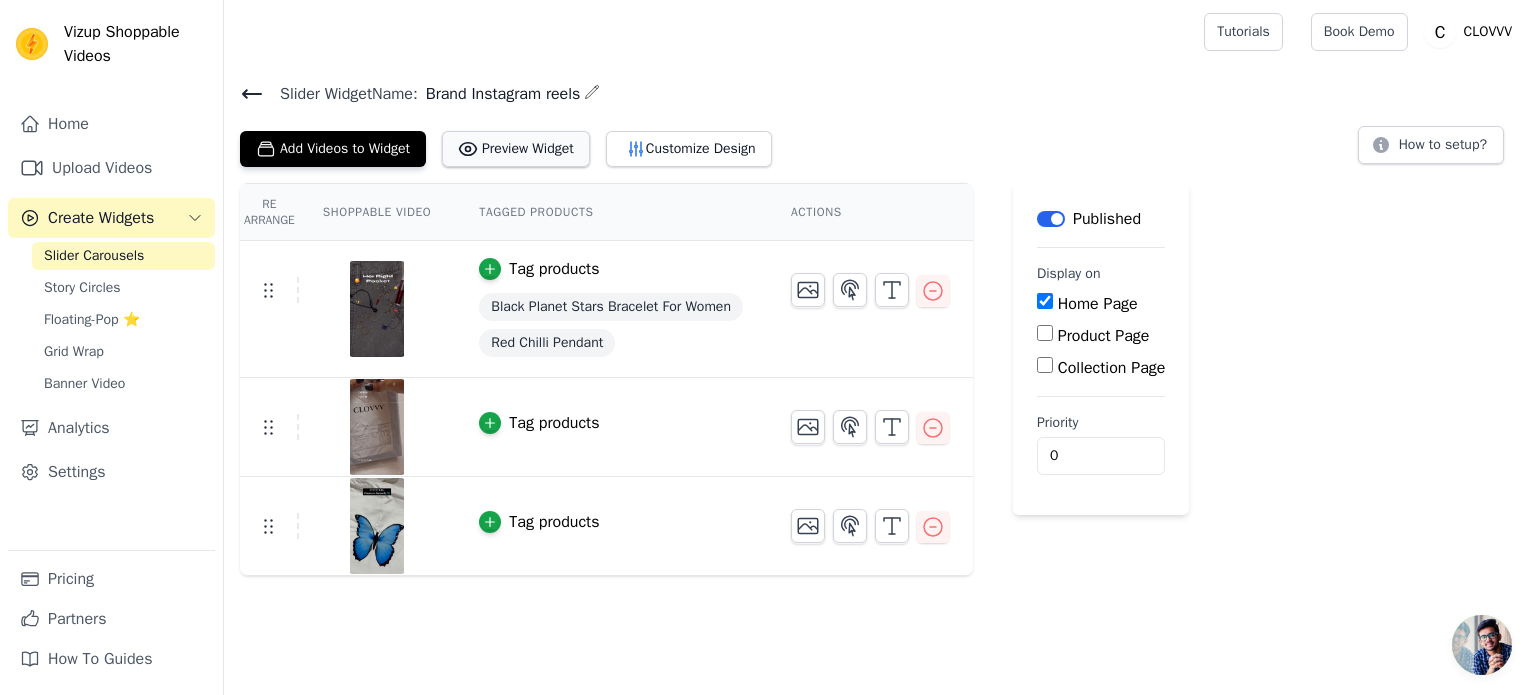 click on "Preview Widget" at bounding box center [516, 149] 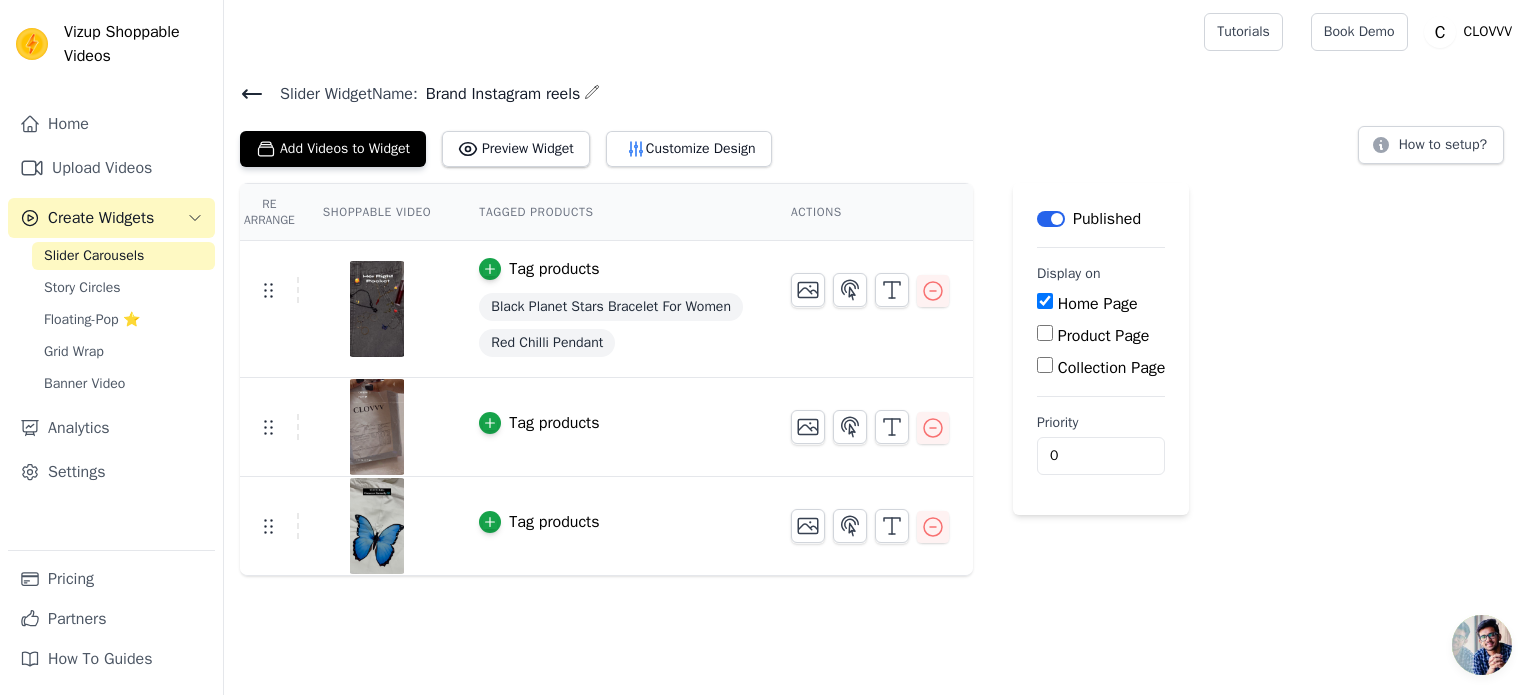 click on "Home Page" at bounding box center (1098, 304) 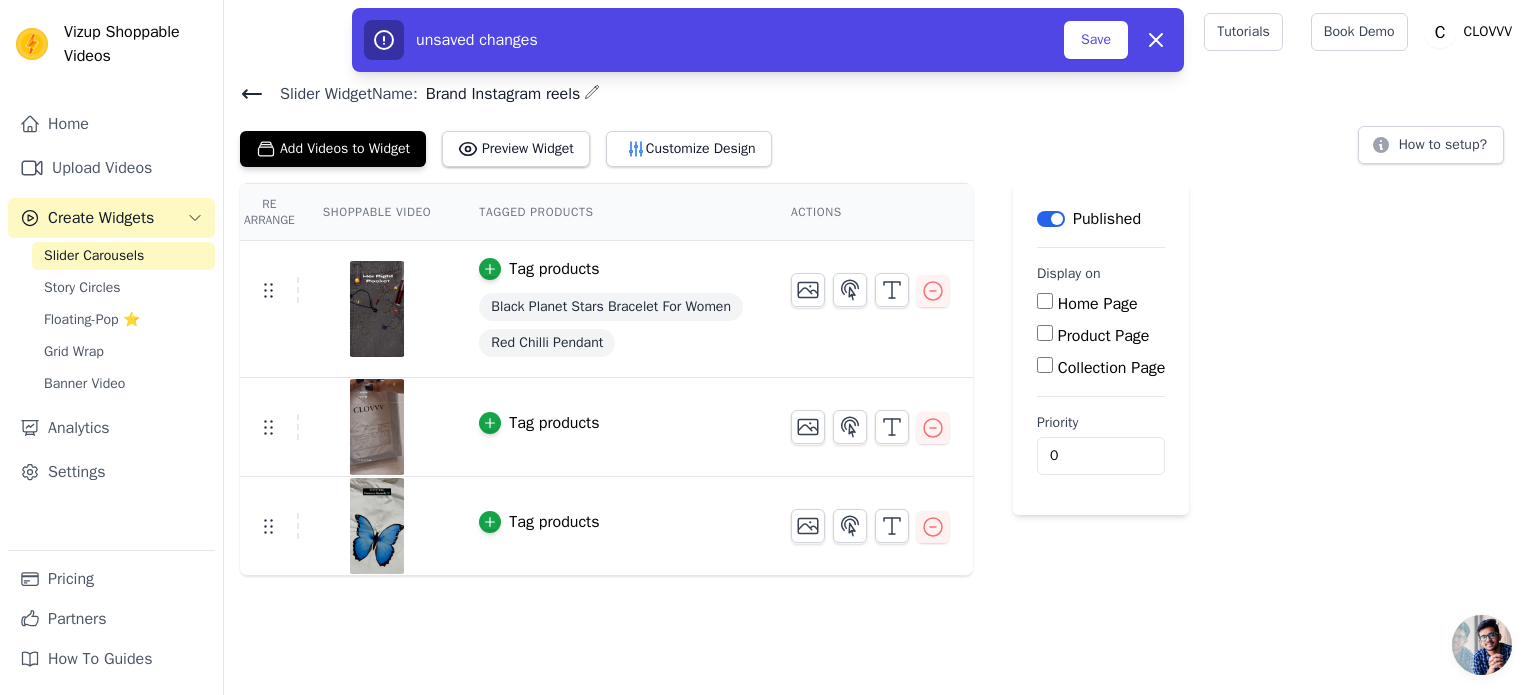 click on "Home Page" at bounding box center (1098, 304) 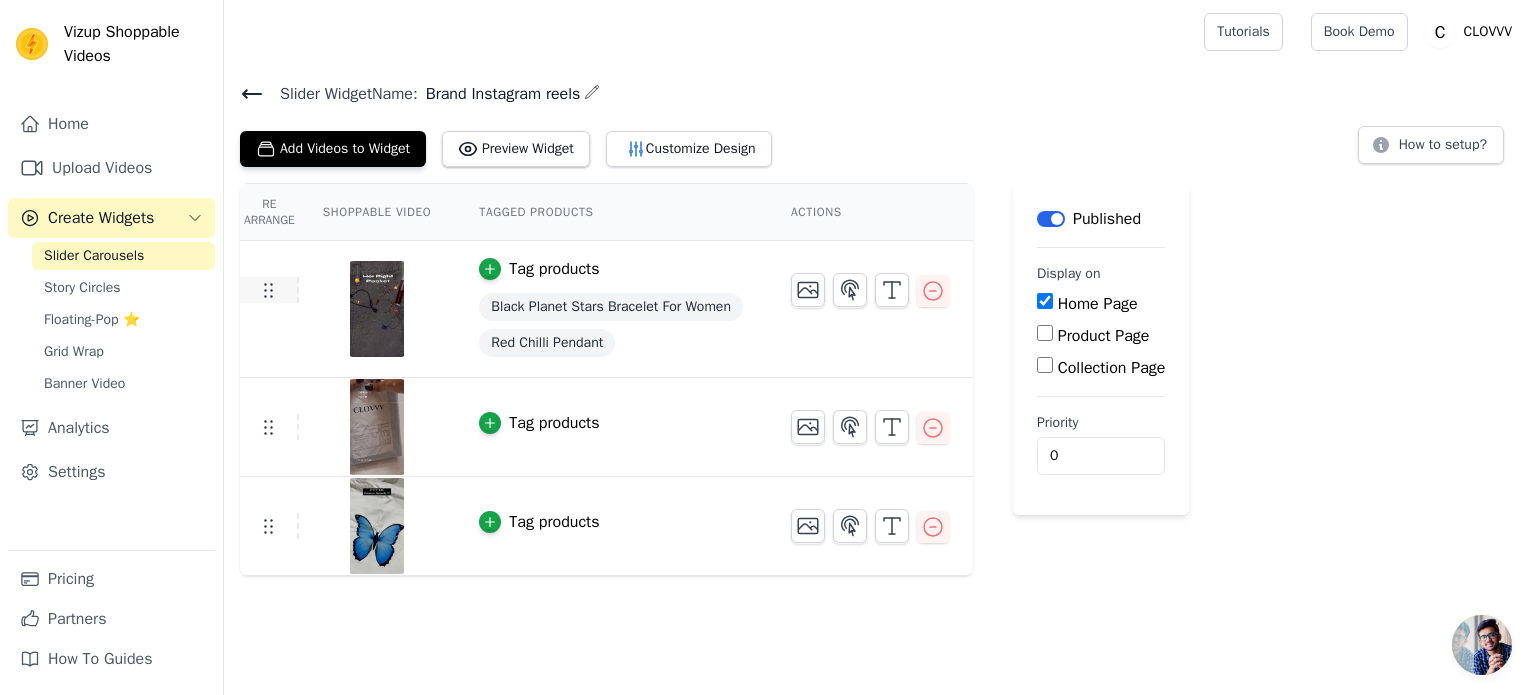click at bounding box center [269, 290] 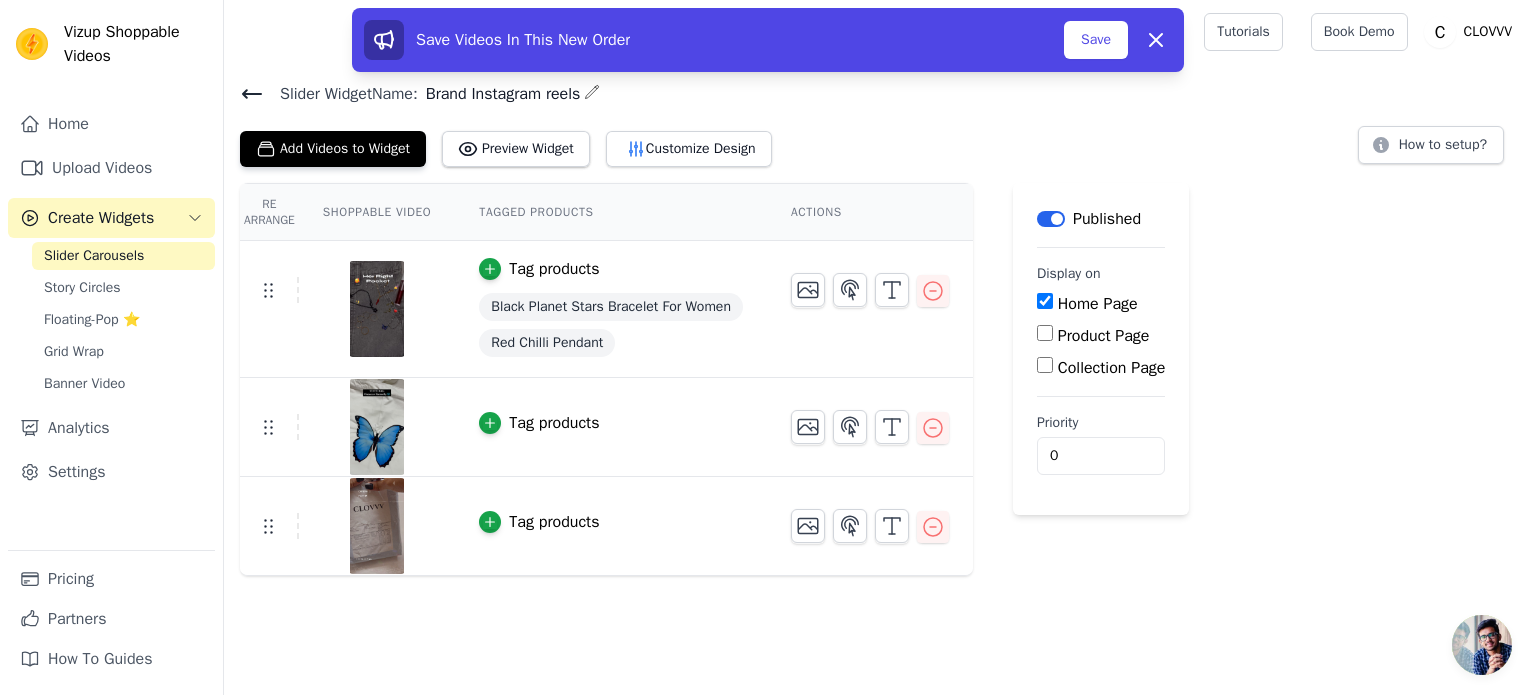 click on "Vizup Shoppable Videos
Home
Upload Videos       Create Widgets     Slider Carousels   Story Circles   Floating-Pop ⭐   Grid Wrap   Banner Video
Analytics
Settings
Pricing
Partners
How To Guides   Open sidebar       Tutorials     Book Demo   Open user menu" at bounding box center [768, 288] 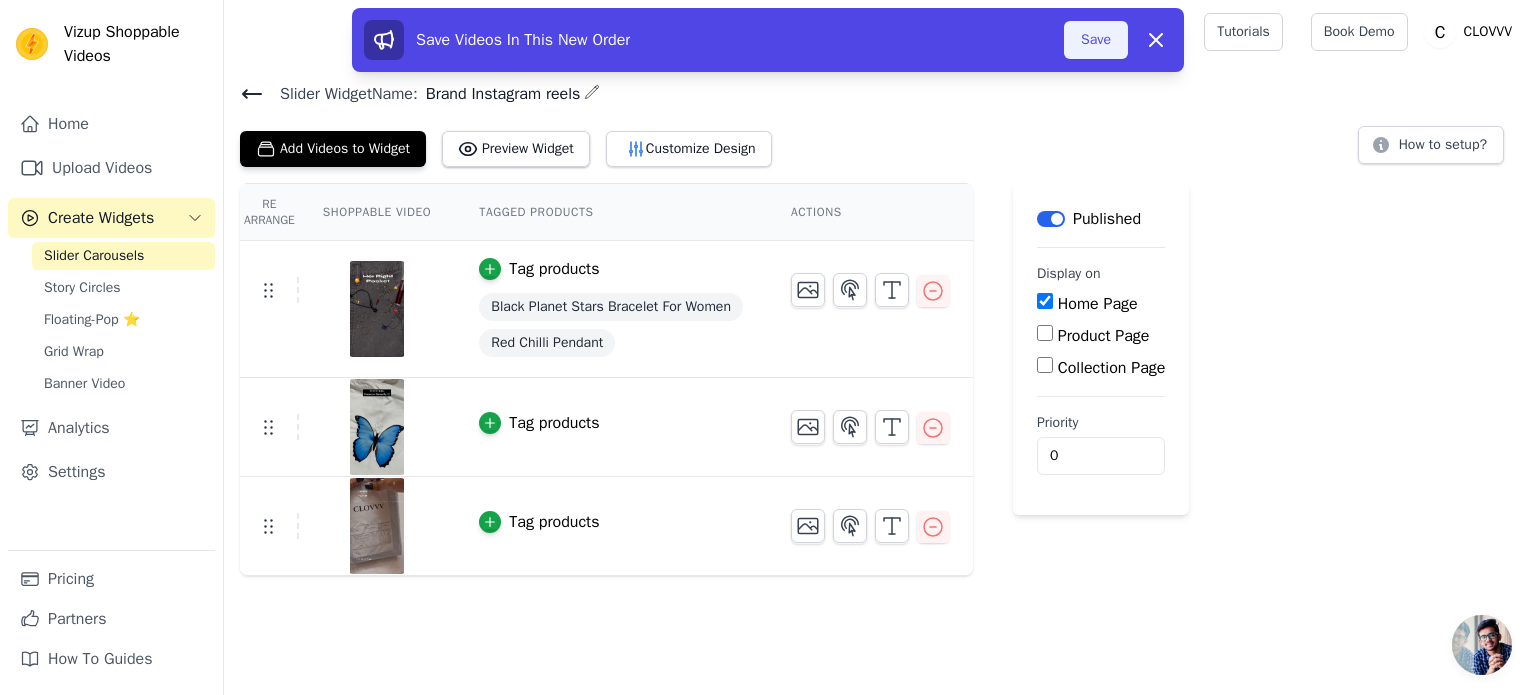 click on "Save" at bounding box center [1096, 40] 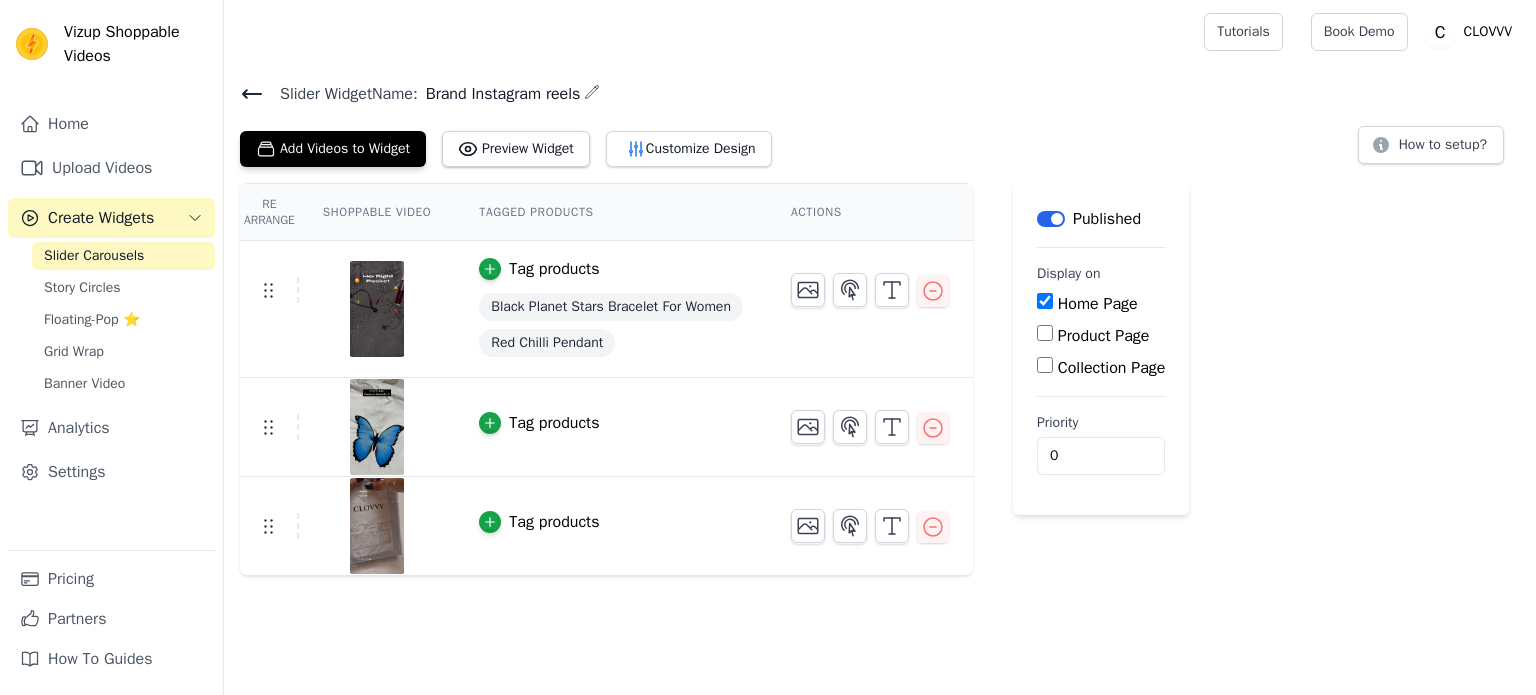 scroll, scrollTop: 0, scrollLeft: 0, axis: both 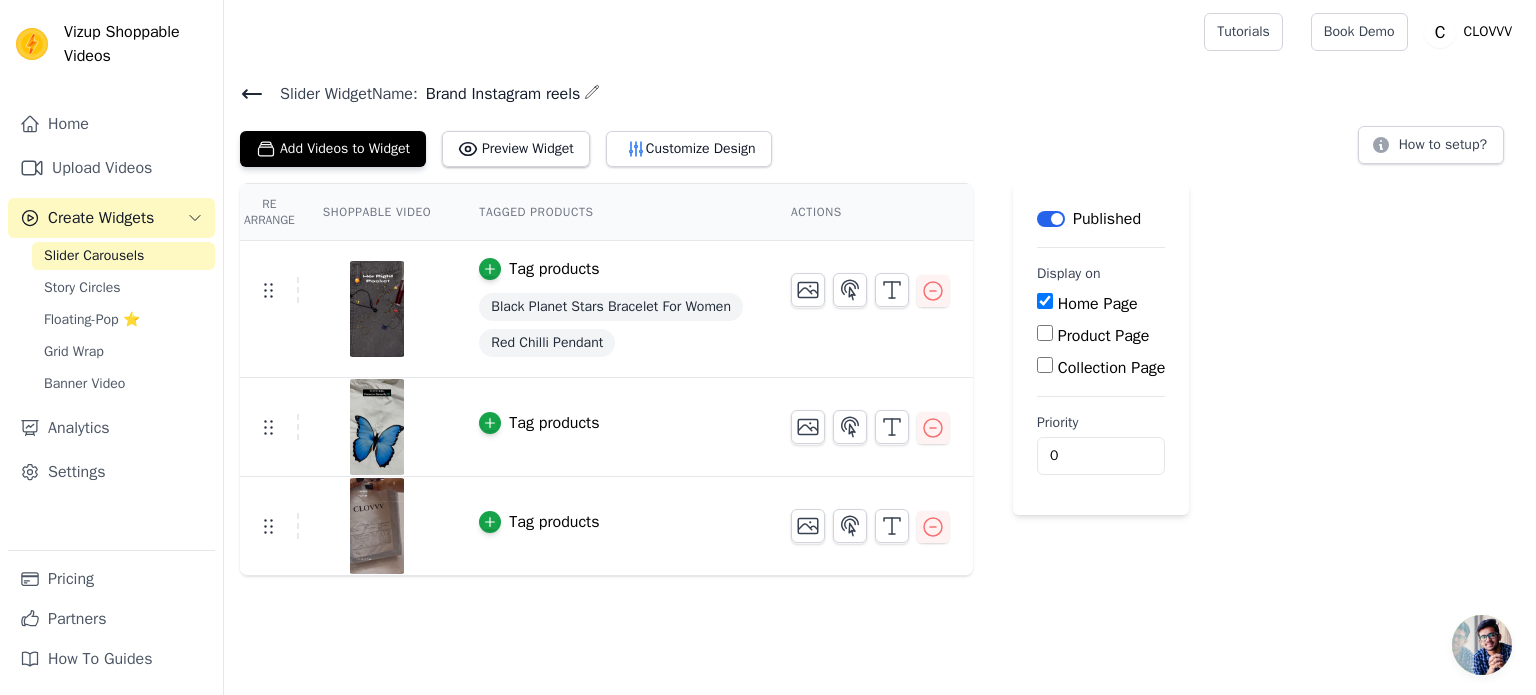 click on "Slider Widget  Name:   Brand Instagram reels
Add Videos to Widget
Preview Widget       Customize Design
How to setup?         Re Arrange   Shoppable Video   Tagged Products   Actions             Tag products   Black Planet Stars Bracelet For Women   Red Chilli Pendant                             Tag products                             Tag products                       Save Videos In This New Order   Save   Dismiss     Label     Published     Display on     Home Page     Product Page       Collection Page       Priority   0" at bounding box center [880, 328] 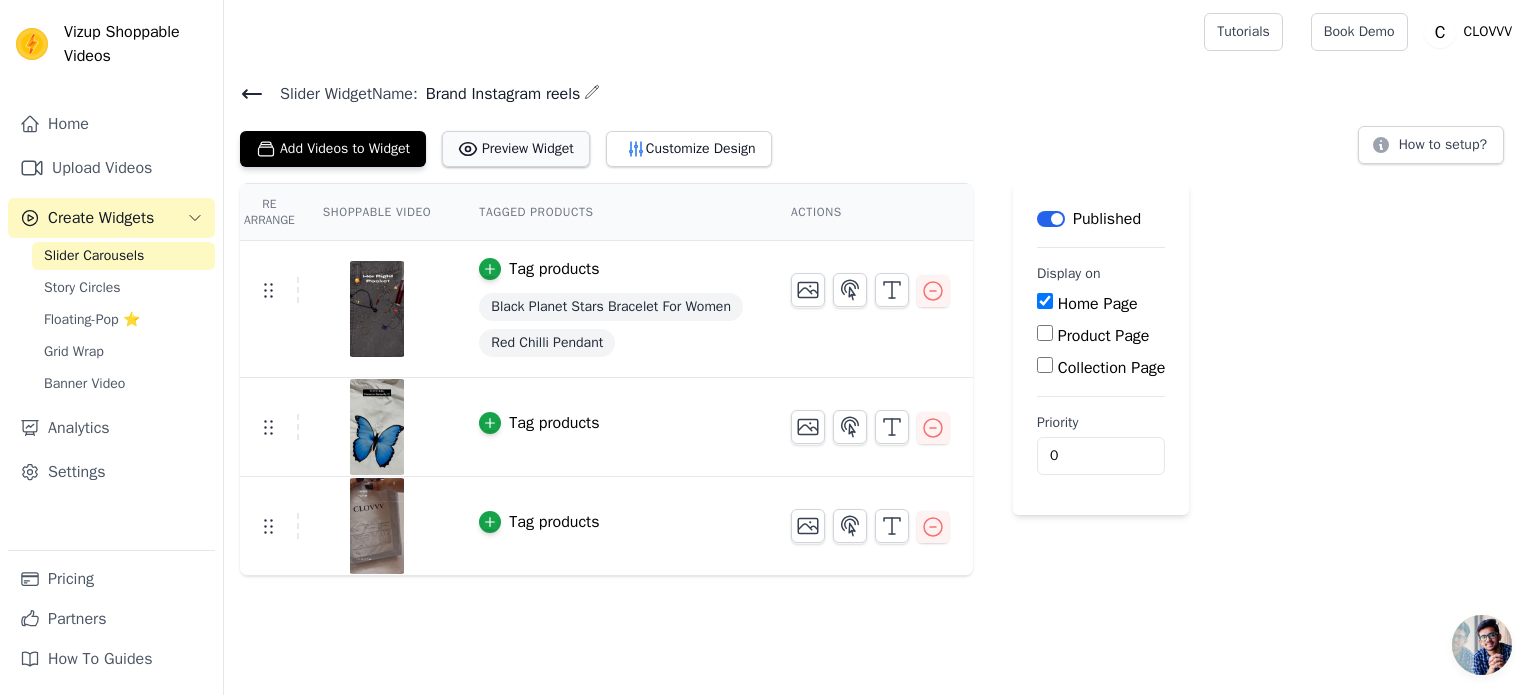 click on "Preview Widget" at bounding box center (516, 149) 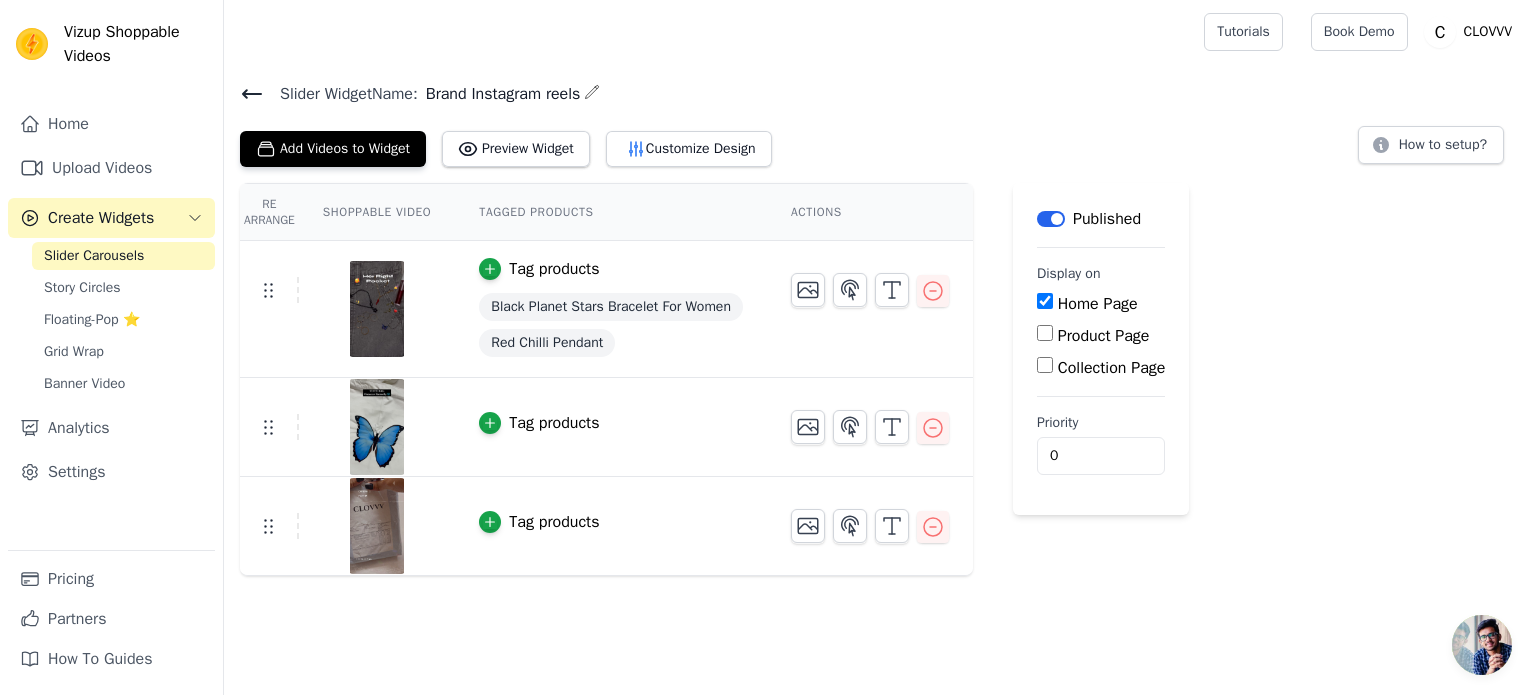 click on "Slider Carousels" at bounding box center (94, 256) 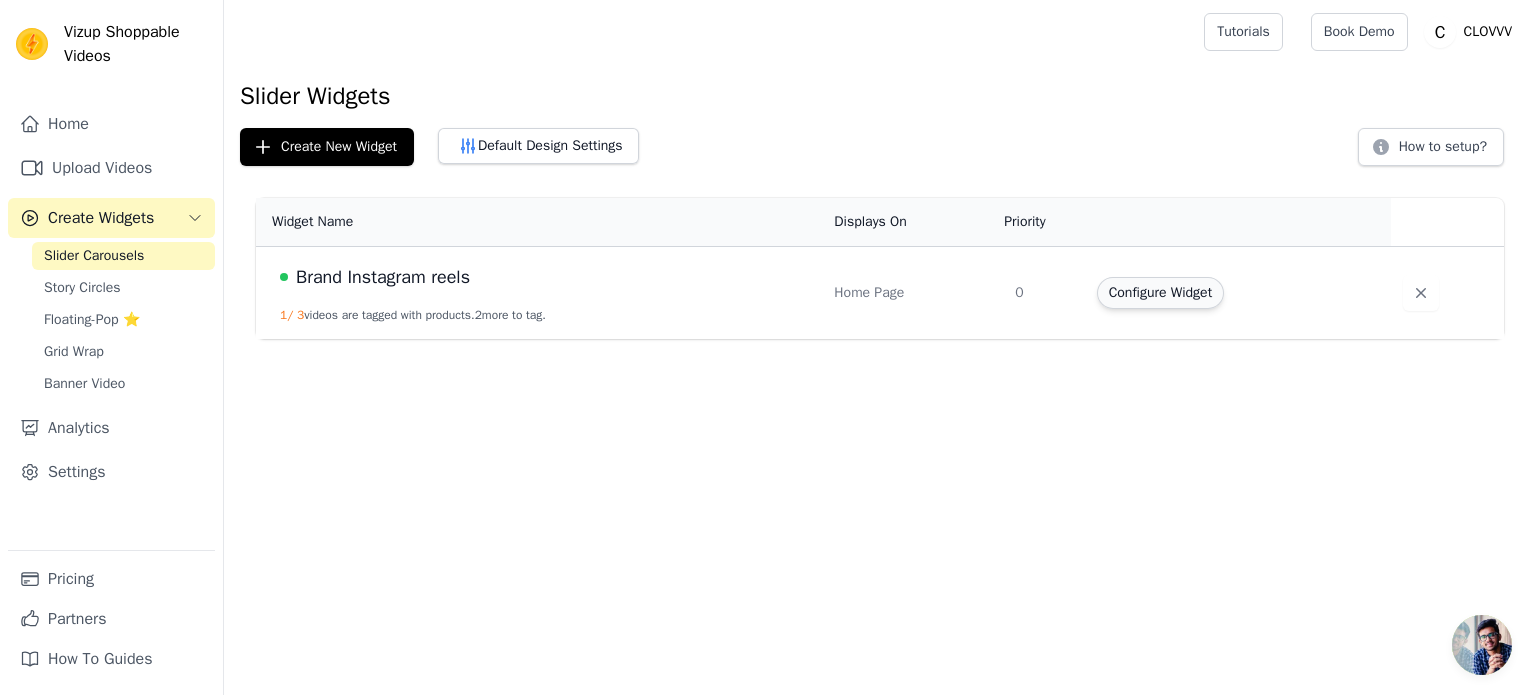click on "Configure Widget" at bounding box center (1160, 293) 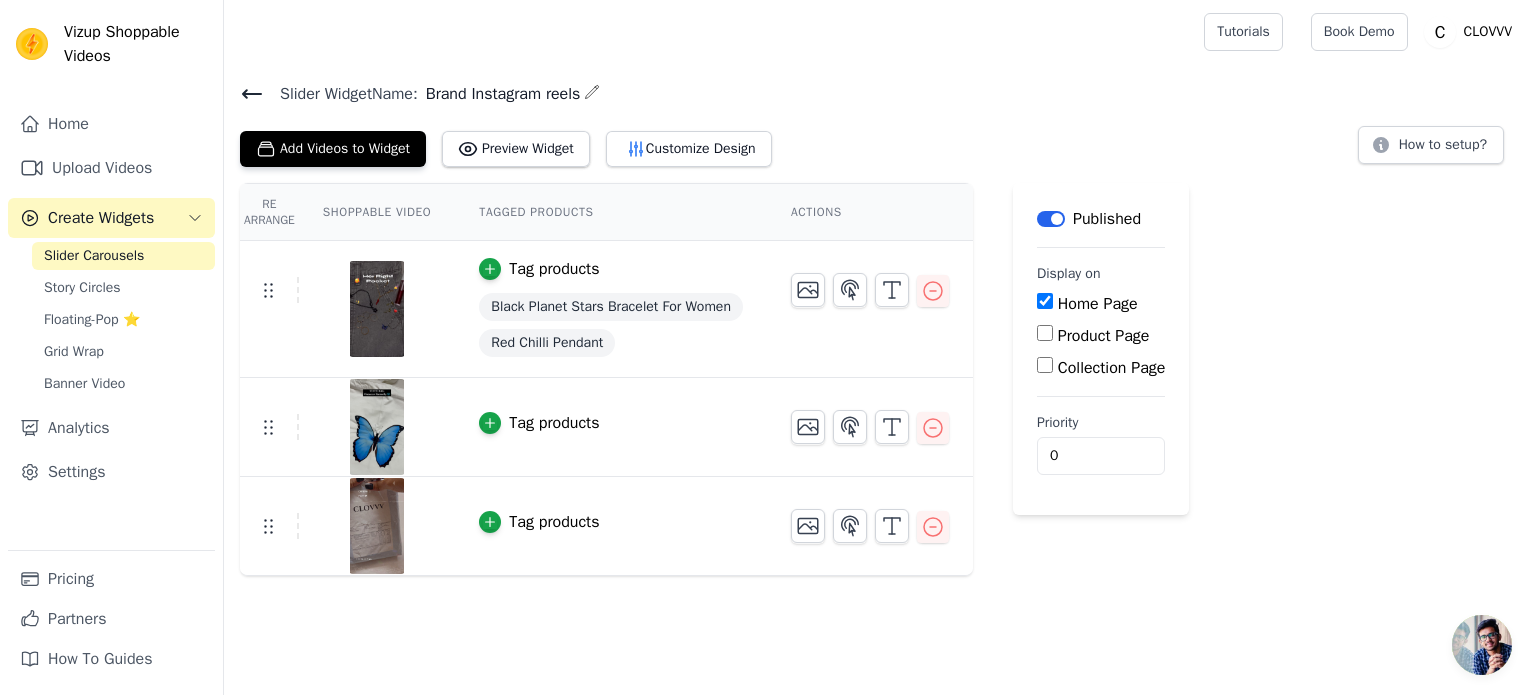 click on "Slider Carousels" at bounding box center [94, 256] 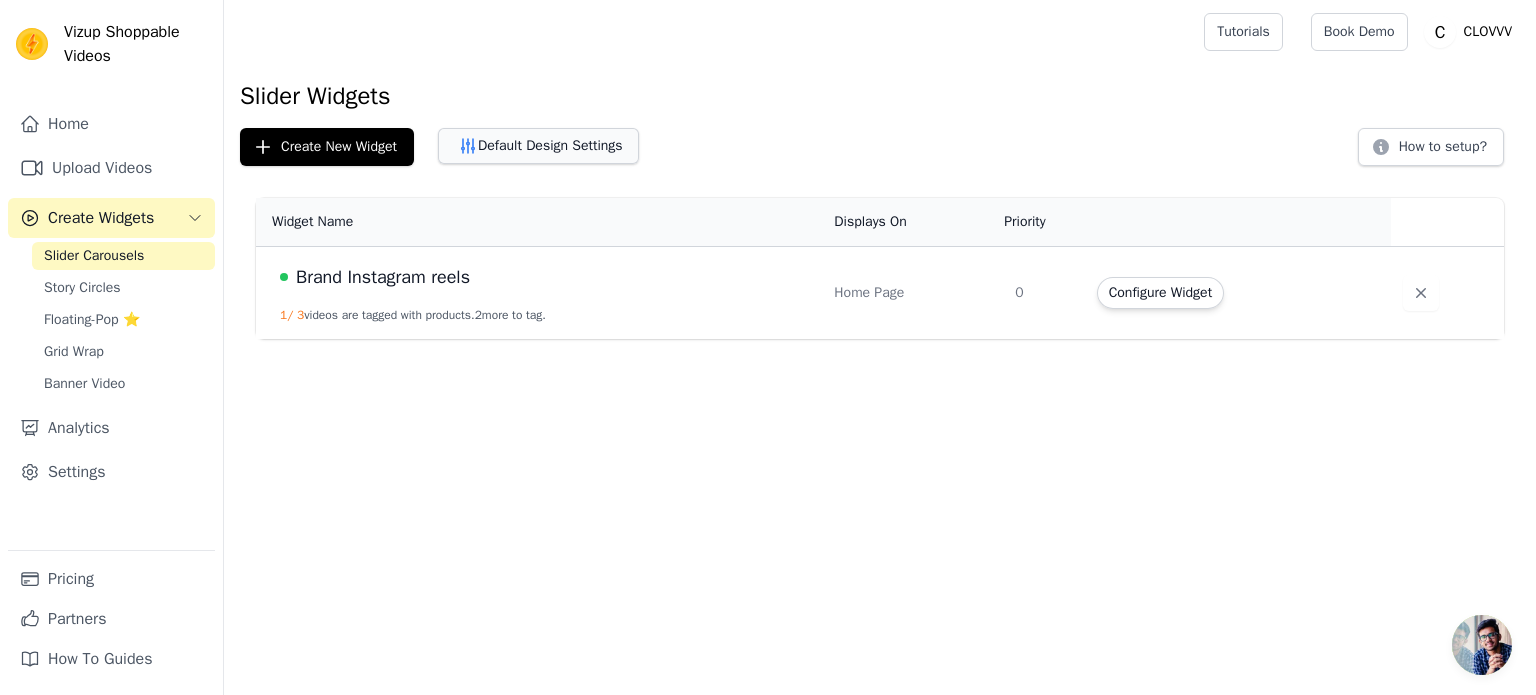 click on "Default Design Settings" at bounding box center [538, 146] 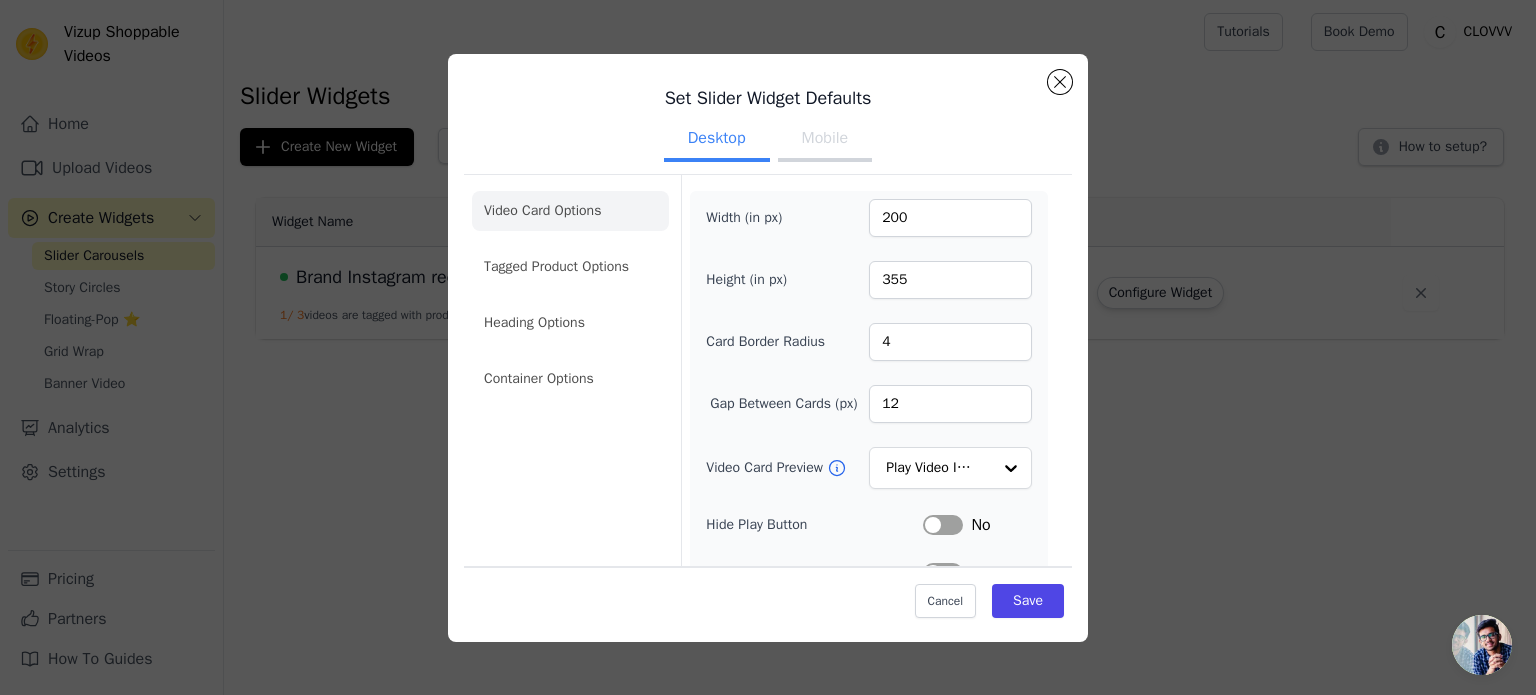 click on "Mobile" at bounding box center [825, 140] 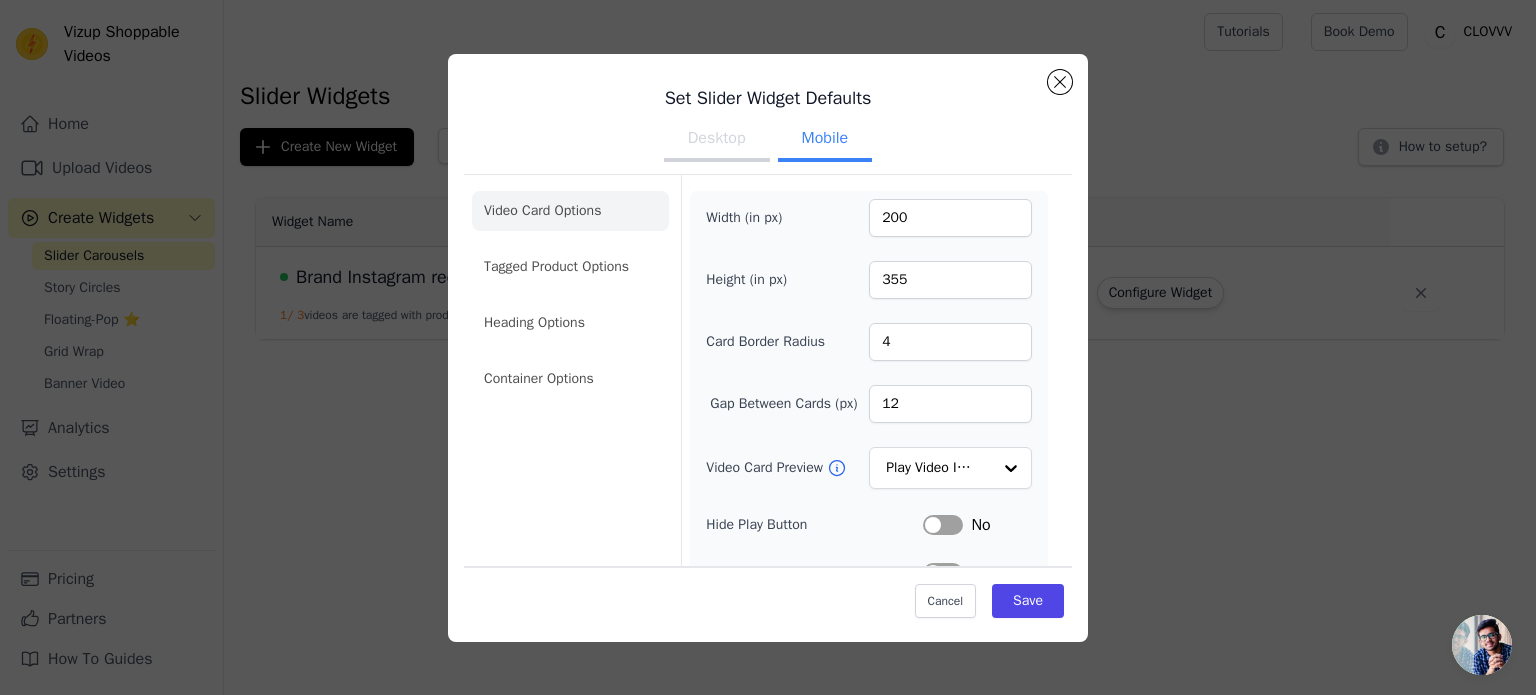click on "Video Card Options" 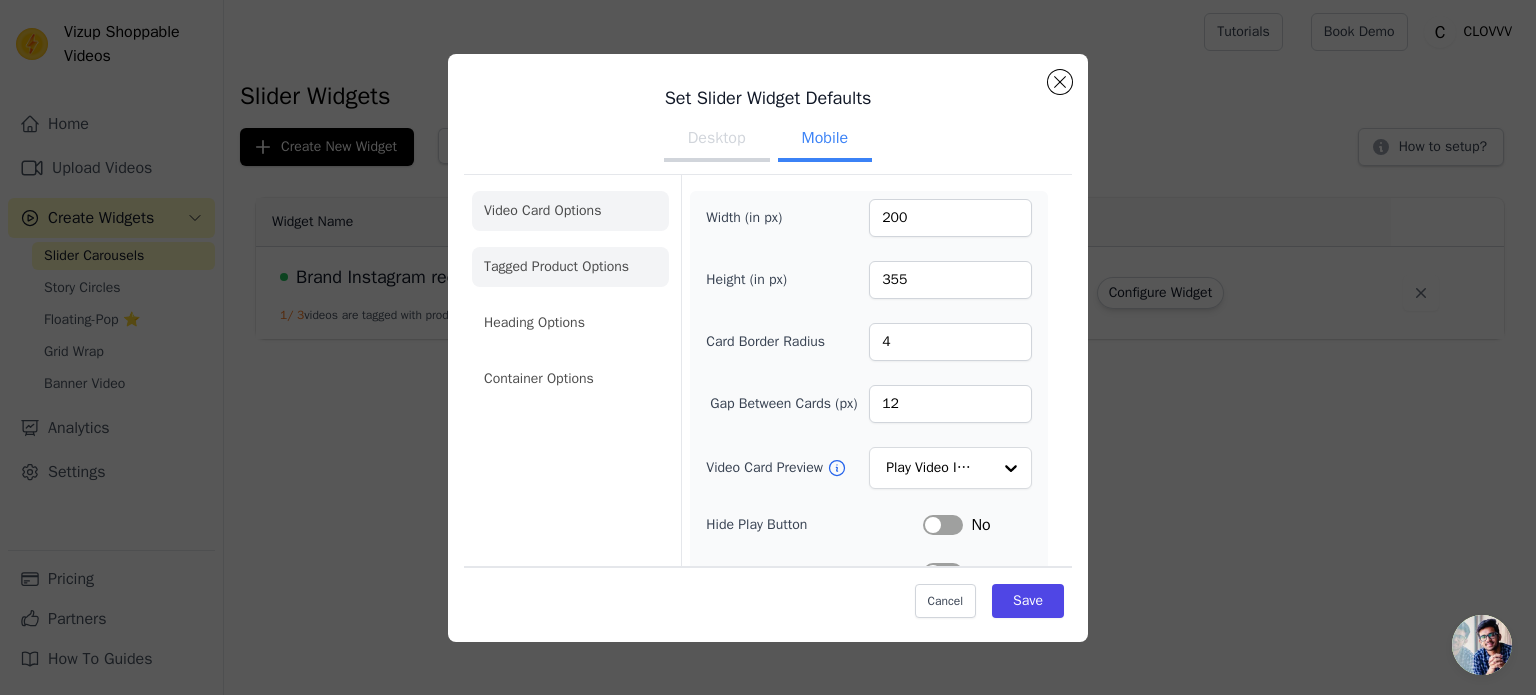 click on "Tagged Product Options" 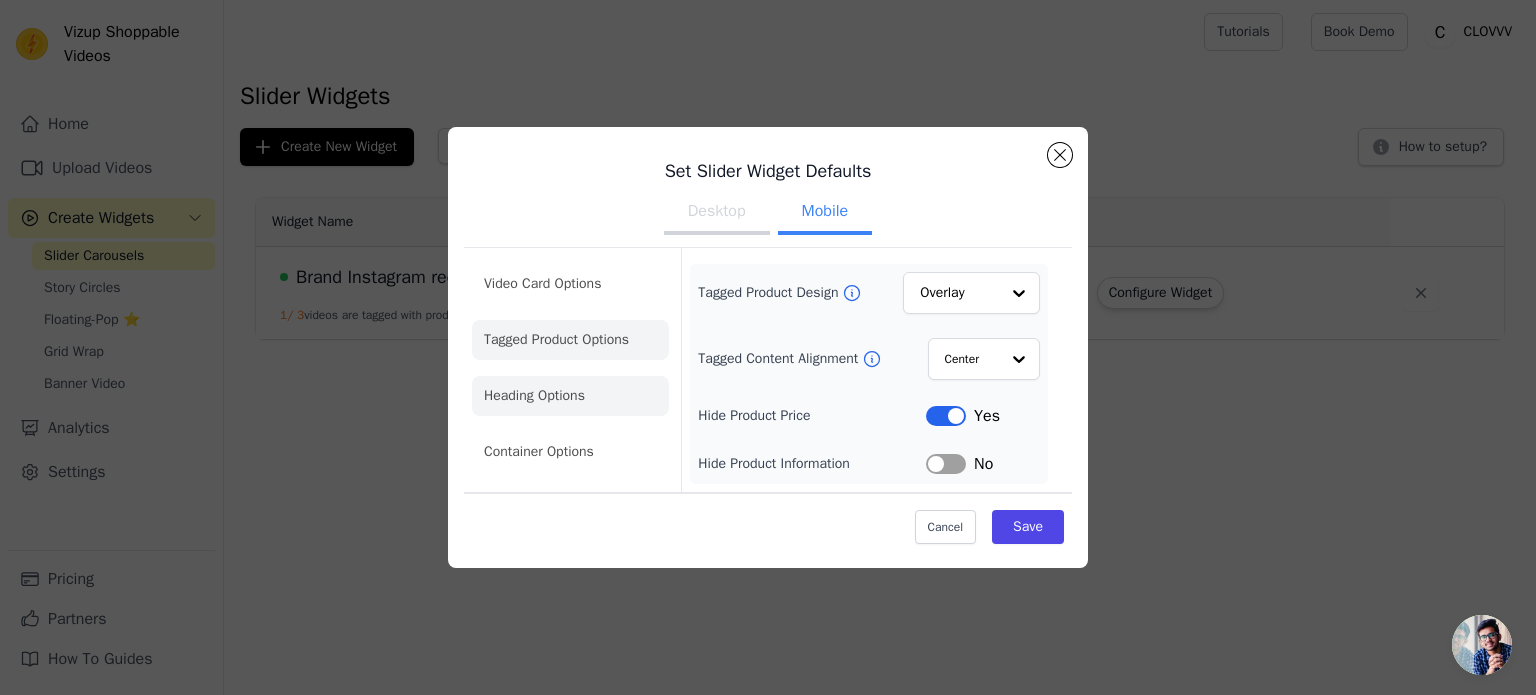 click on "Heading Options" 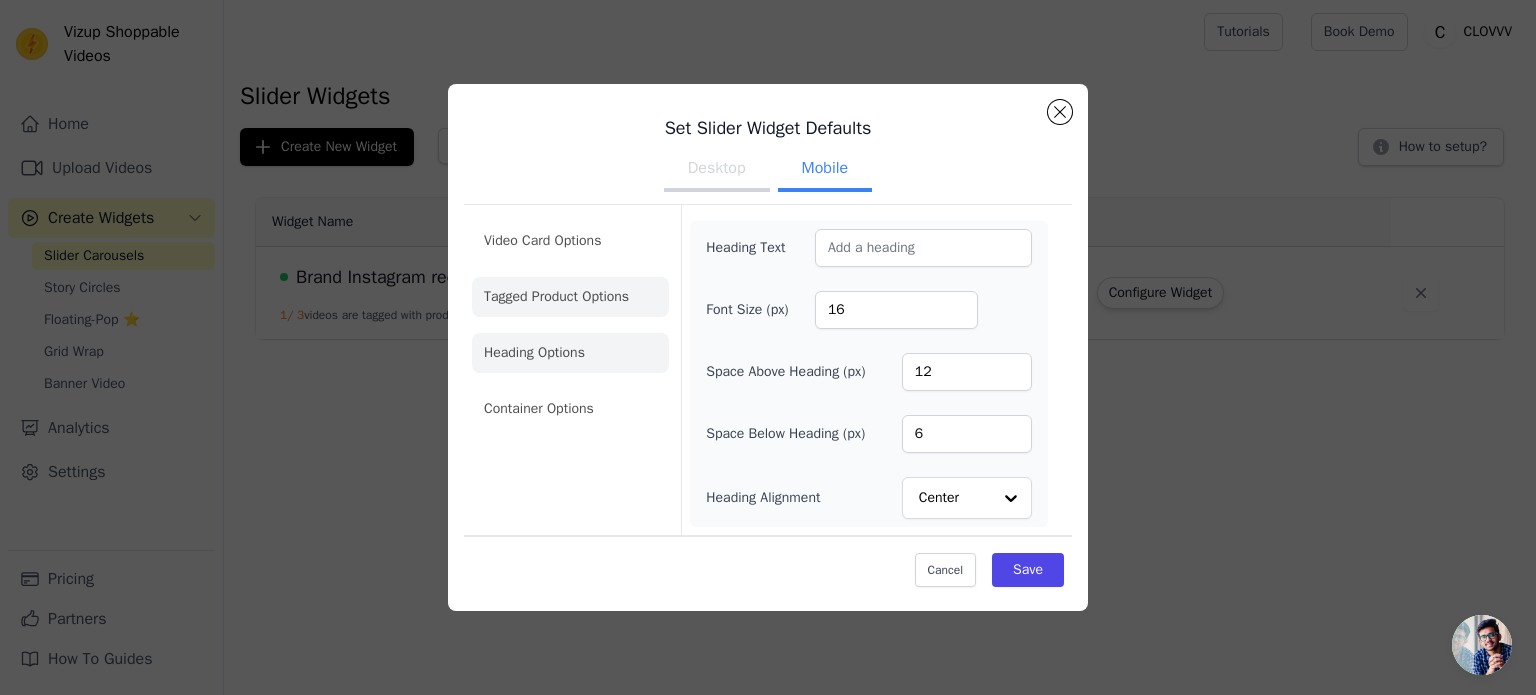 click on "Tagged Product Options" 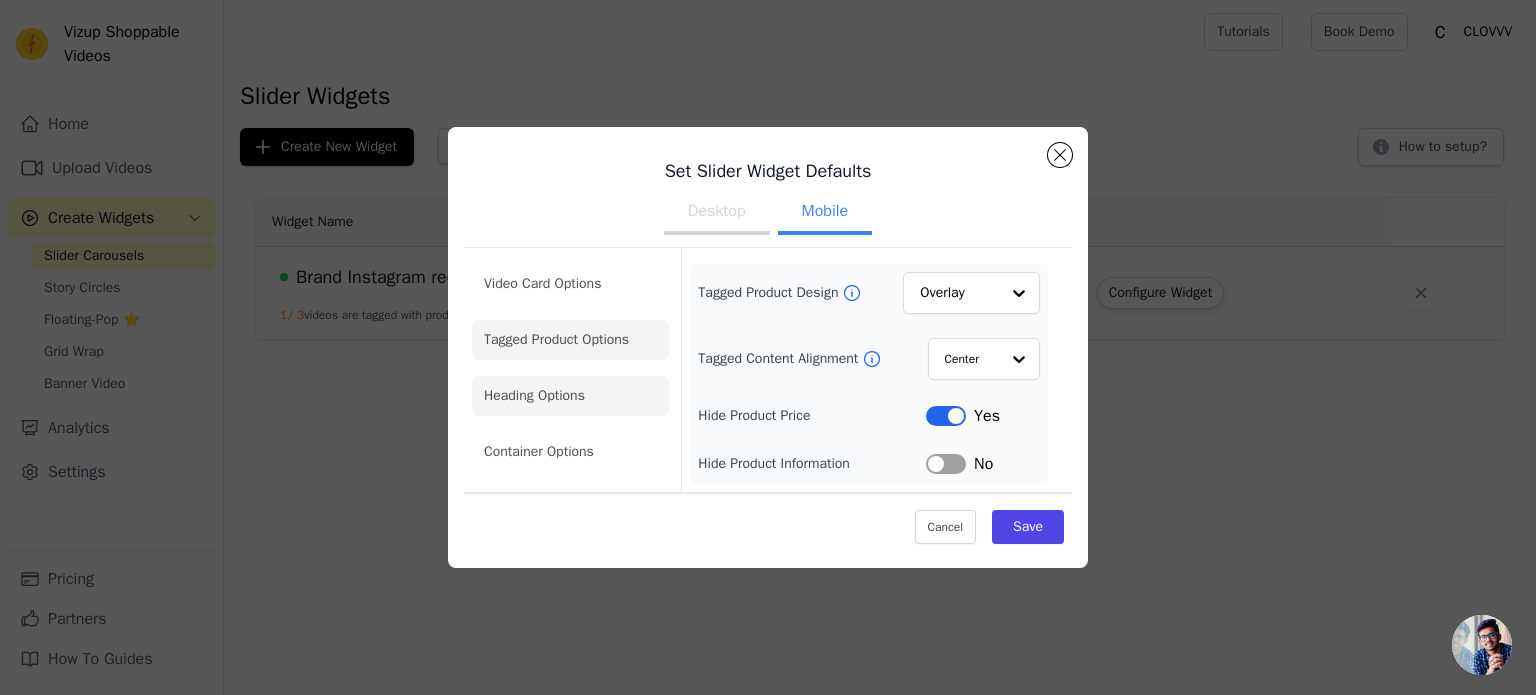 click on "Heading Options" 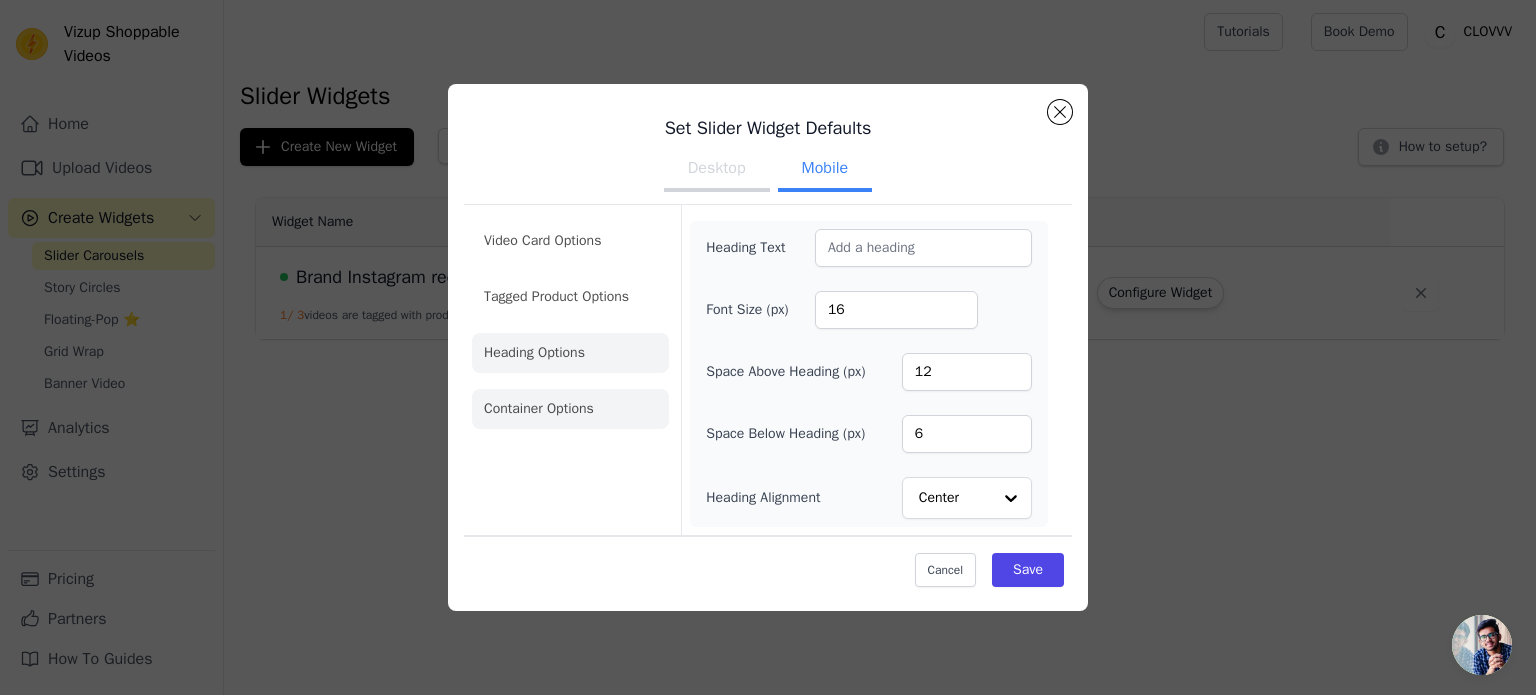 click on "Container Options" 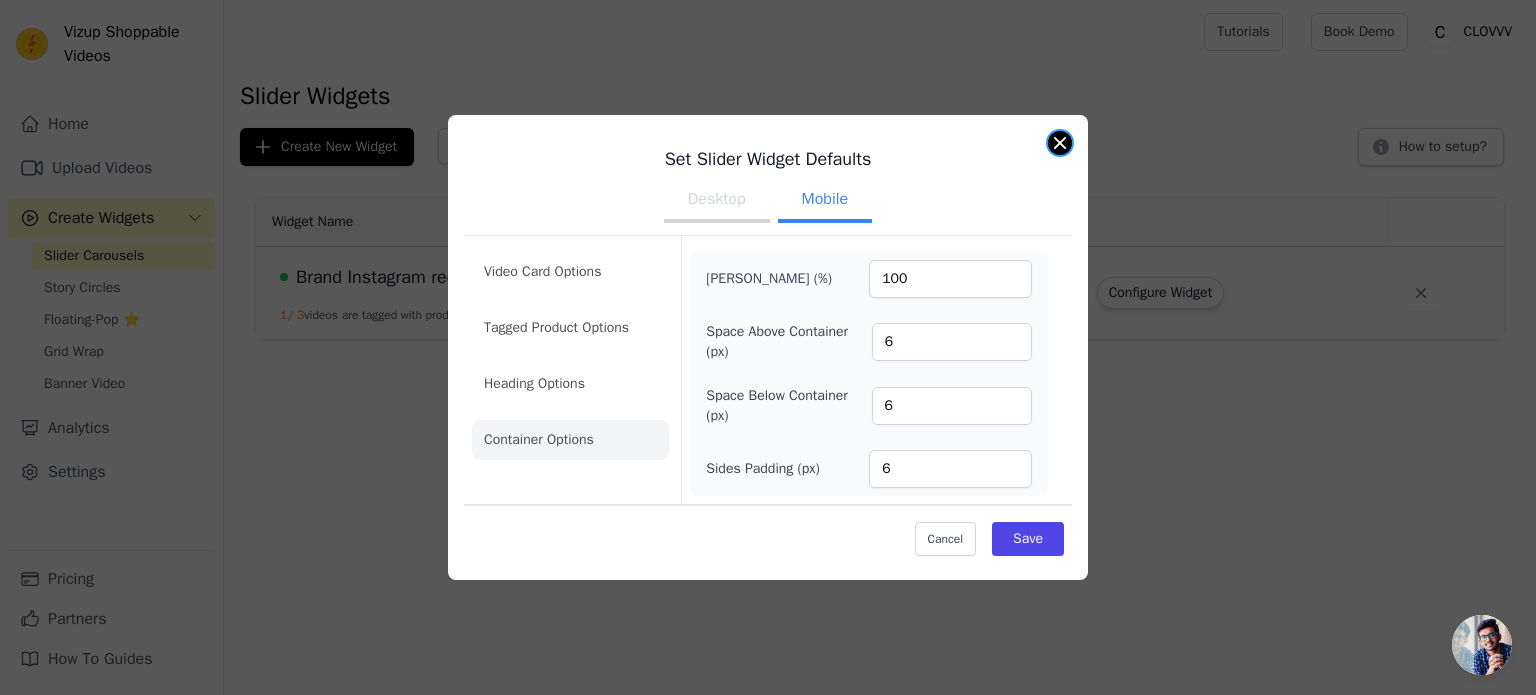 click on "Set Slider Widget Defaults   Desktop Mobile   Video Card Options Tagged Product Options Heading Options Container Options   Max Width (%)   100   Space Above Container (px)   6   Space Below Container (px)   6   Sides Padding (px)   6   Cancel     Save" at bounding box center [768, 347] 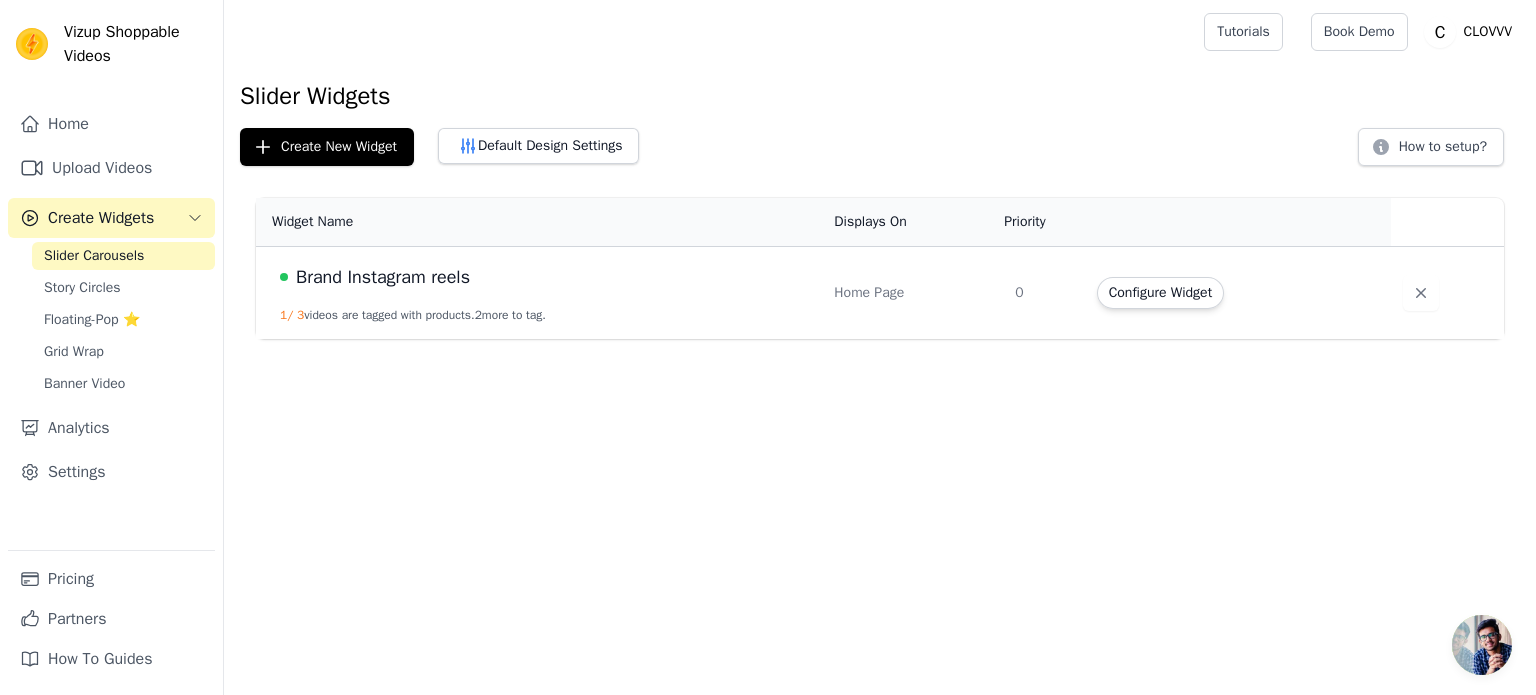 click on "Slider Widgets
Create New Widget       Default Design Settings
How to setup?     Widget Name   Displays On   Priority   Actions     Brand Instagram reels   1  /   3  videos are tagged with products.
2  more to tag.   Home Page         0   Configure Widget" at bounding box center (880, 213) 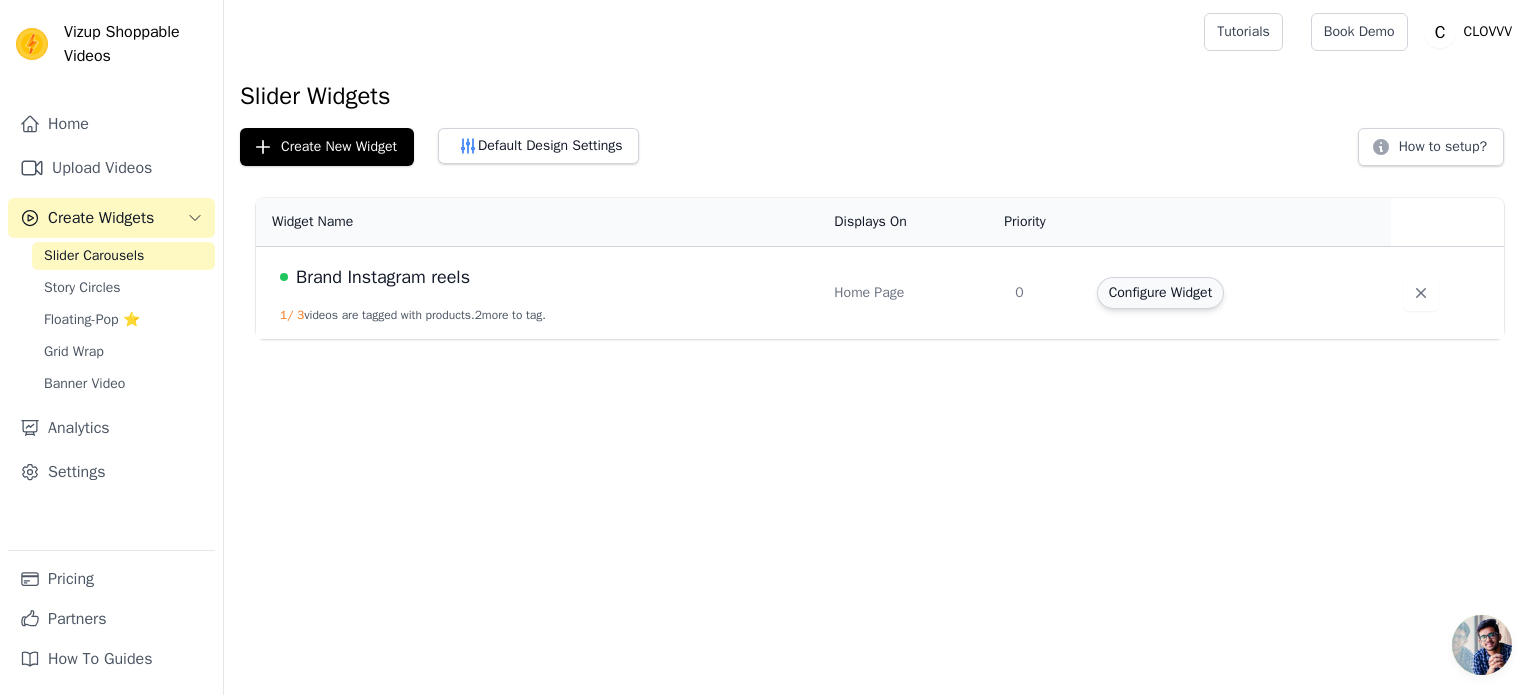 click on "Configure Widget" at bounding box center [1160, 293] 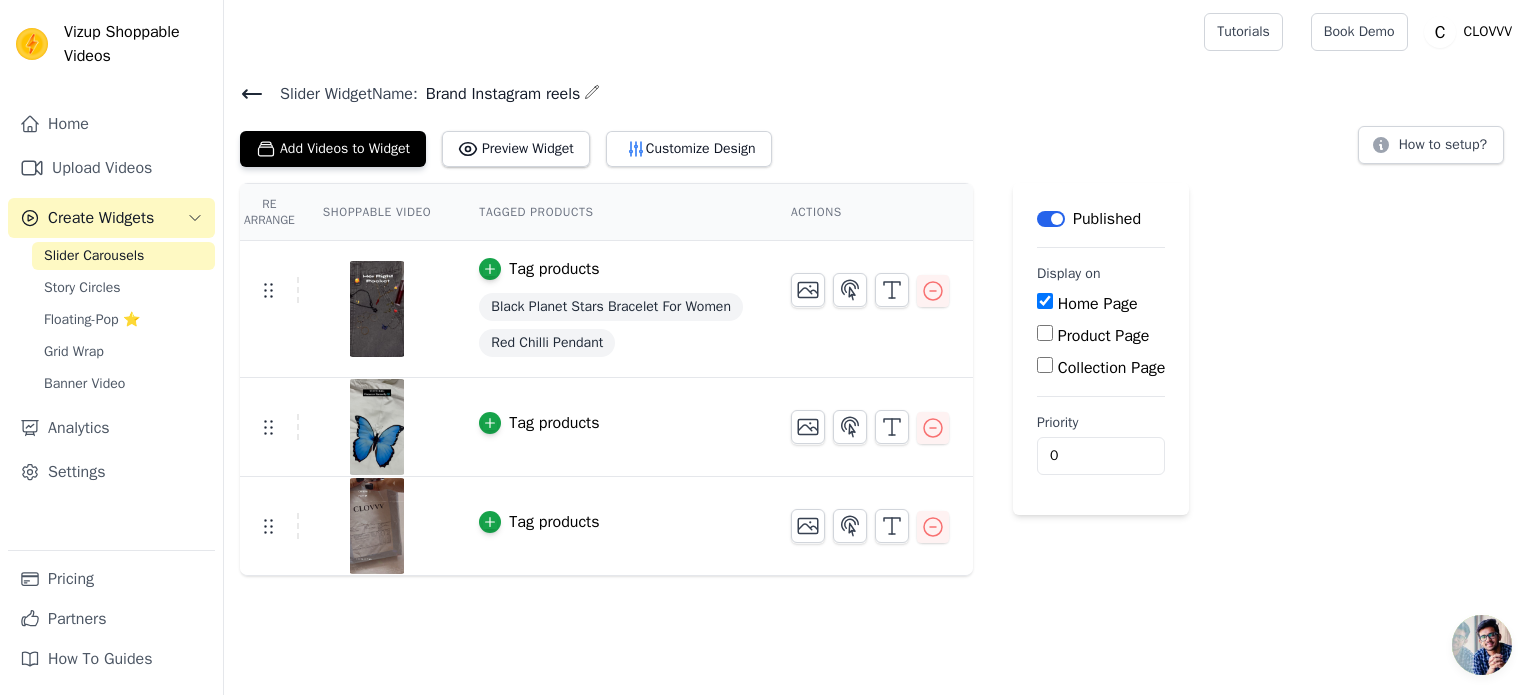 click on "Product Page" at bounding box center [1101, 336] 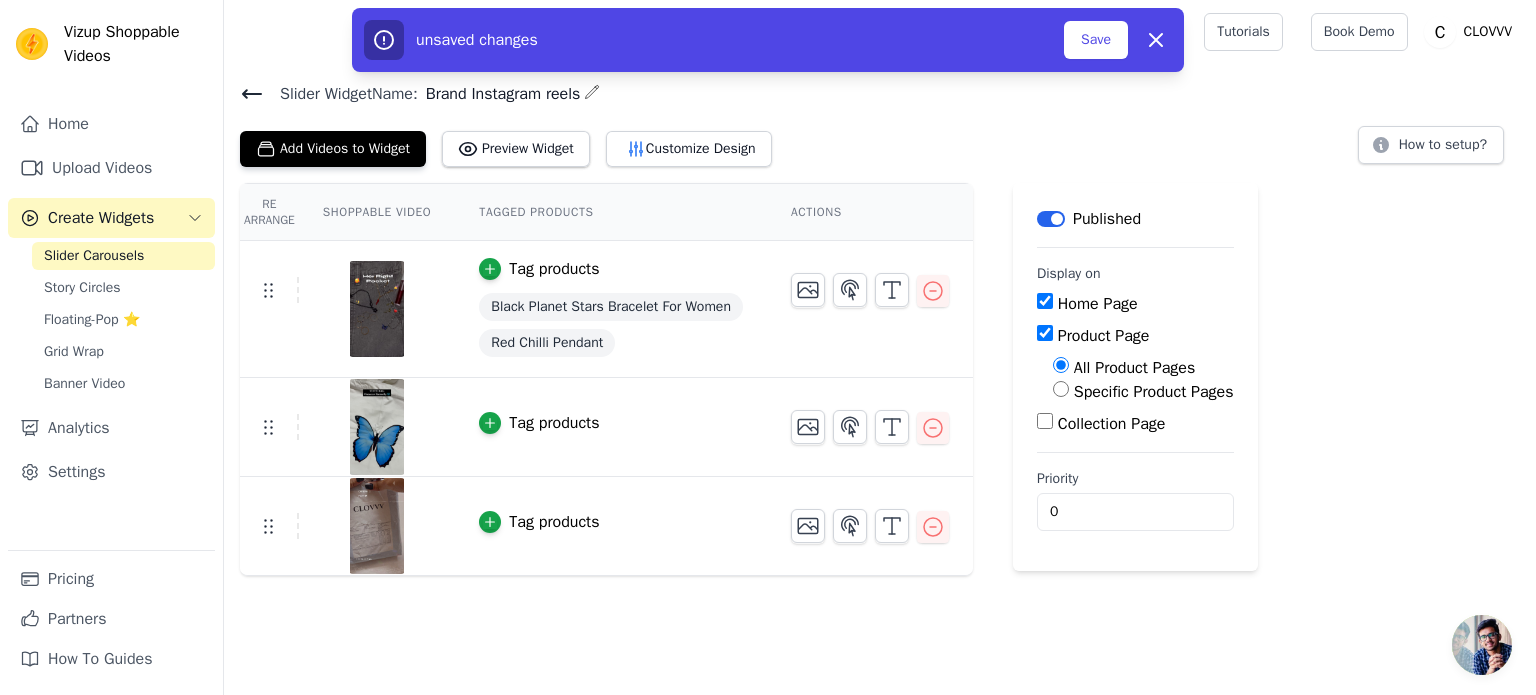 click on "Home Page" at bounding box center [1045, 301] 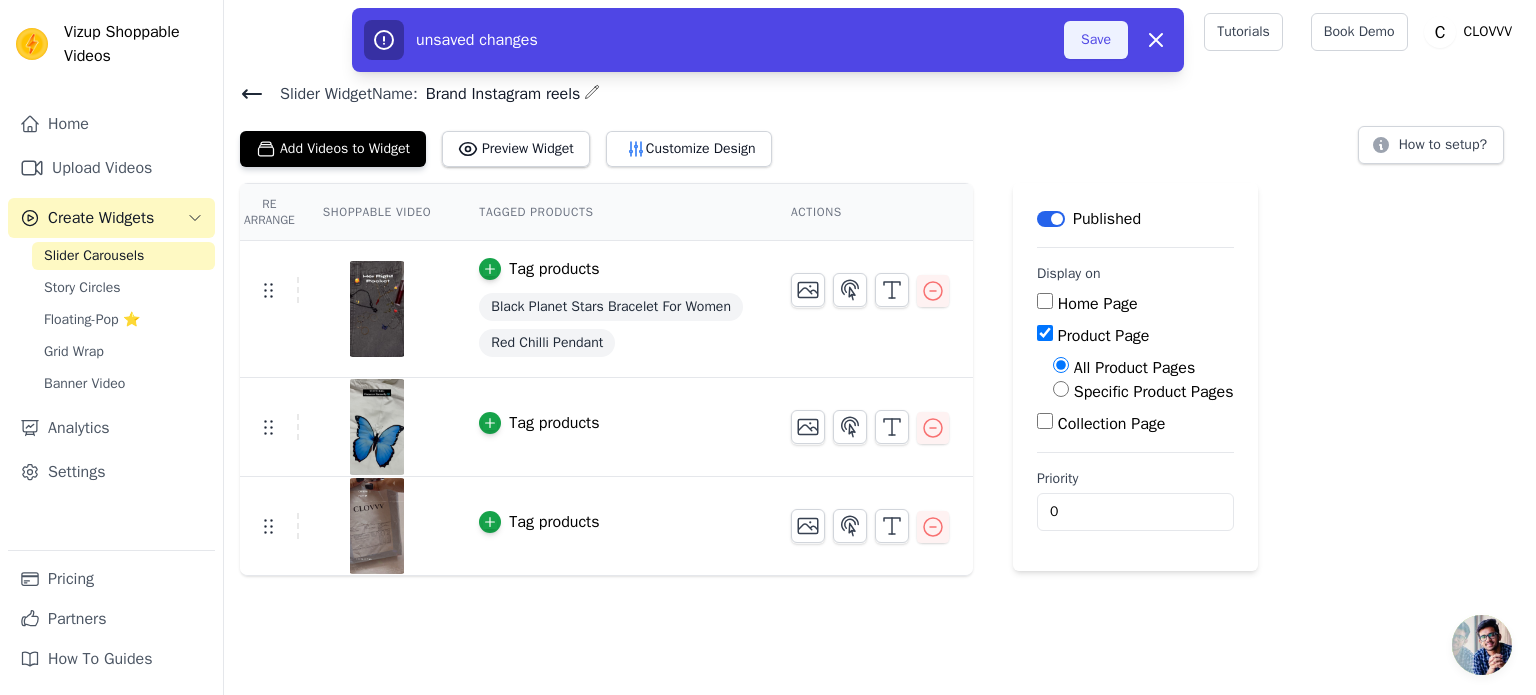 click on "Save" at bounding box center [1096, 40] 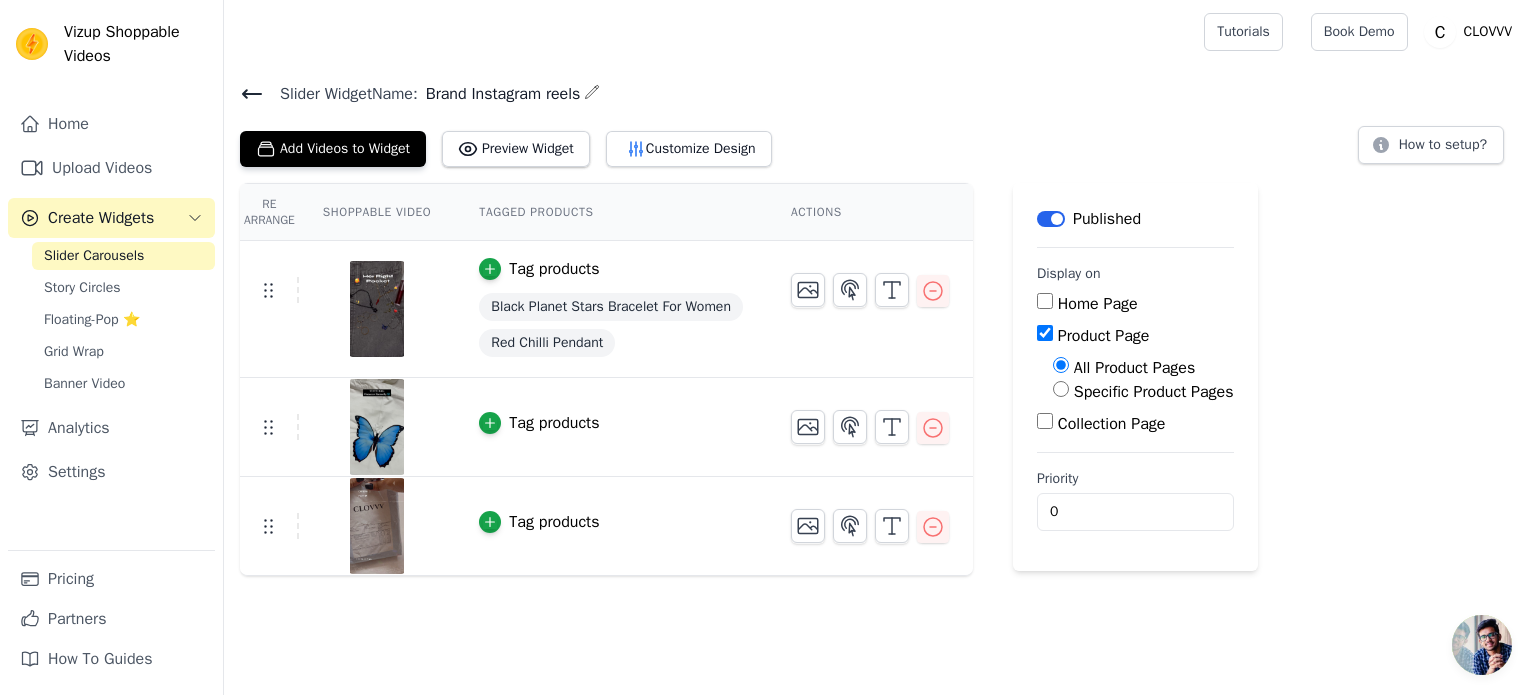 click on "Home Page" at bounding box center [1045, 301] 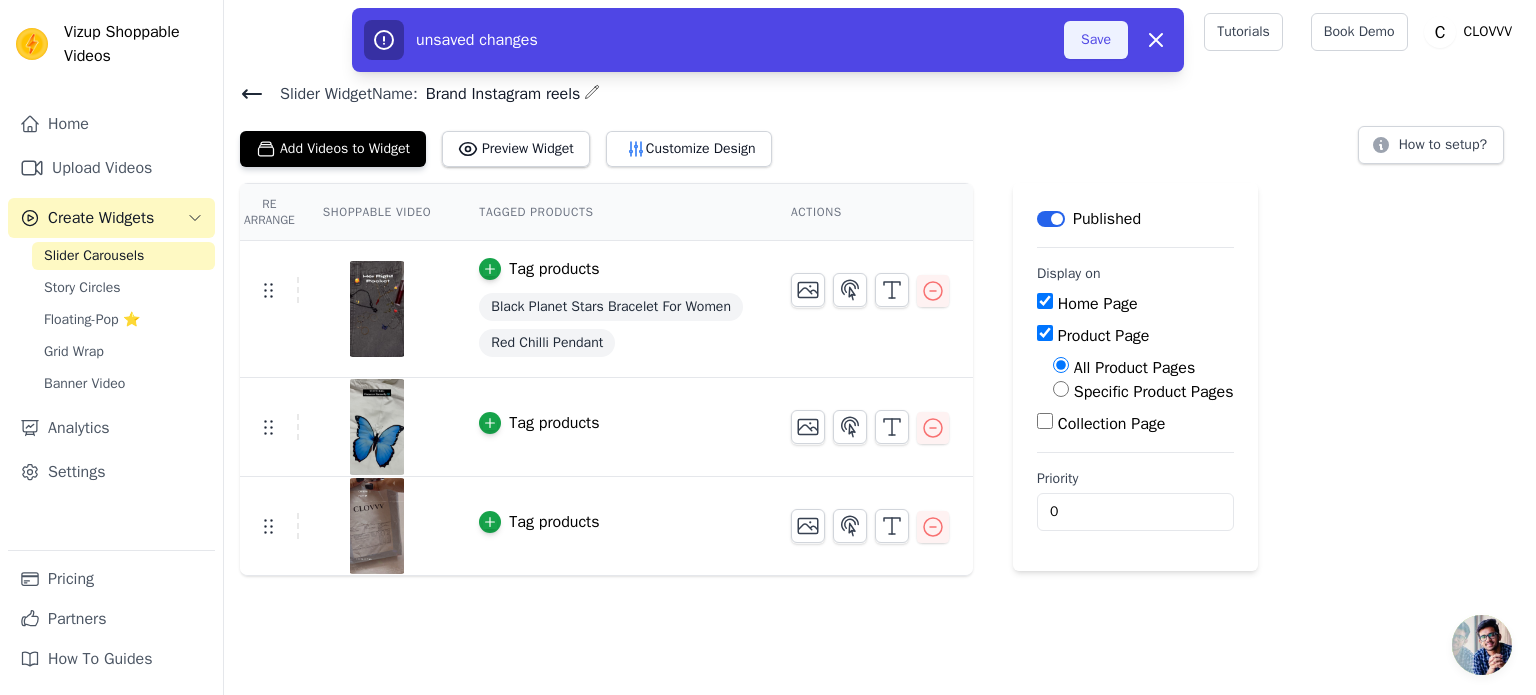click on "Save" at bounding box center (1096, 40) 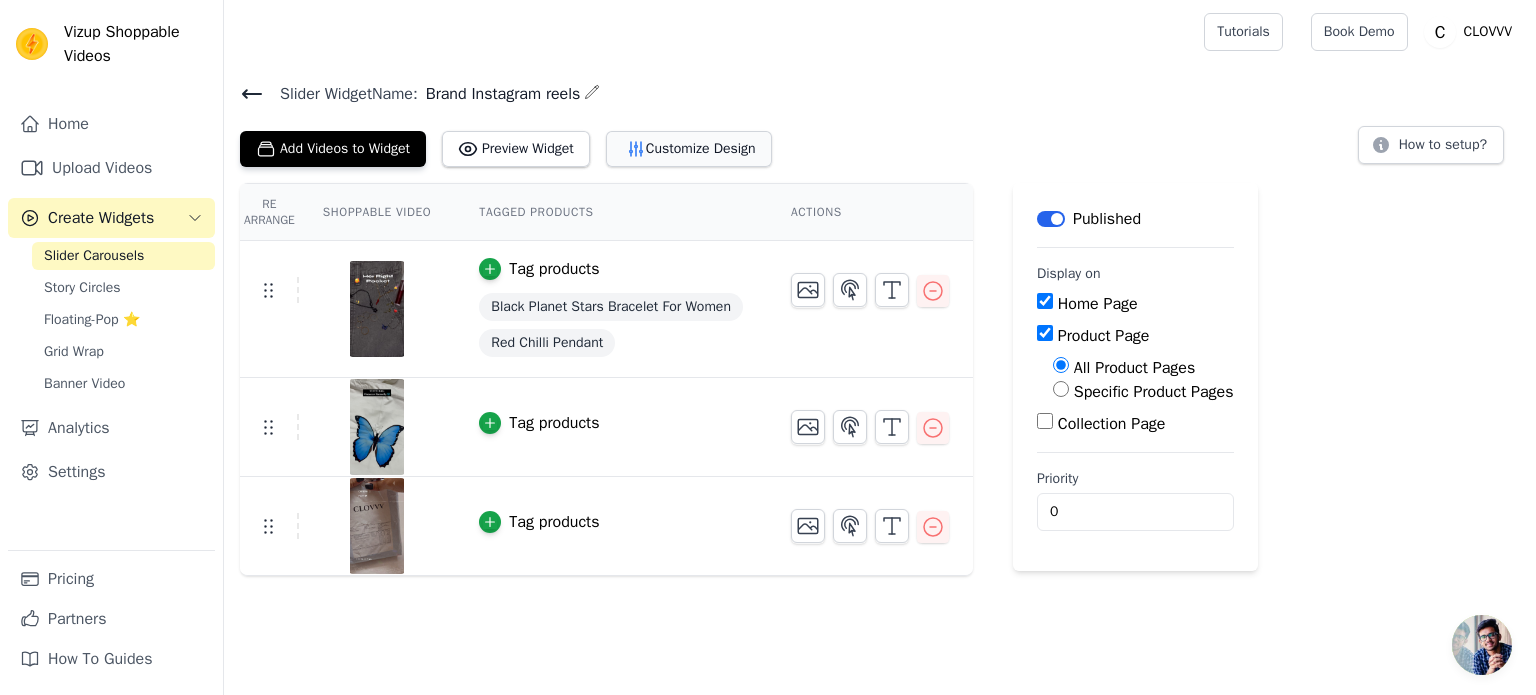 click on "Customize Design" at bounding box center (689, 149) 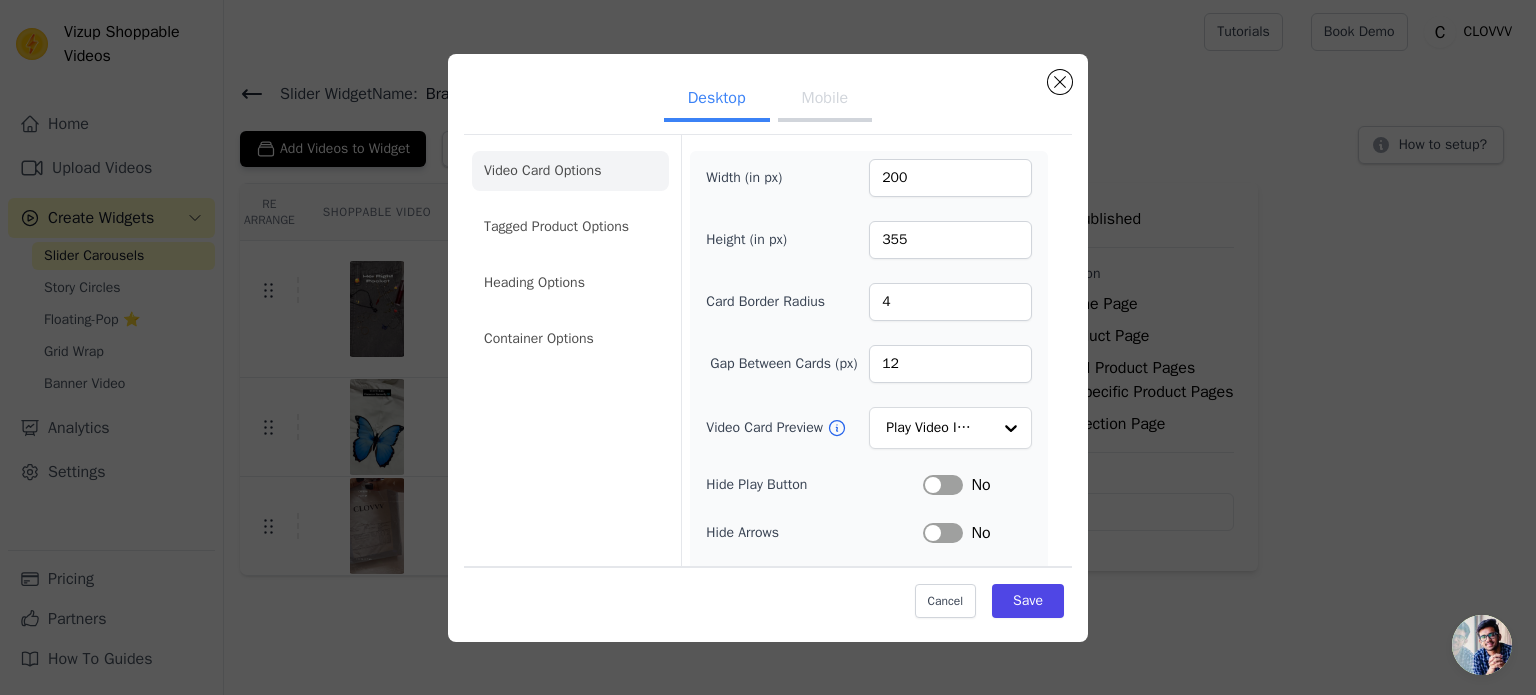 click on "Mobile" at bounding box center (825, 100) 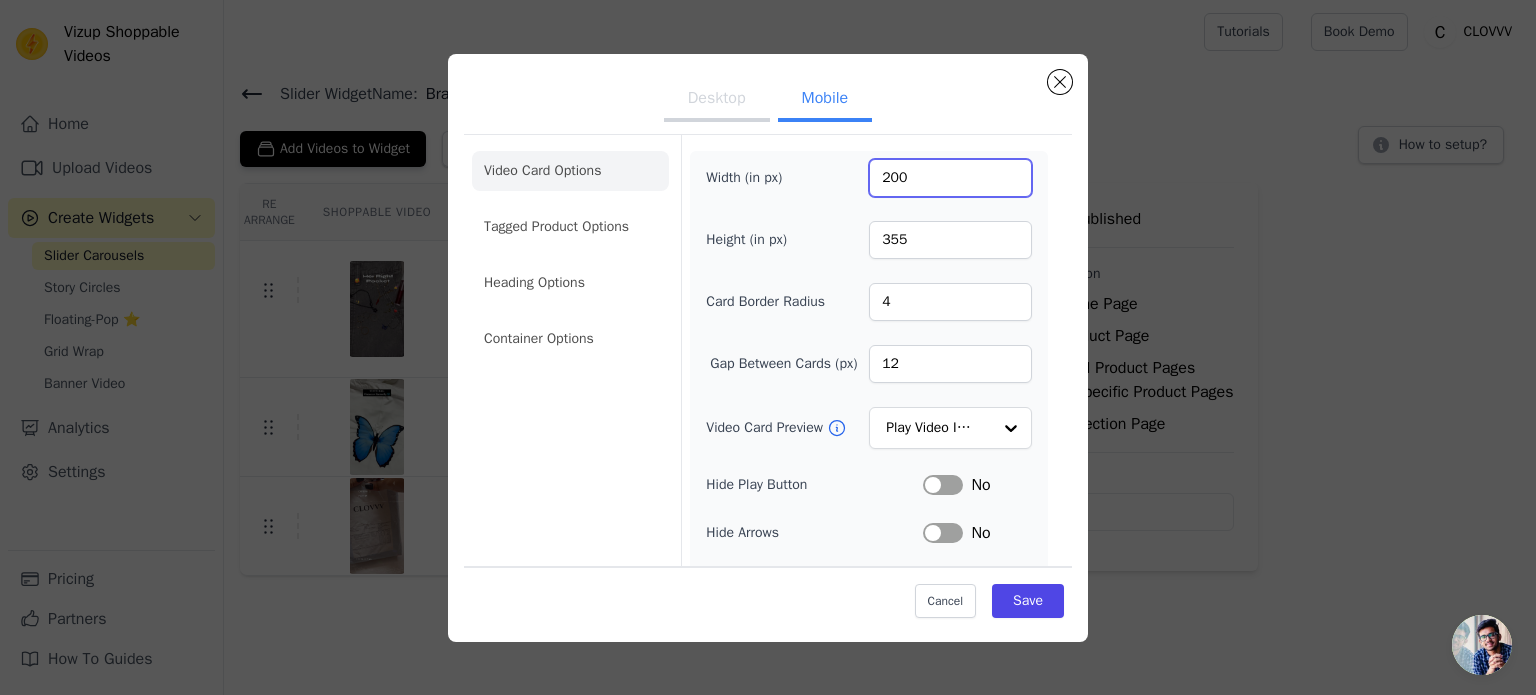 click on "200" at bounding box center [950, 178] 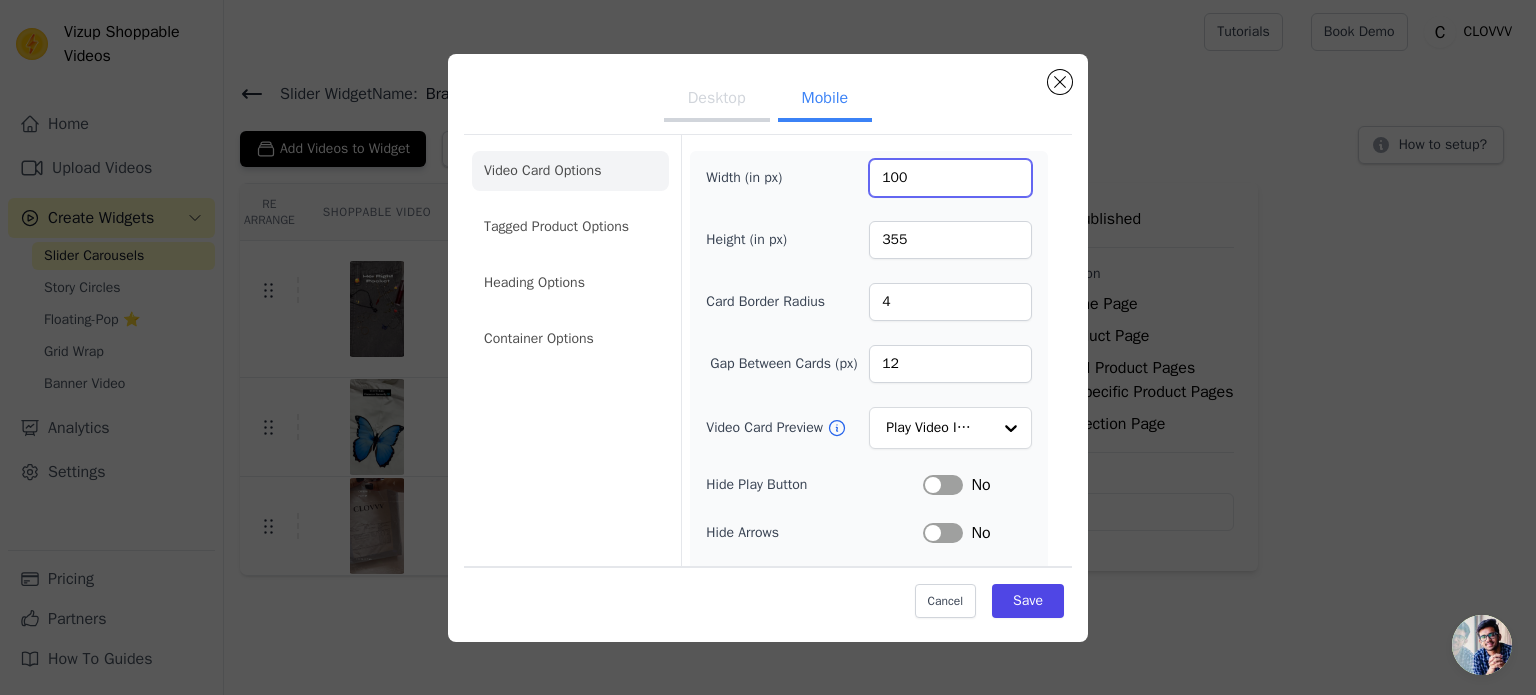 type on "100" 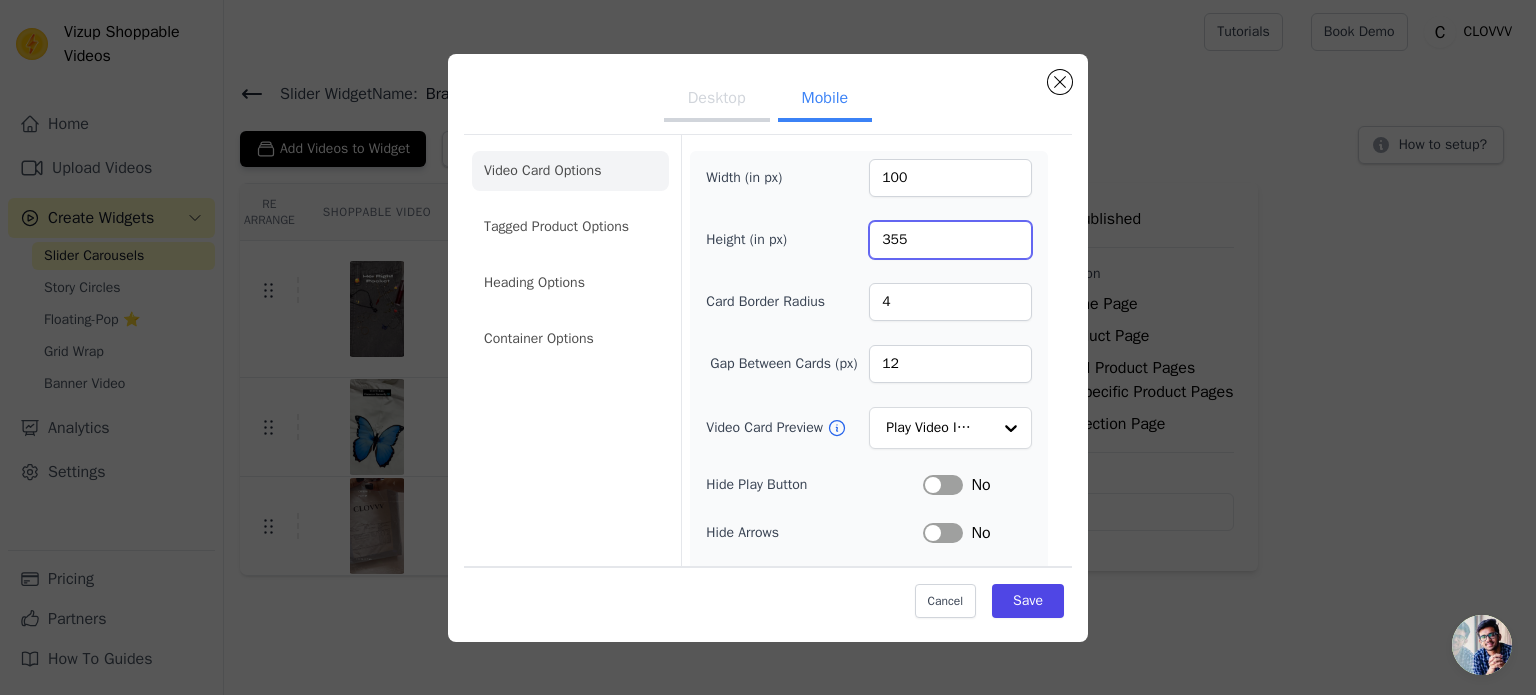 click on "355" at bounding box center [950, 240] 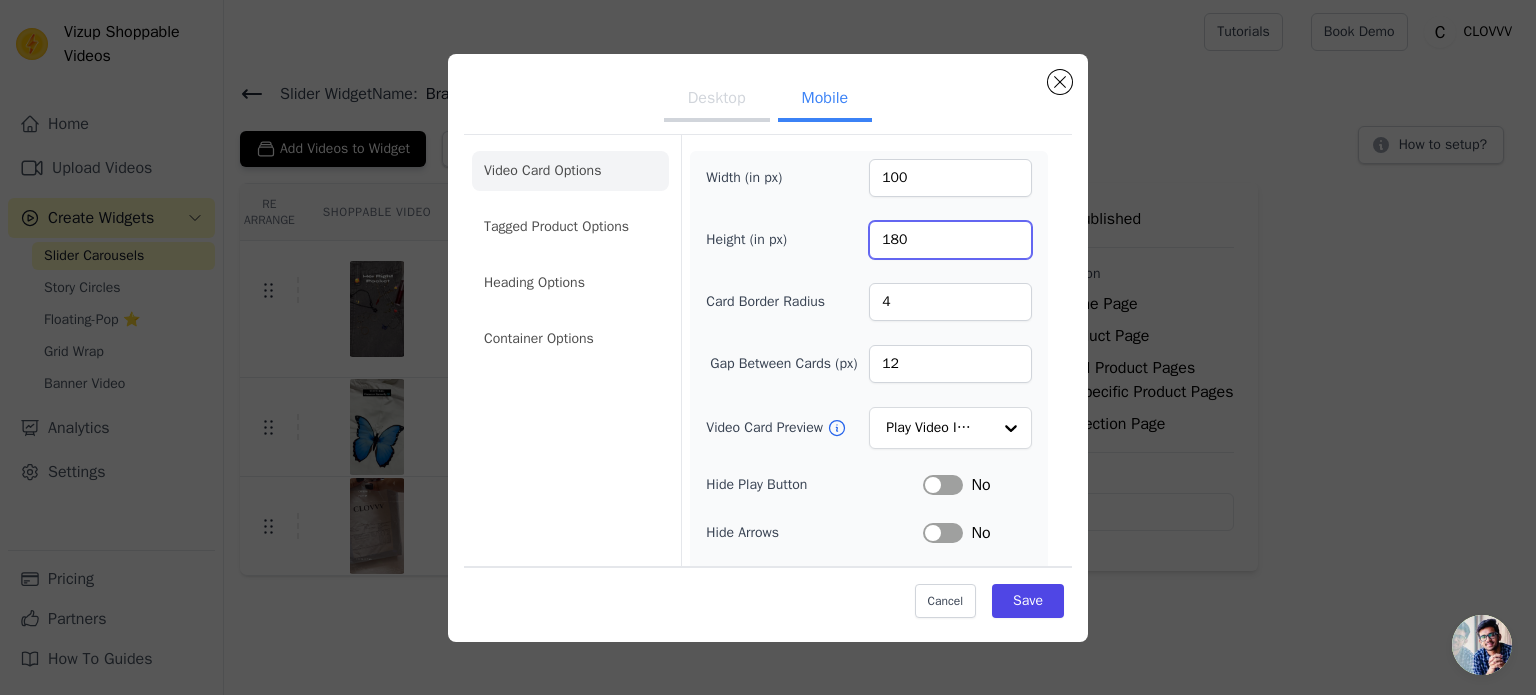 type on "180" 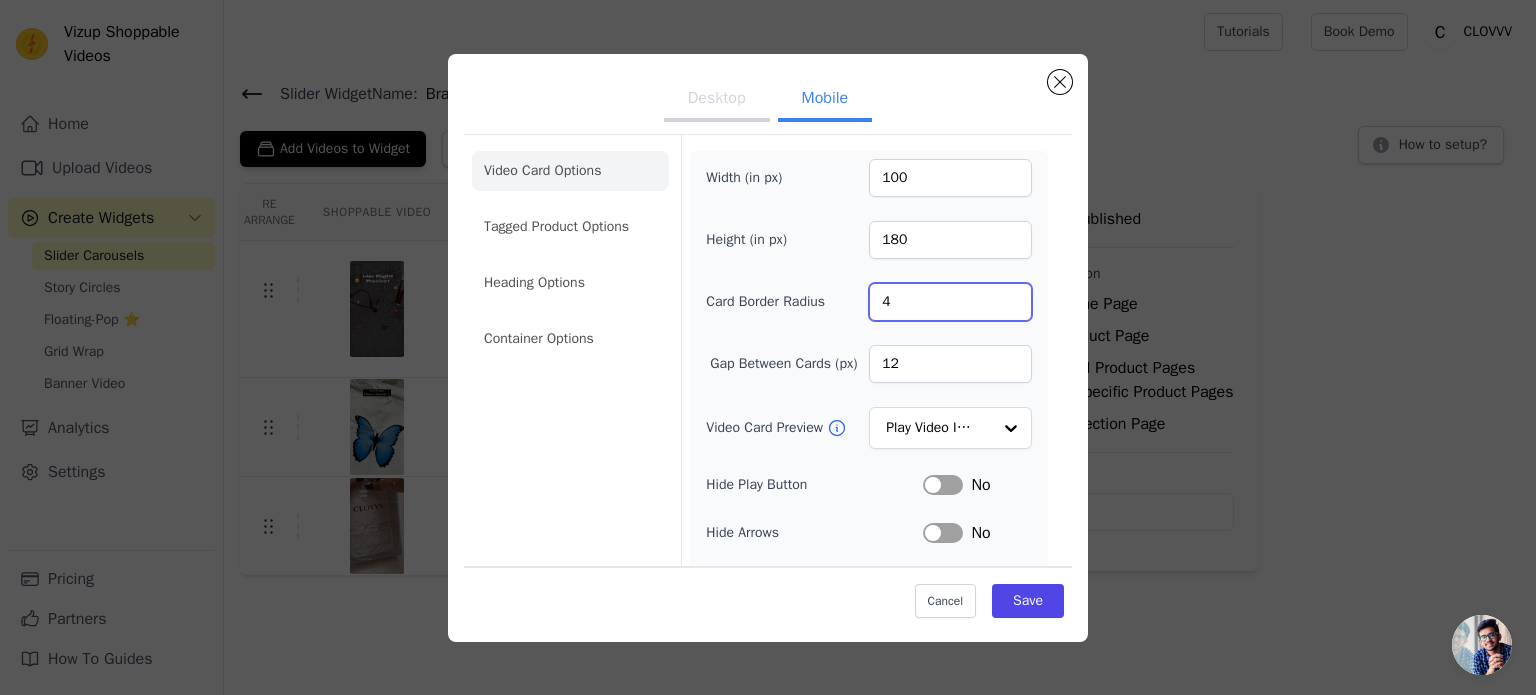 drag, startPoint x: 890, startPoint y: 308, endPoint x: 858, endPoint y: 300, distance: 32.984844 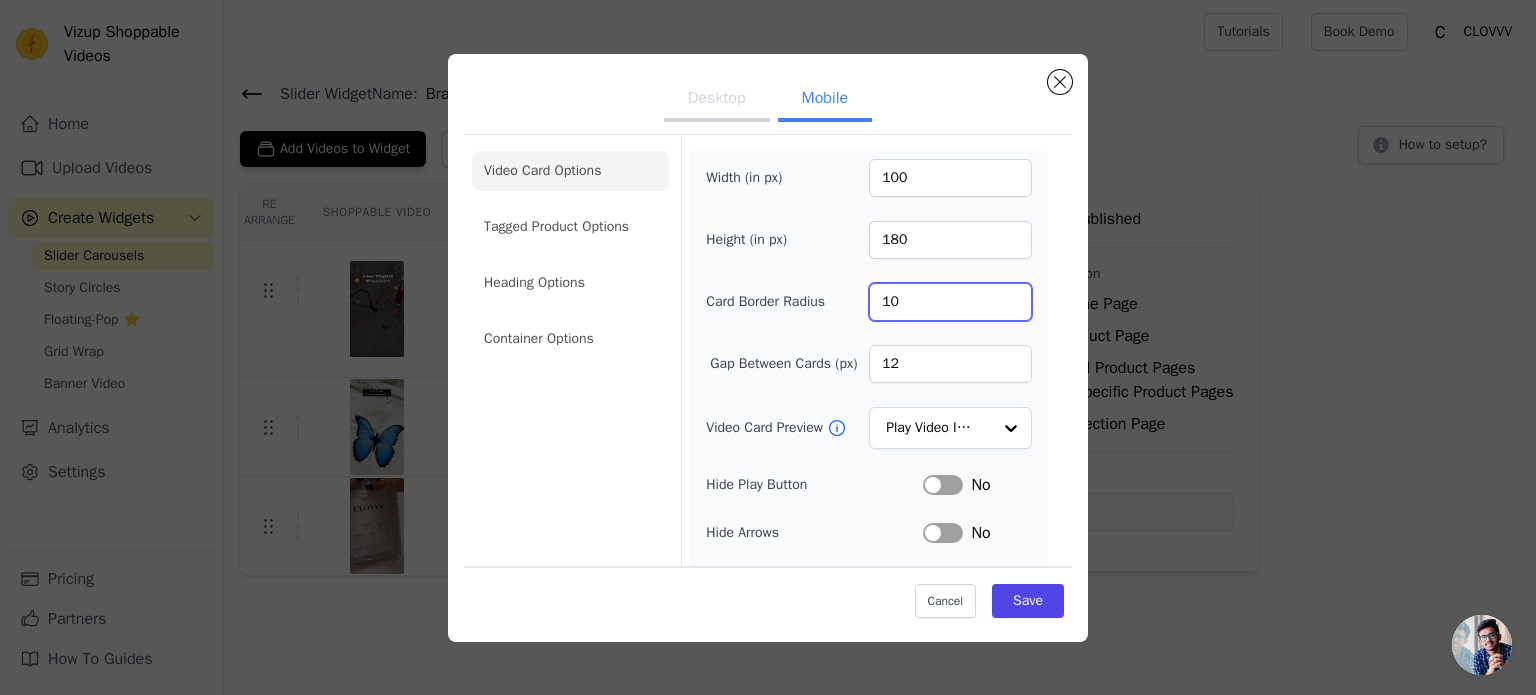 type on "10" 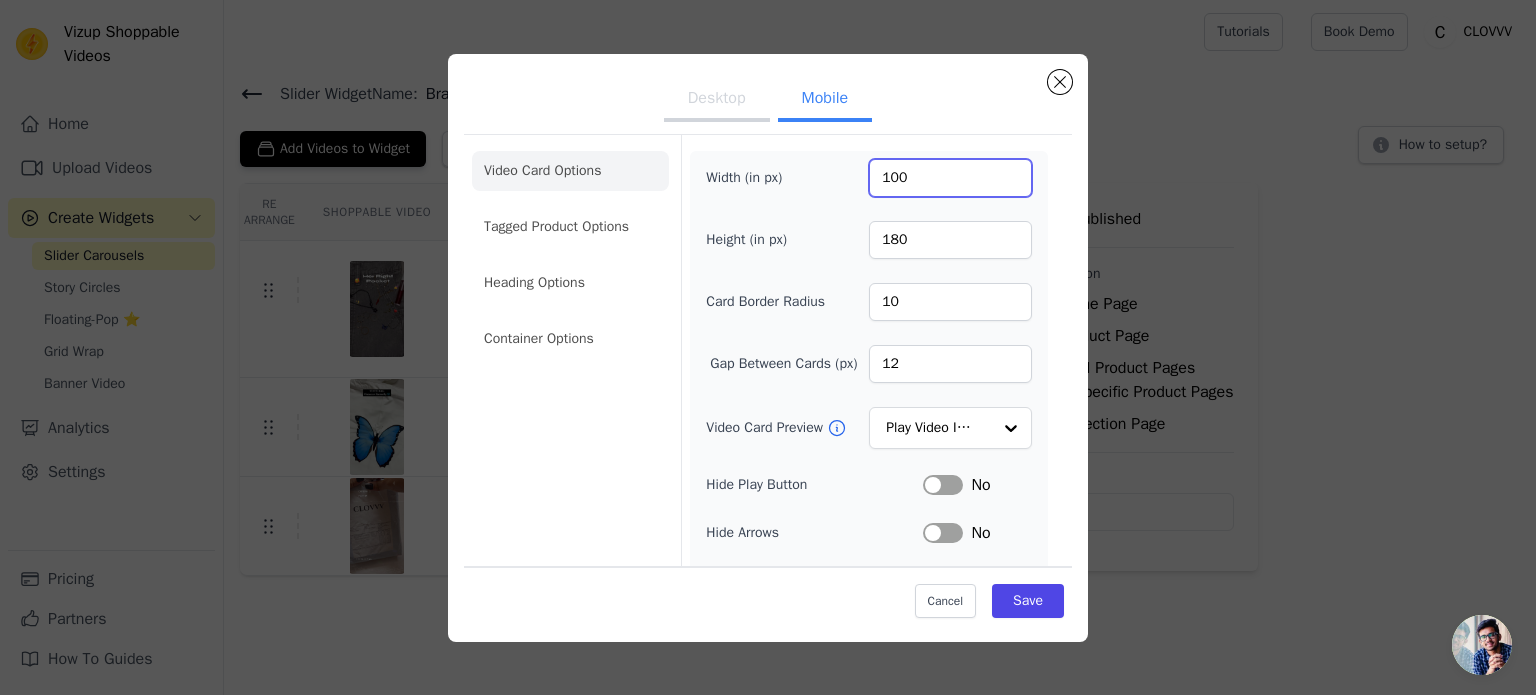 click on "100" at bounding box center (950, 178) 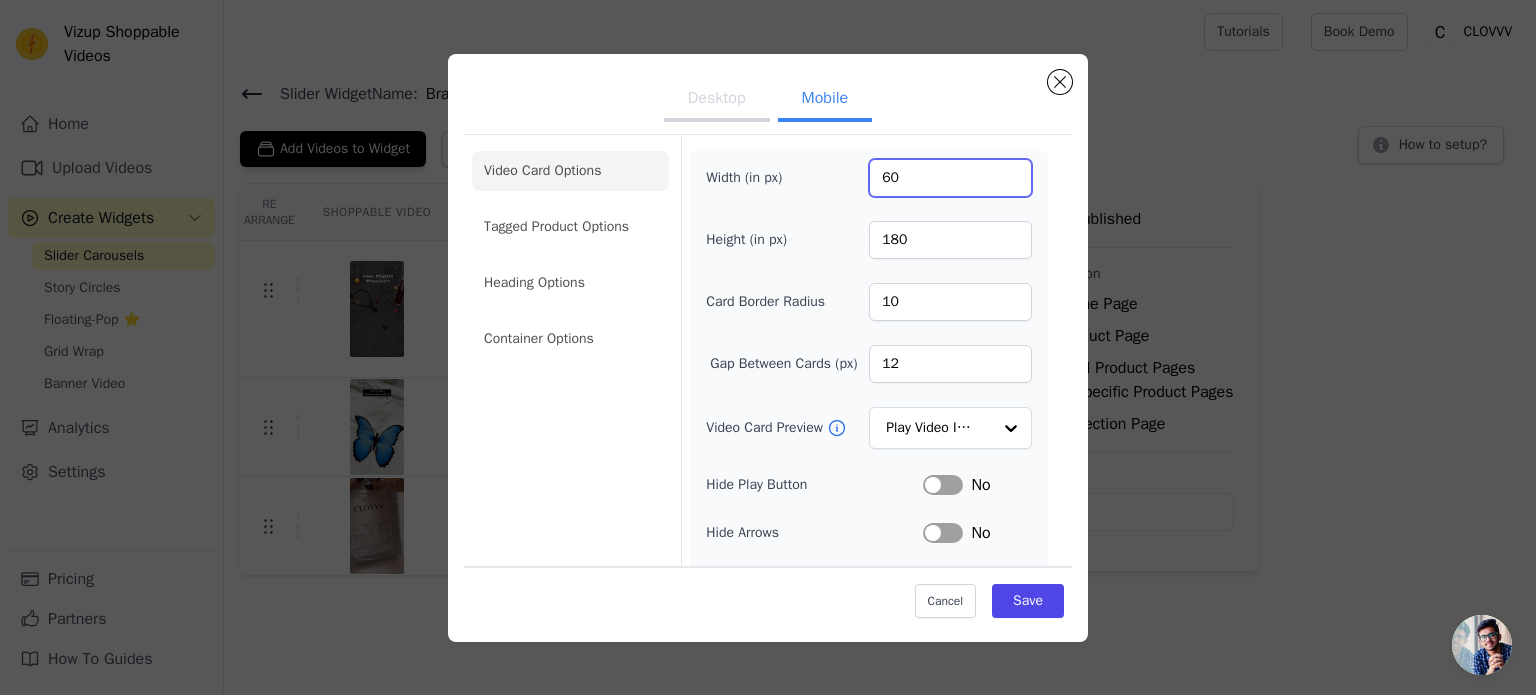 type on "60" 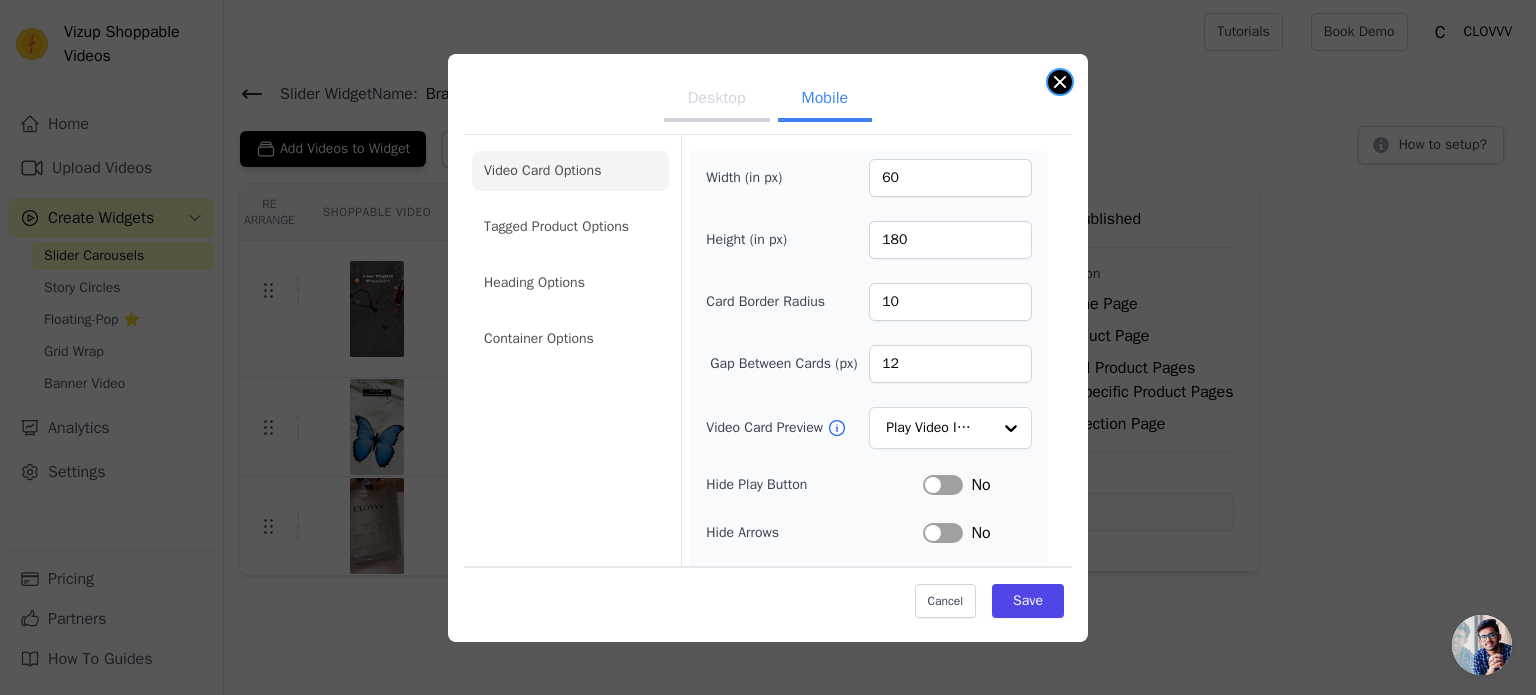 click at bounding box center [1060, 82] 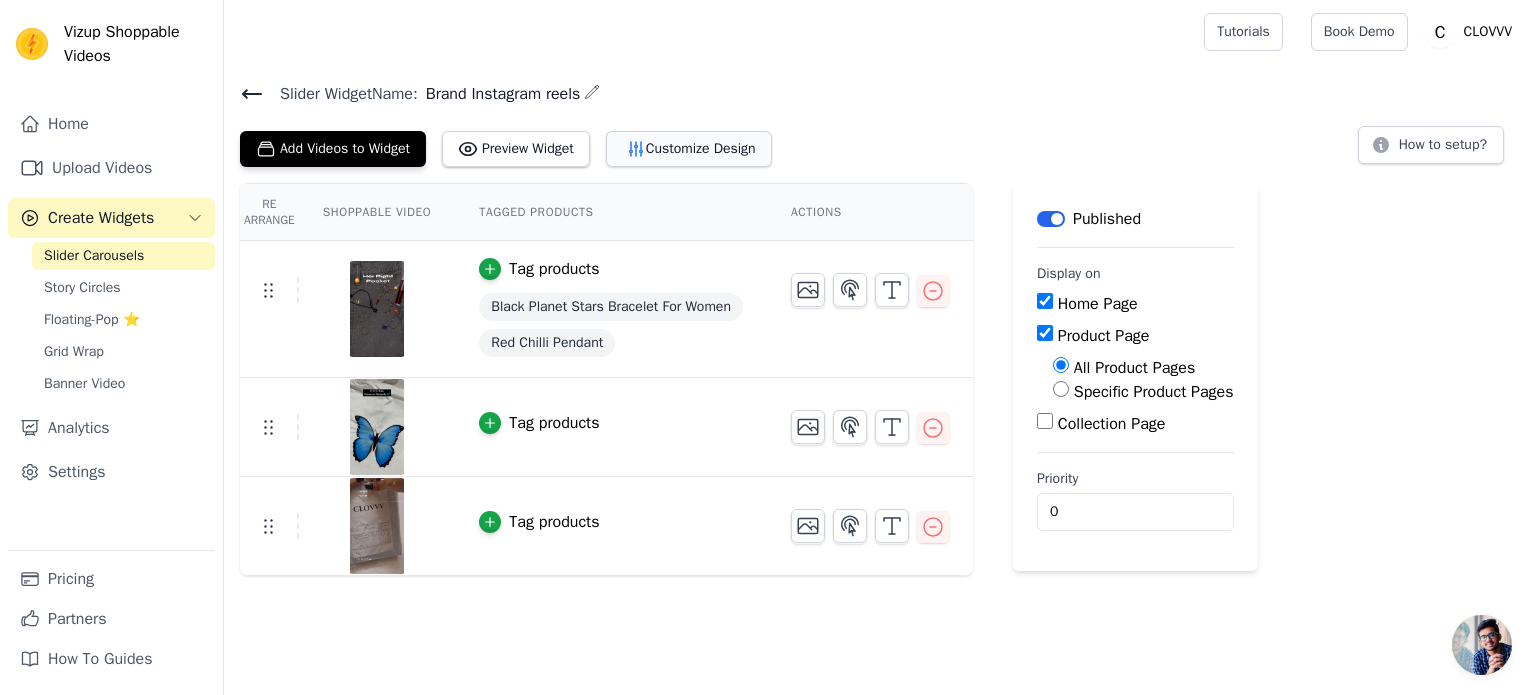 click on "Customize Design" at bounding box center (689, 149) 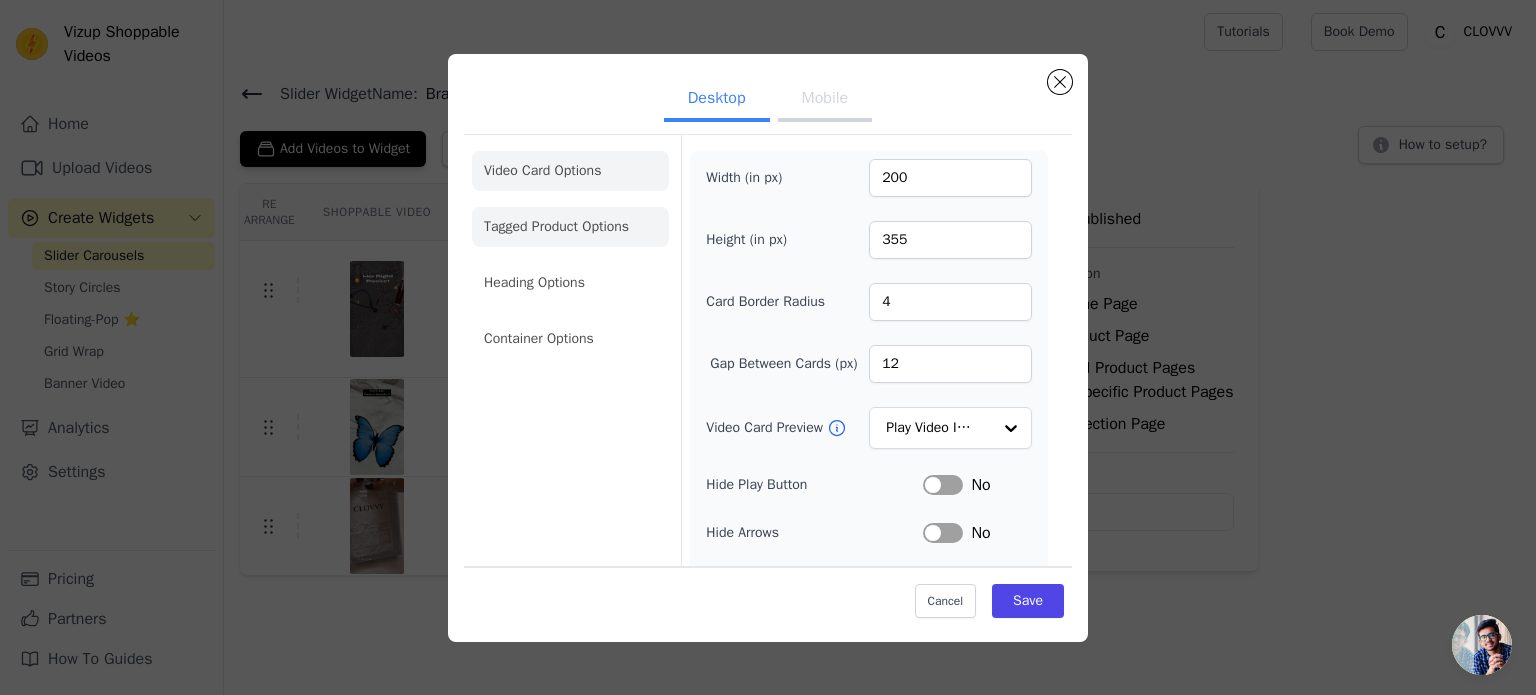 click on "Tagged Product Options" 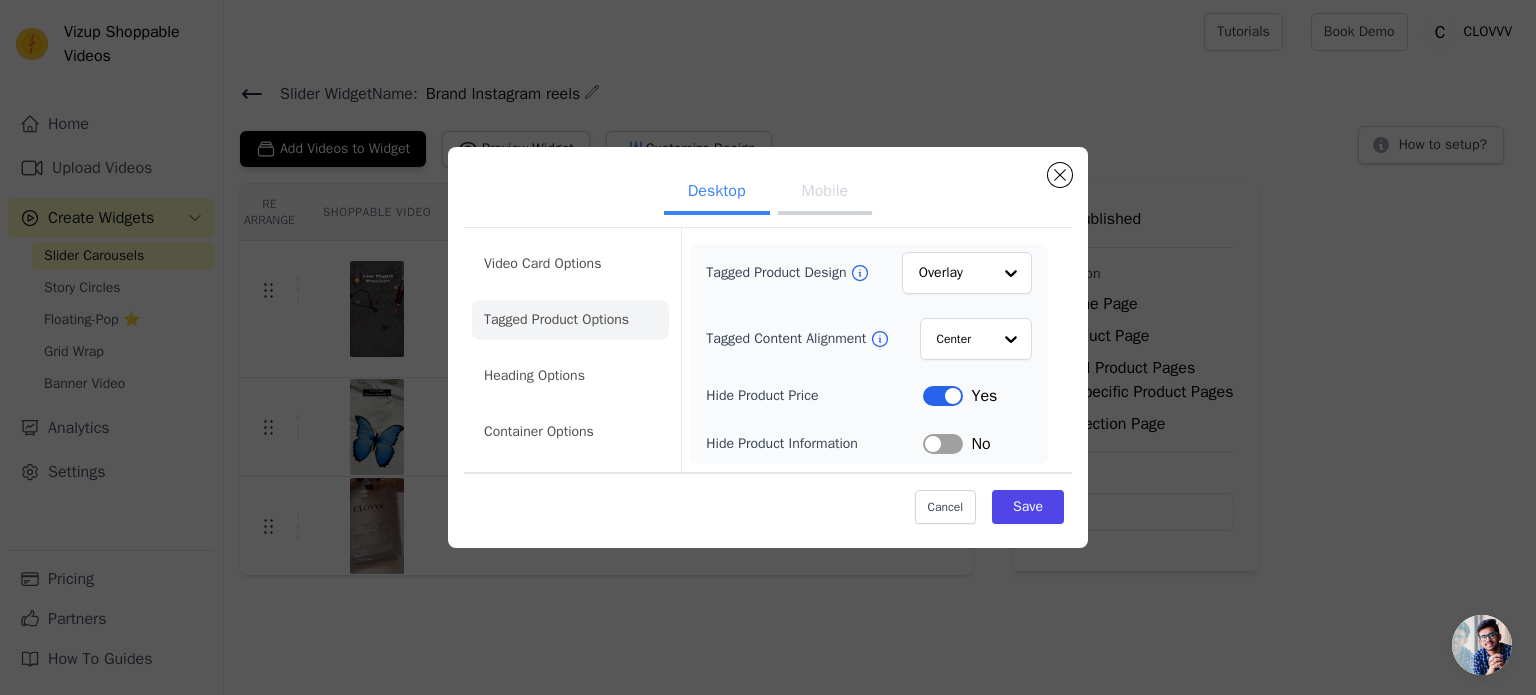 drag, startPoint x: 559, startPoint y: 255, endPoint x: 624, endPoint y: 259, distance: 65.12296 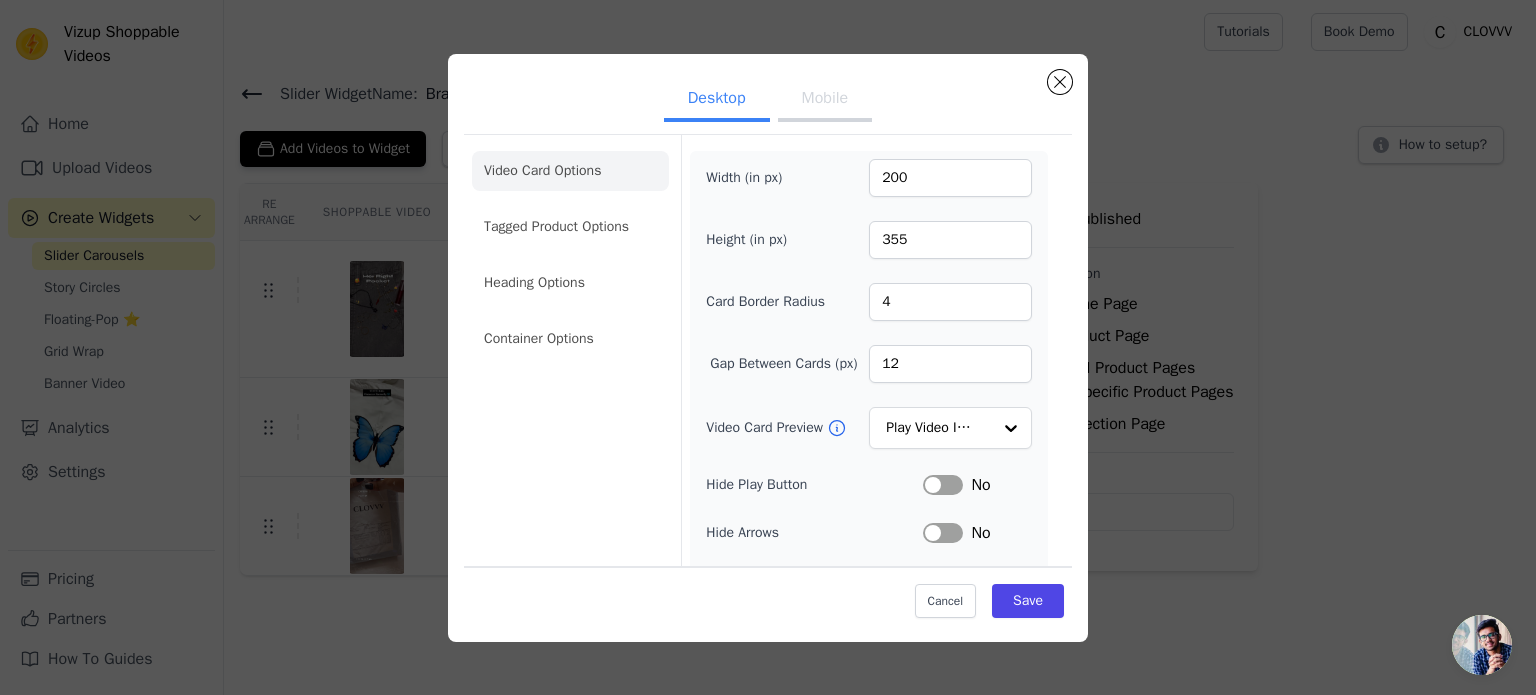 click on "Mobile" at bounding box center [825, 100] 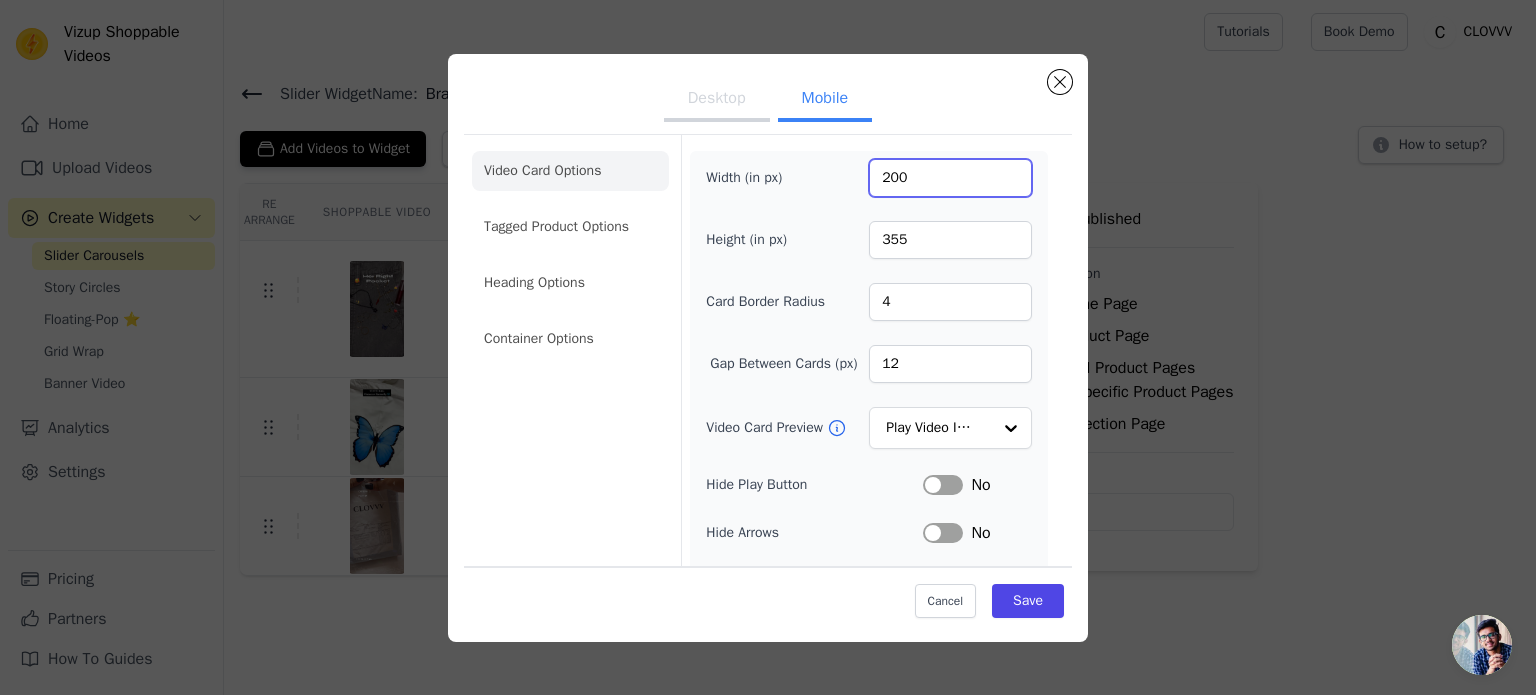 click on "200" at bounding box center (950, 178) 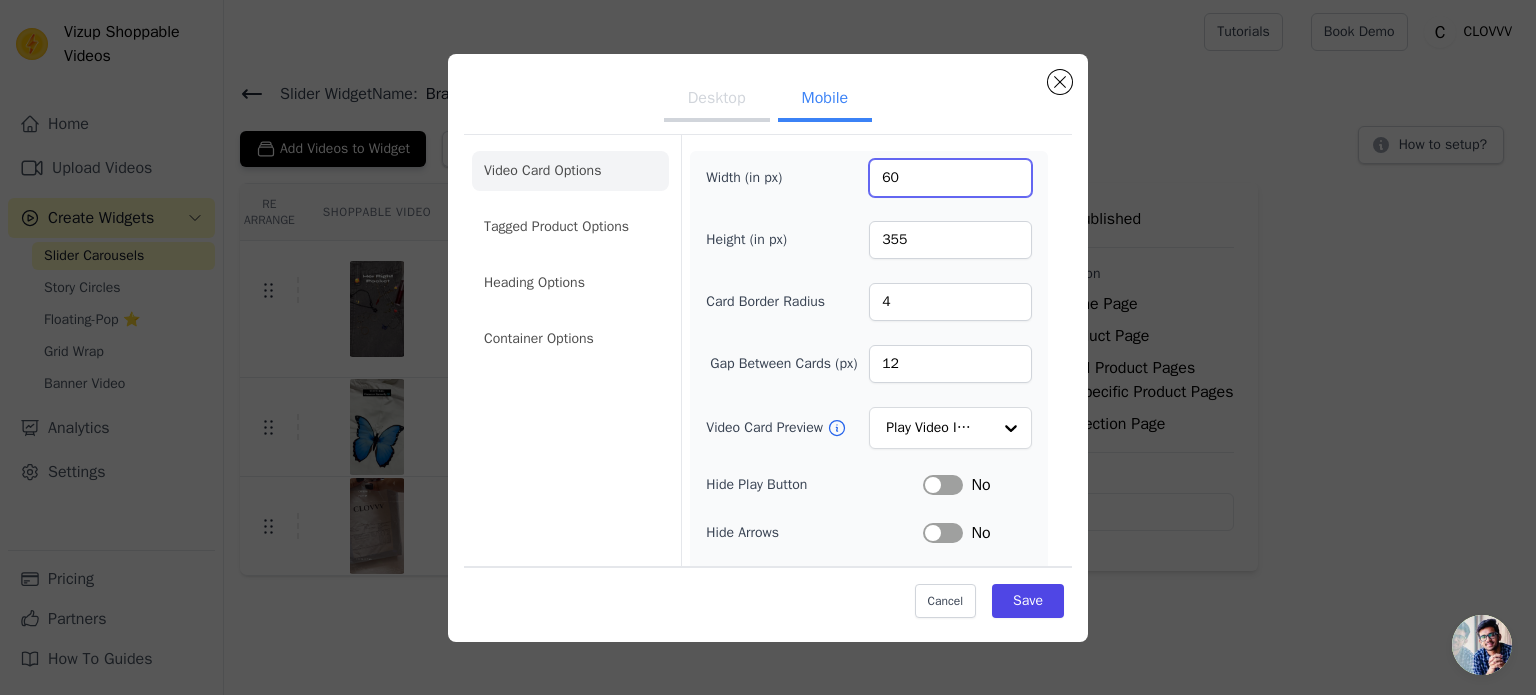 type on "60" 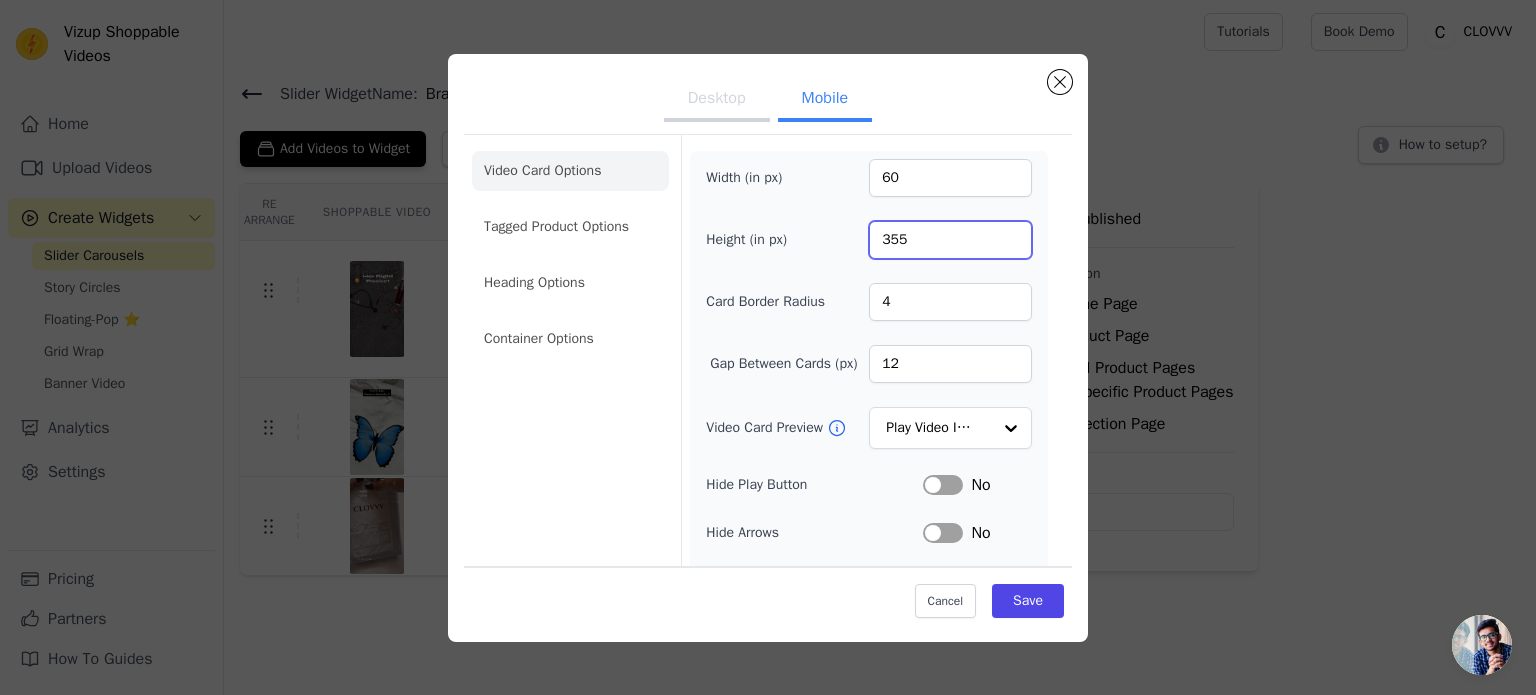 click on "355" at bounding box center [950, 240] 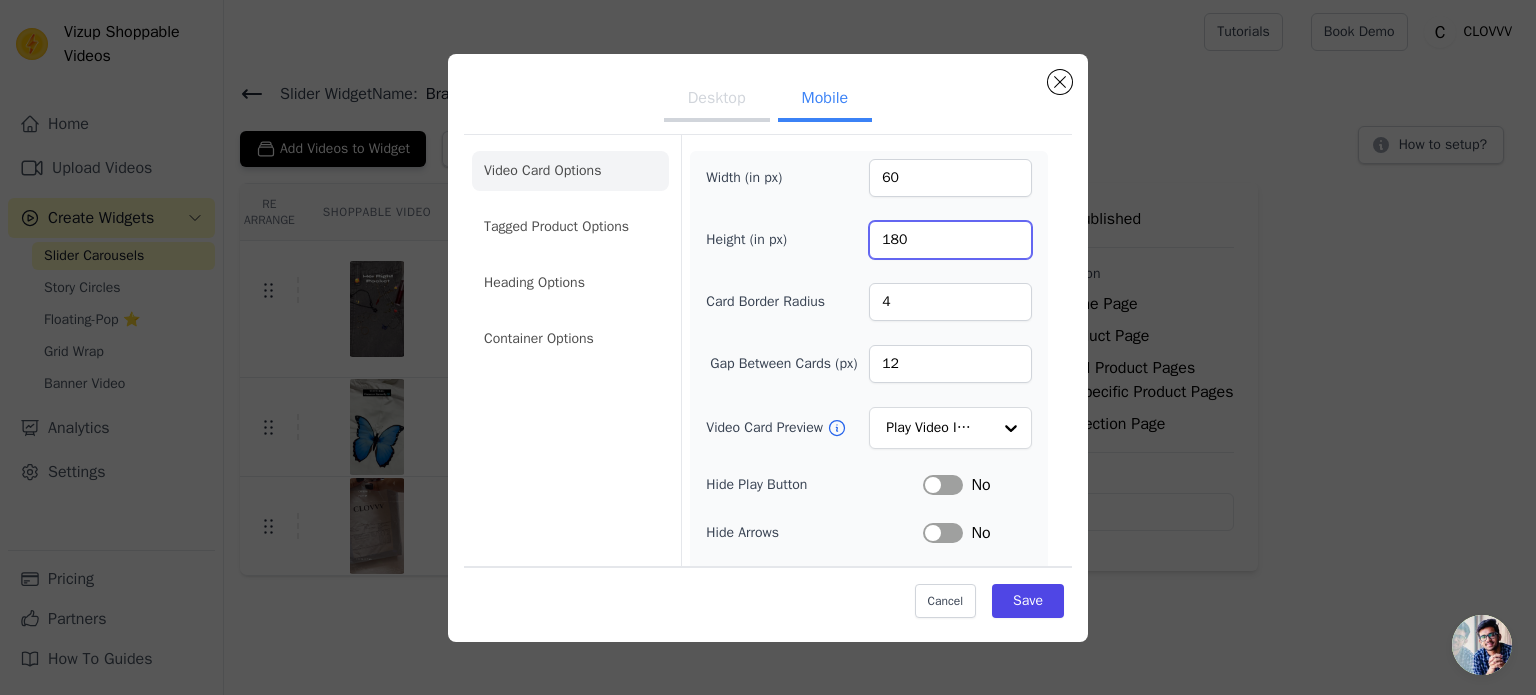 type on "180" 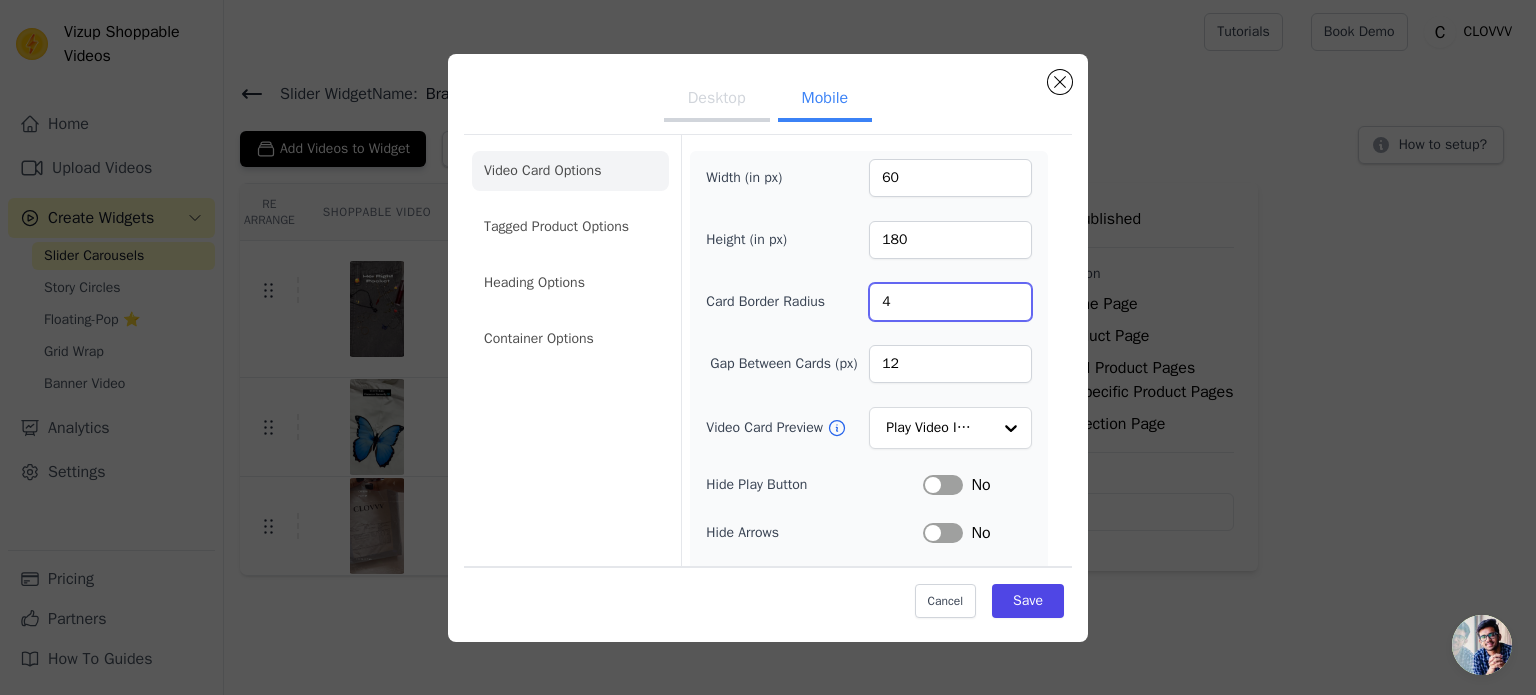 drag, startPoint x: 900, startPoint y: 306, endPoint x: 807, endPoint y: 305, distance: 93.00538 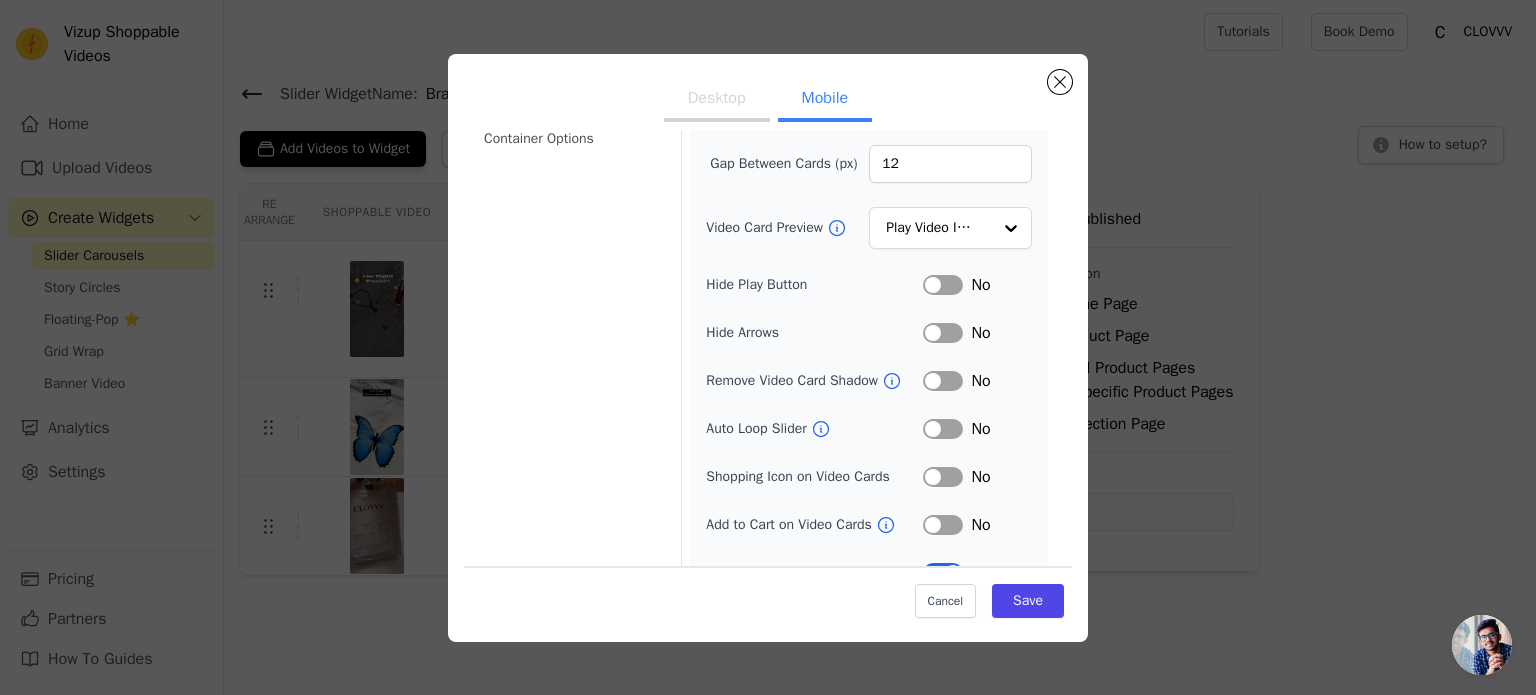 scroll, scrollTop: 232, scrollLeft: 0, axis: vertical 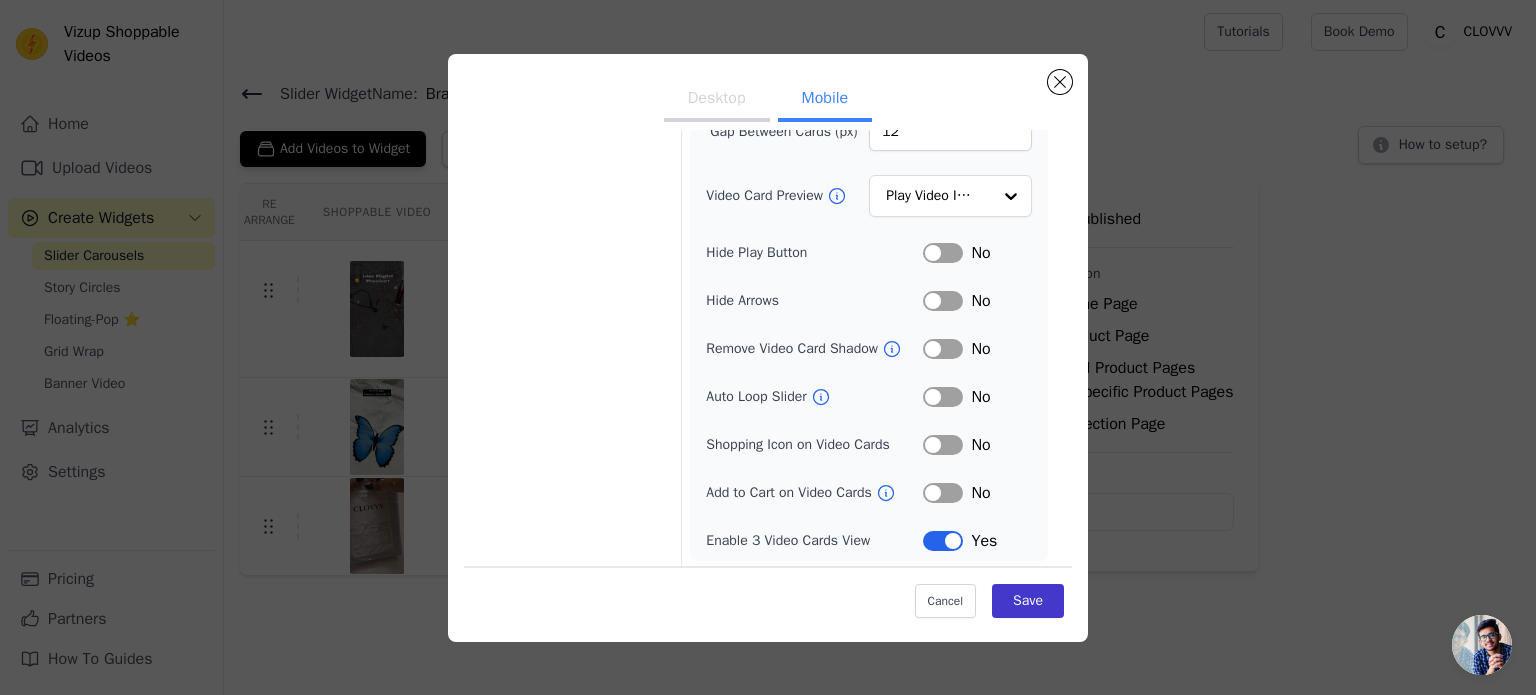 type on "10" 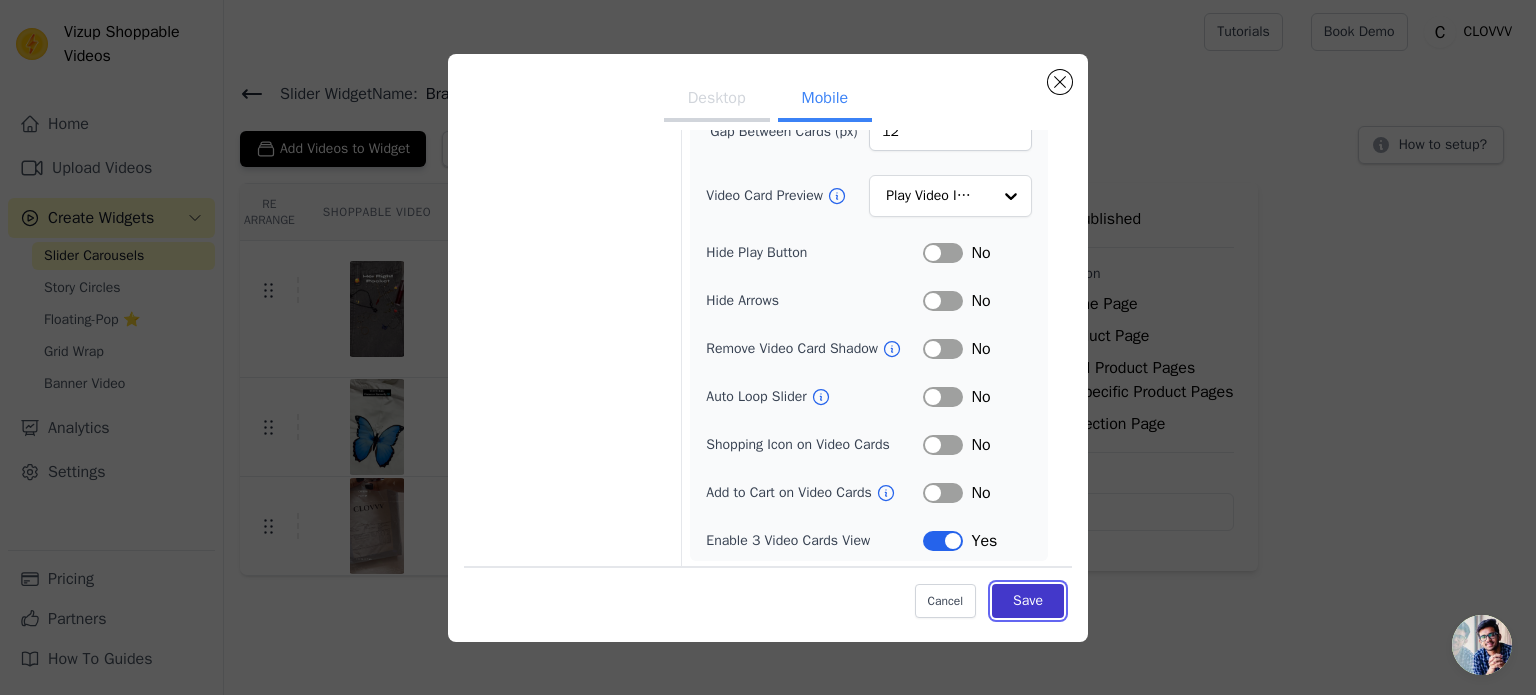 click on "Save" at bounding box center (1028, 601) 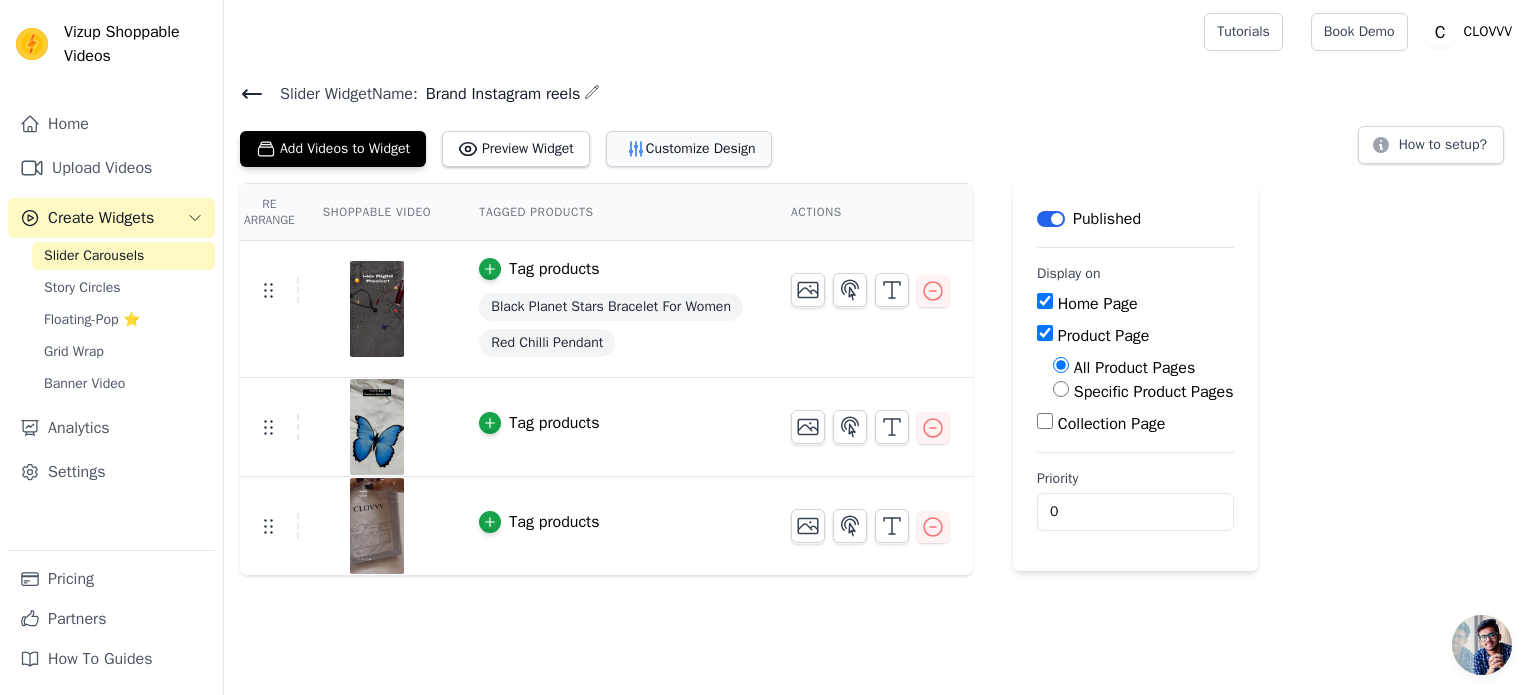 click on "Customize Design" at bounding box center (689, 149) 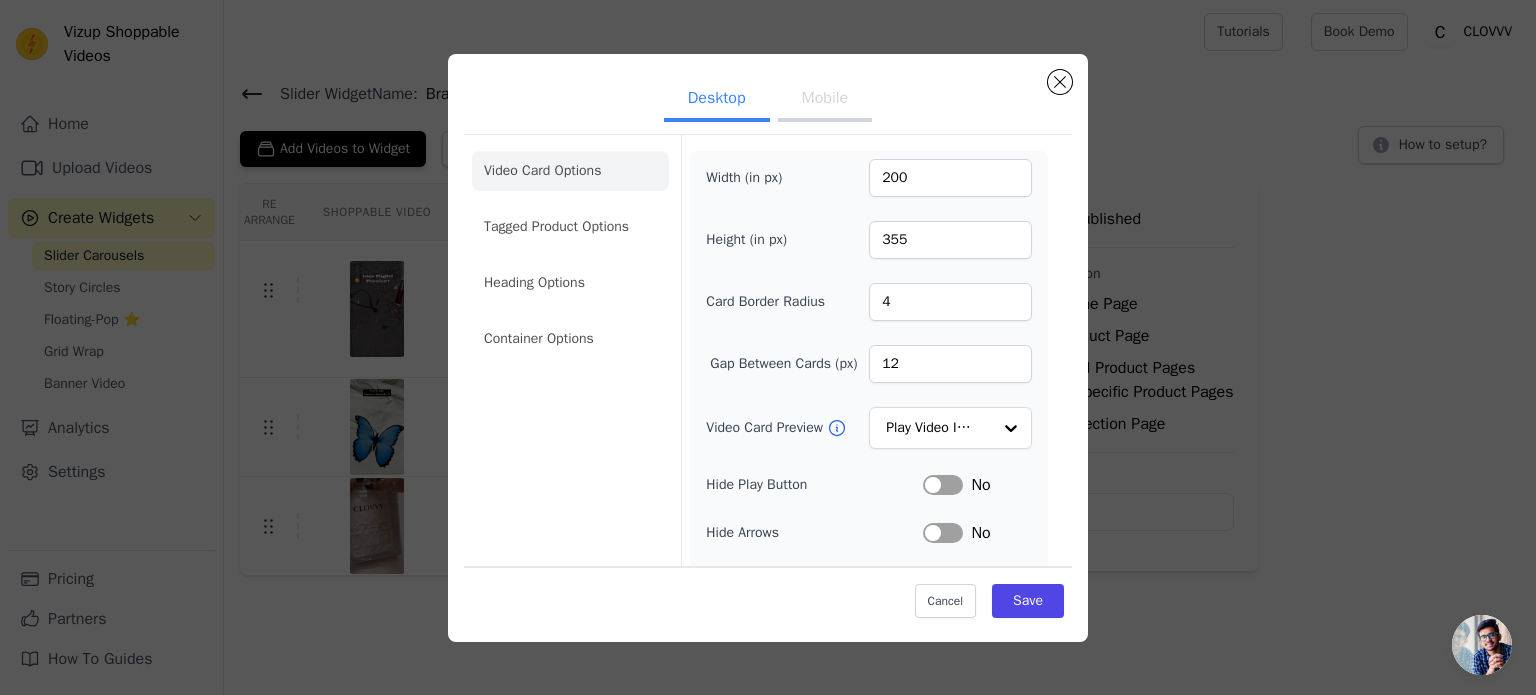 click on "Mobile" at bounding box center (825, 100) 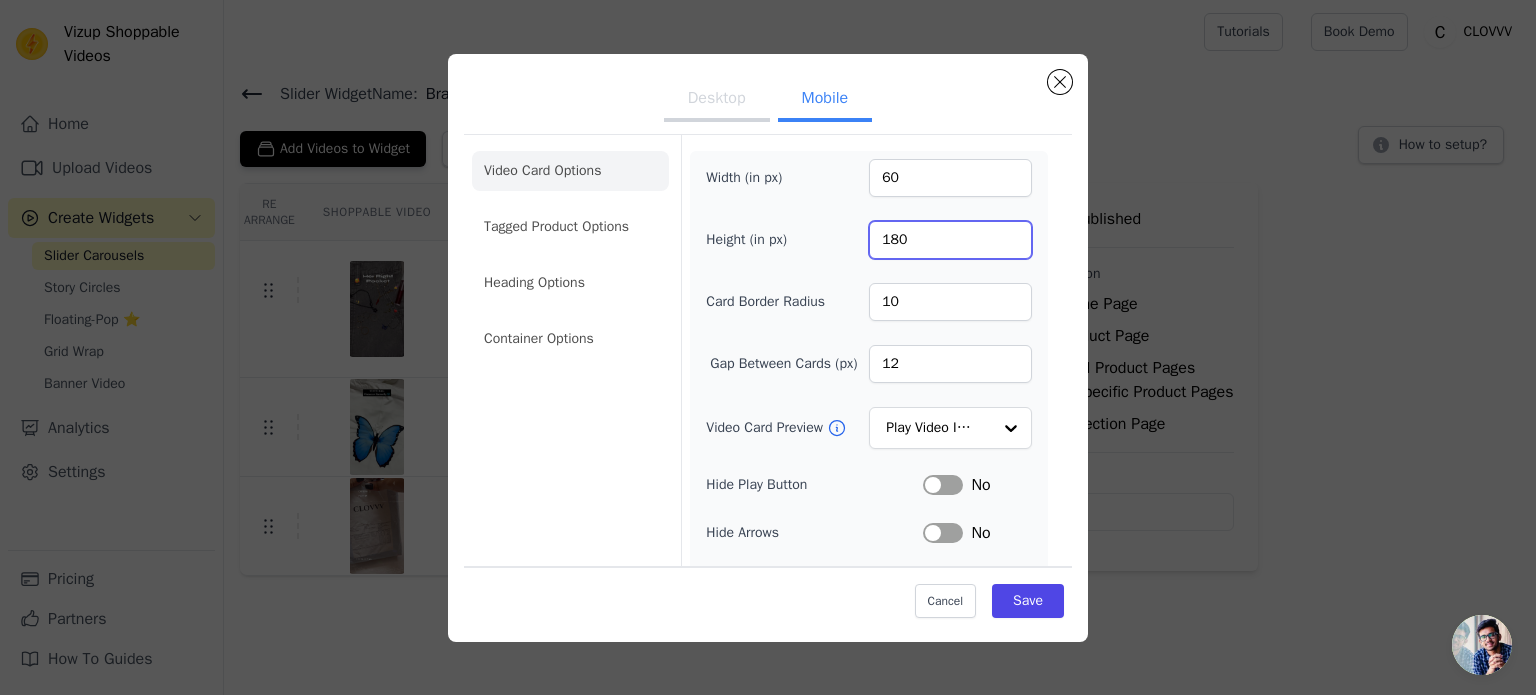 drag, startPoint x: 906, startPoint y: 241, endPoint x: 823, endPoint y: 243, distance: 83.02409 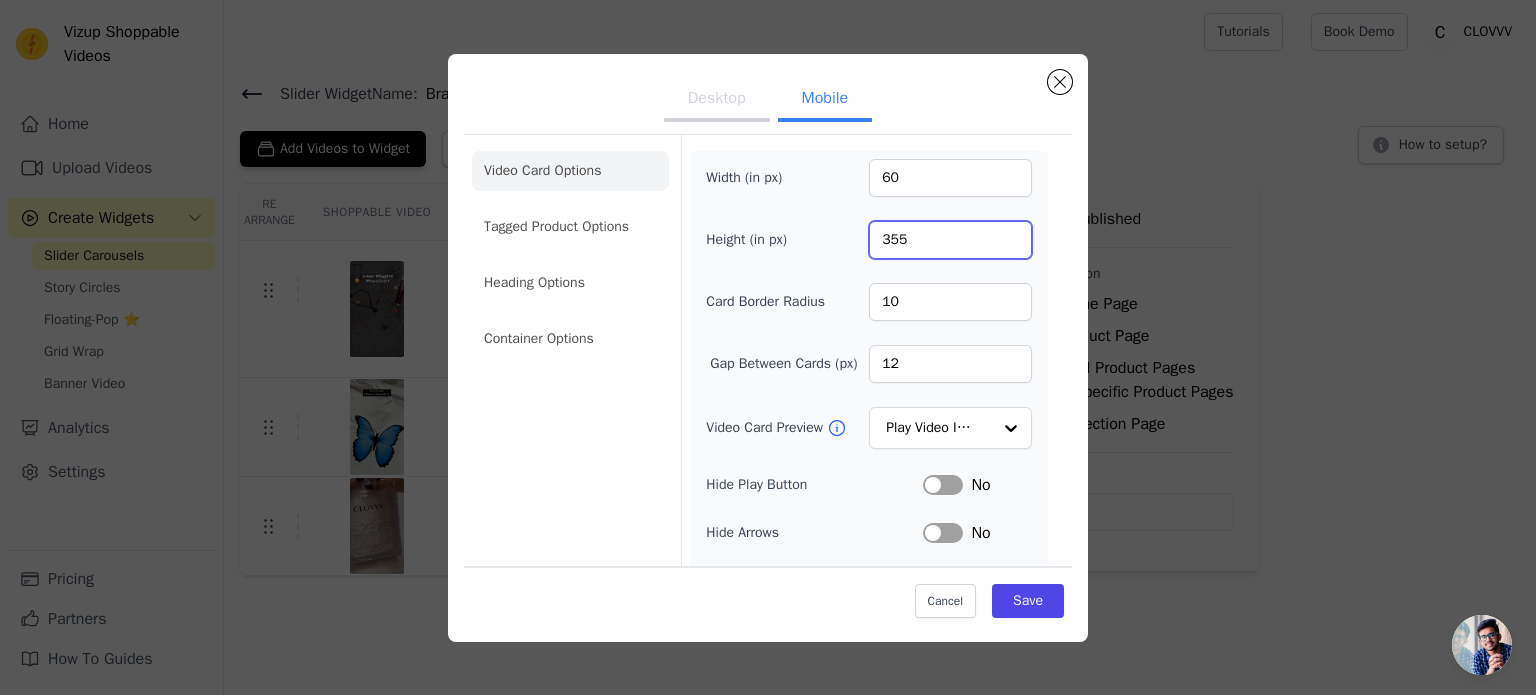 click on "355" at bounding box center (950, 240) 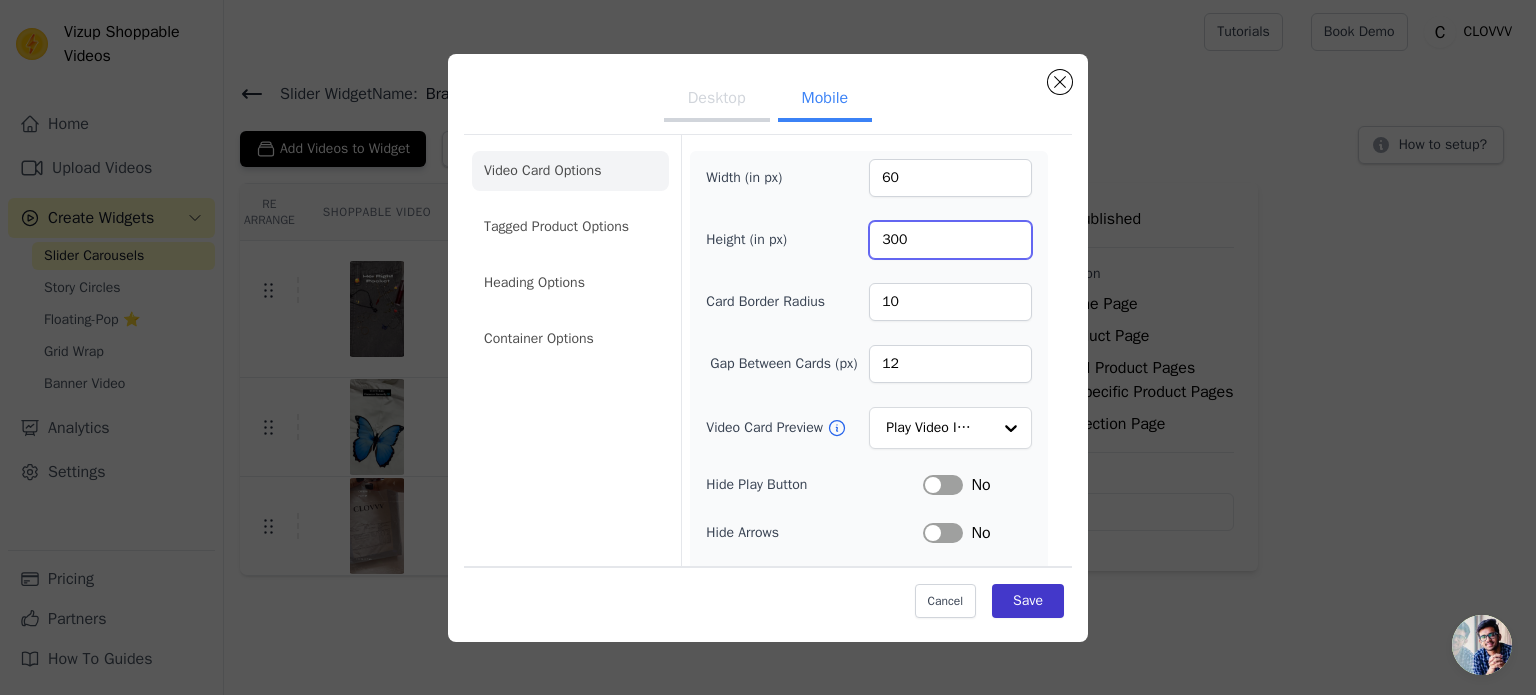 type on "300" 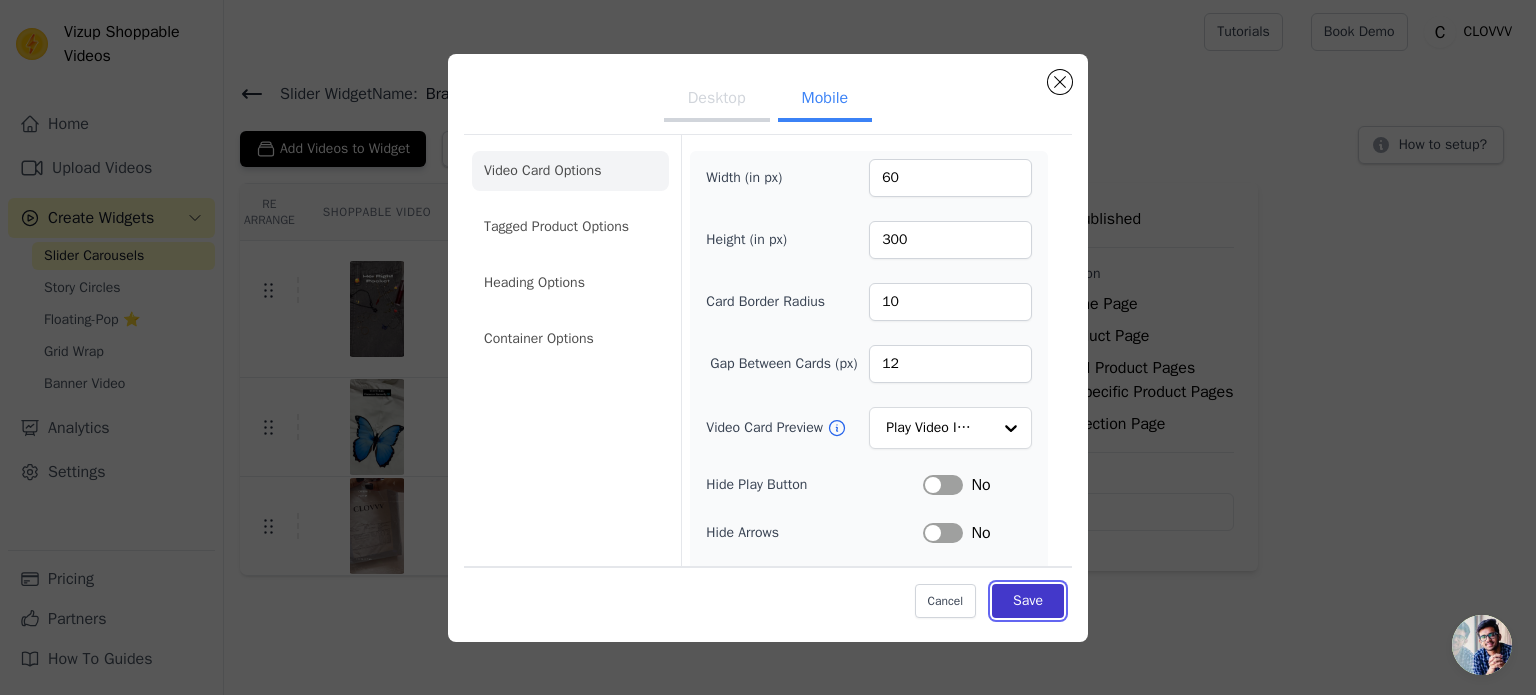 click on "Save" at bounding box center (1028, 601) 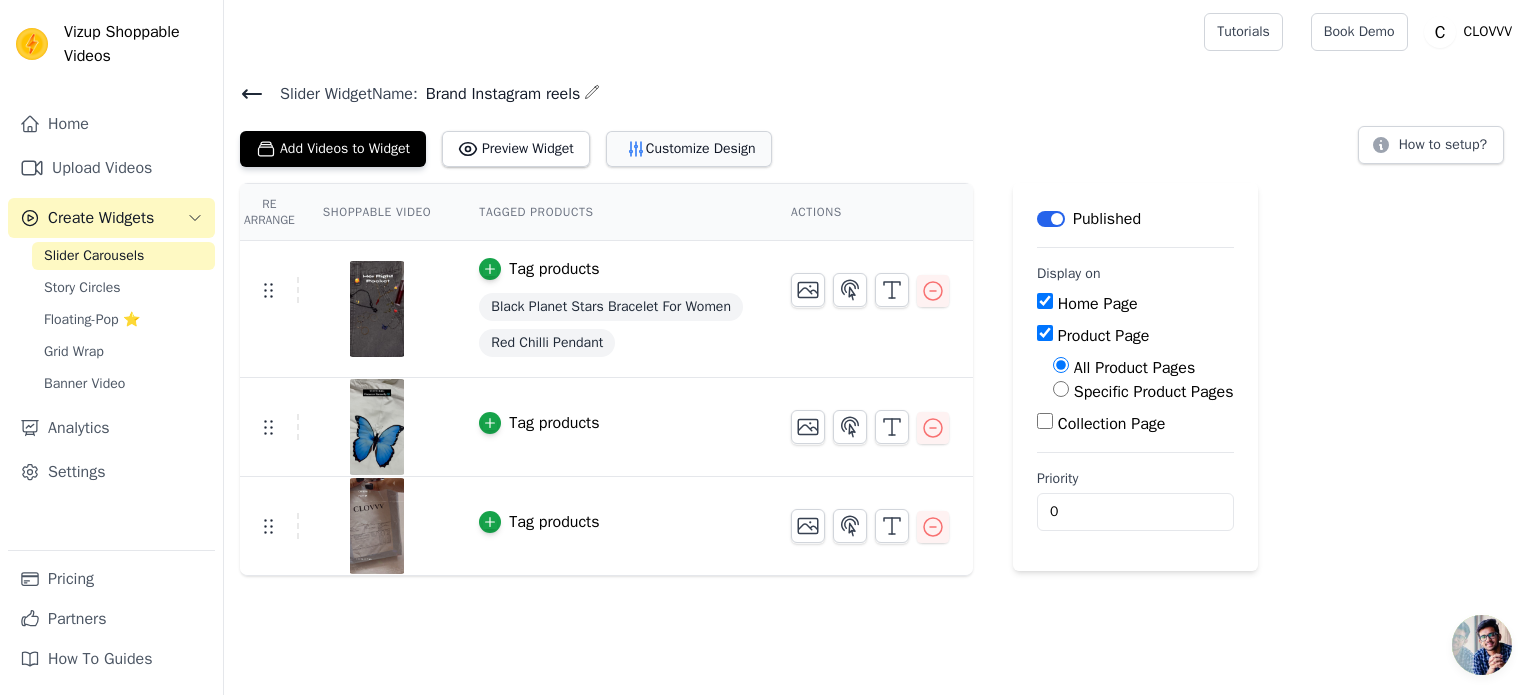 click on "Customize Design" at bounding box center (689, 149) 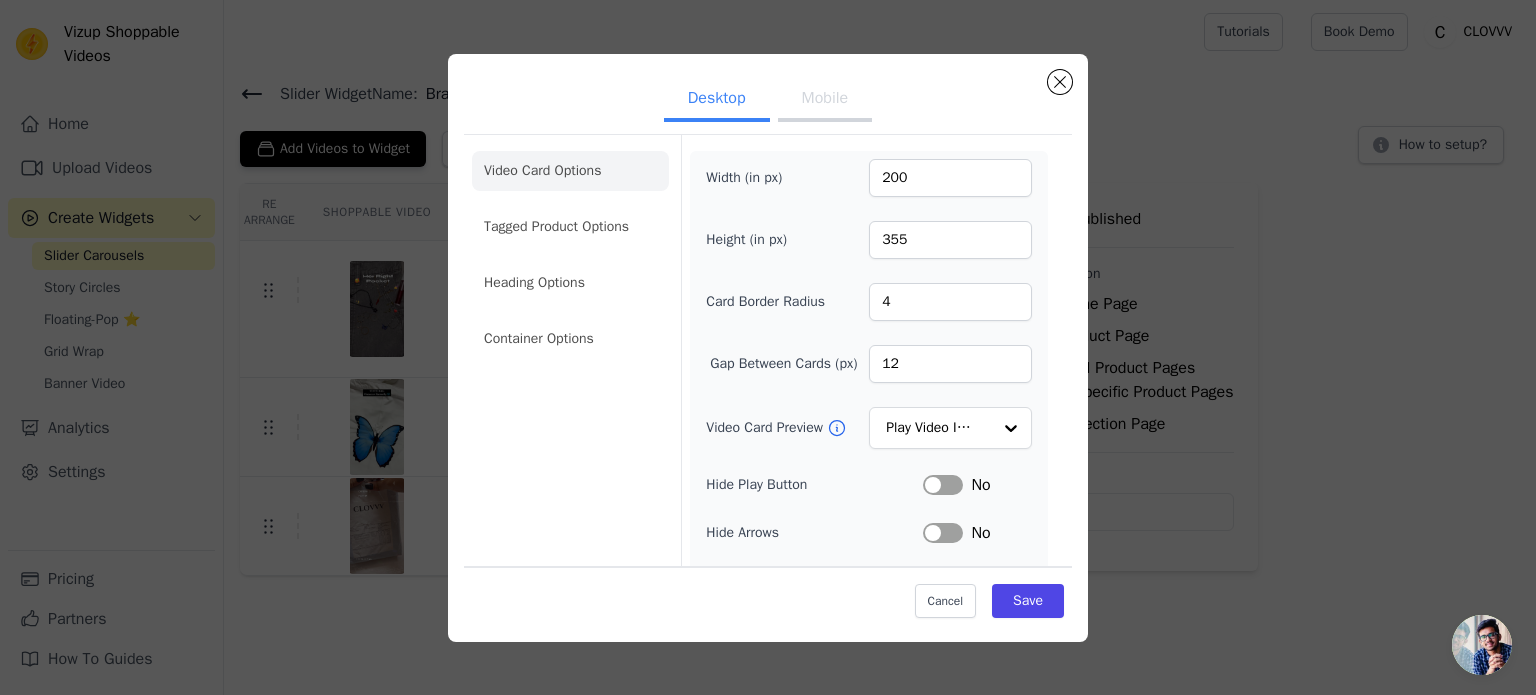 click on "Mobile" at bounding box center (825, 100) 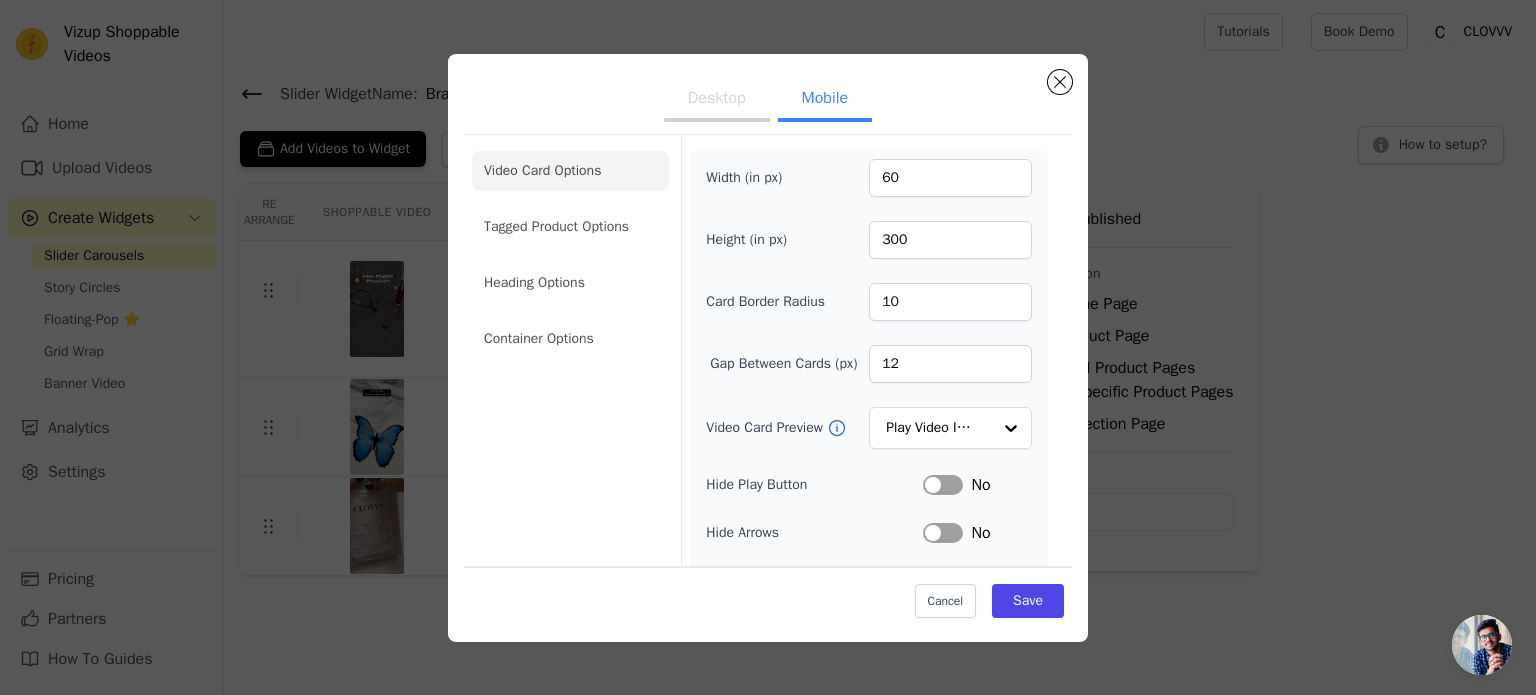 scroll, scrollTop: 232, scrollLeft: 0, axis: vertical 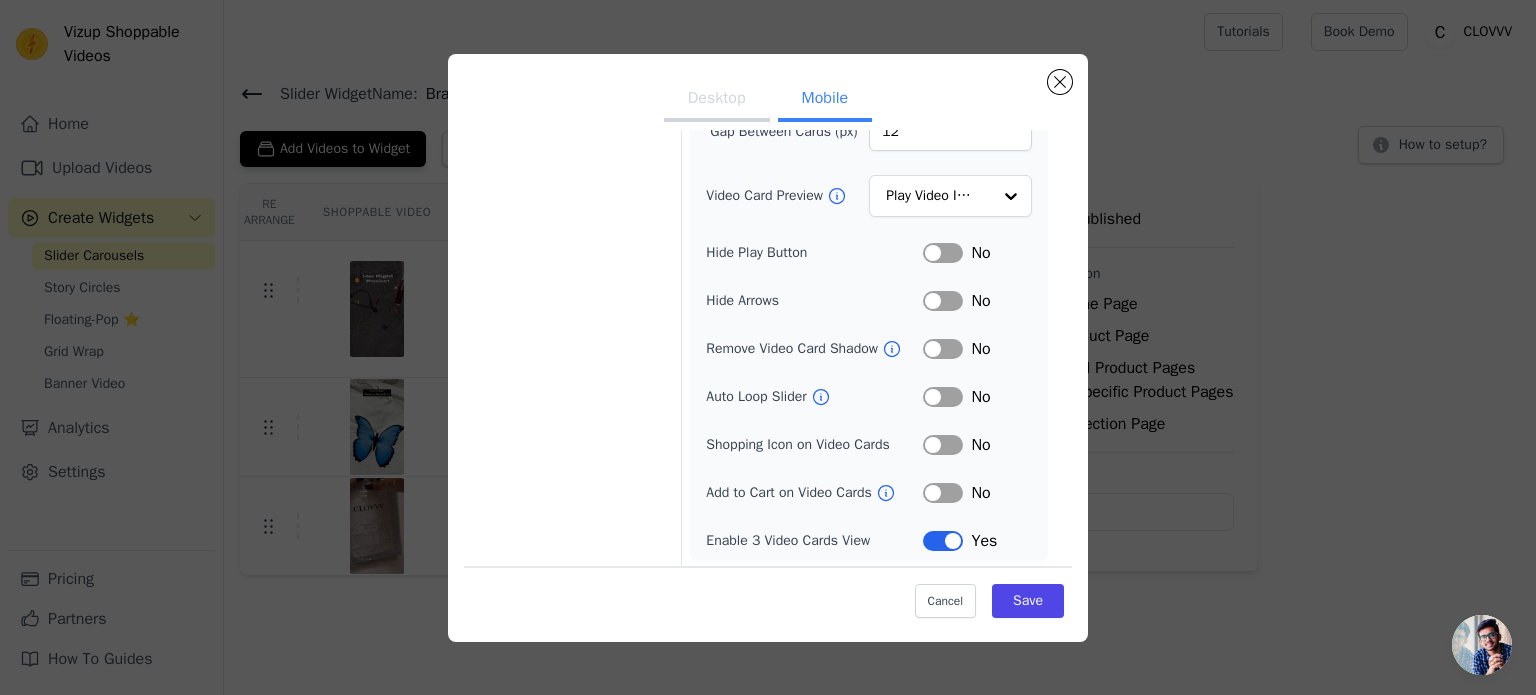 click on "Label" at bounding box center [943, 493] 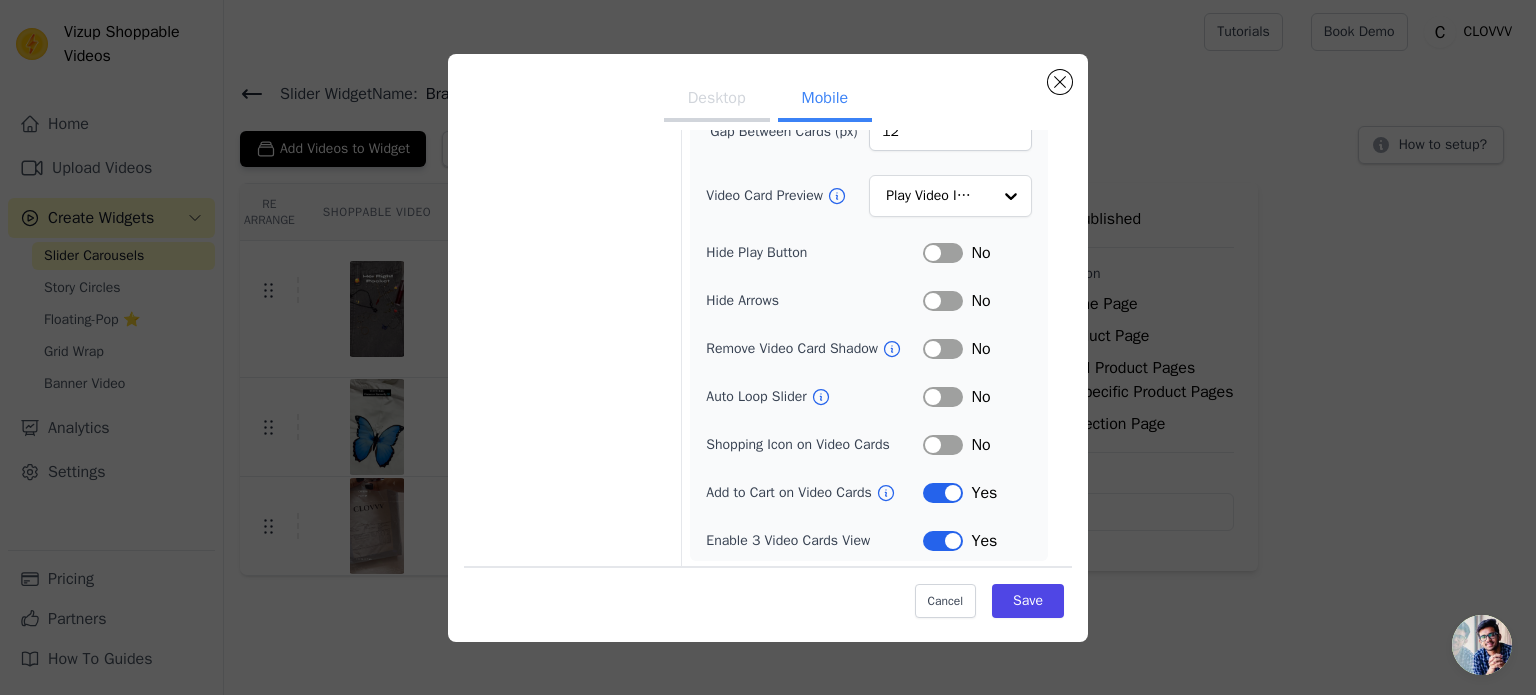 click on "Label" at bounding box center [943, 445] 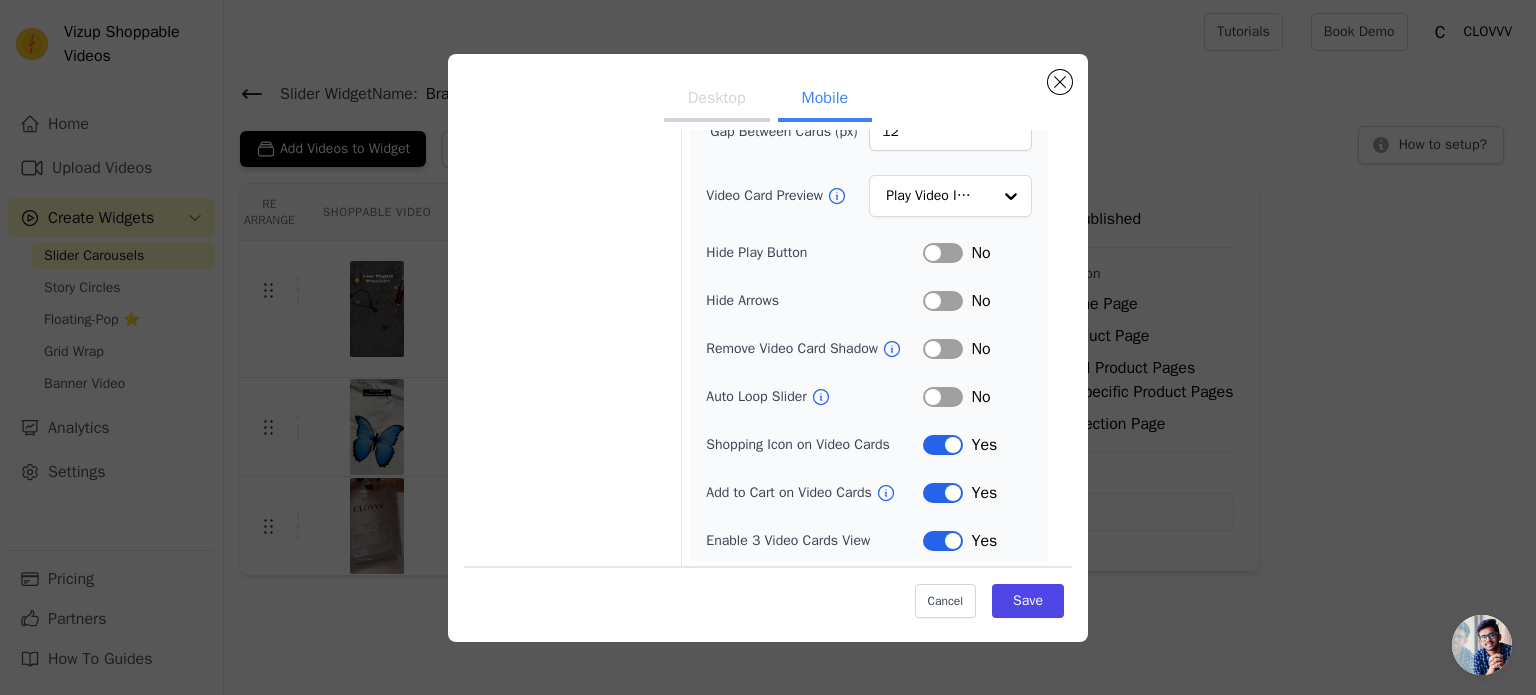click on "Label" at bounding box center (943, 397) 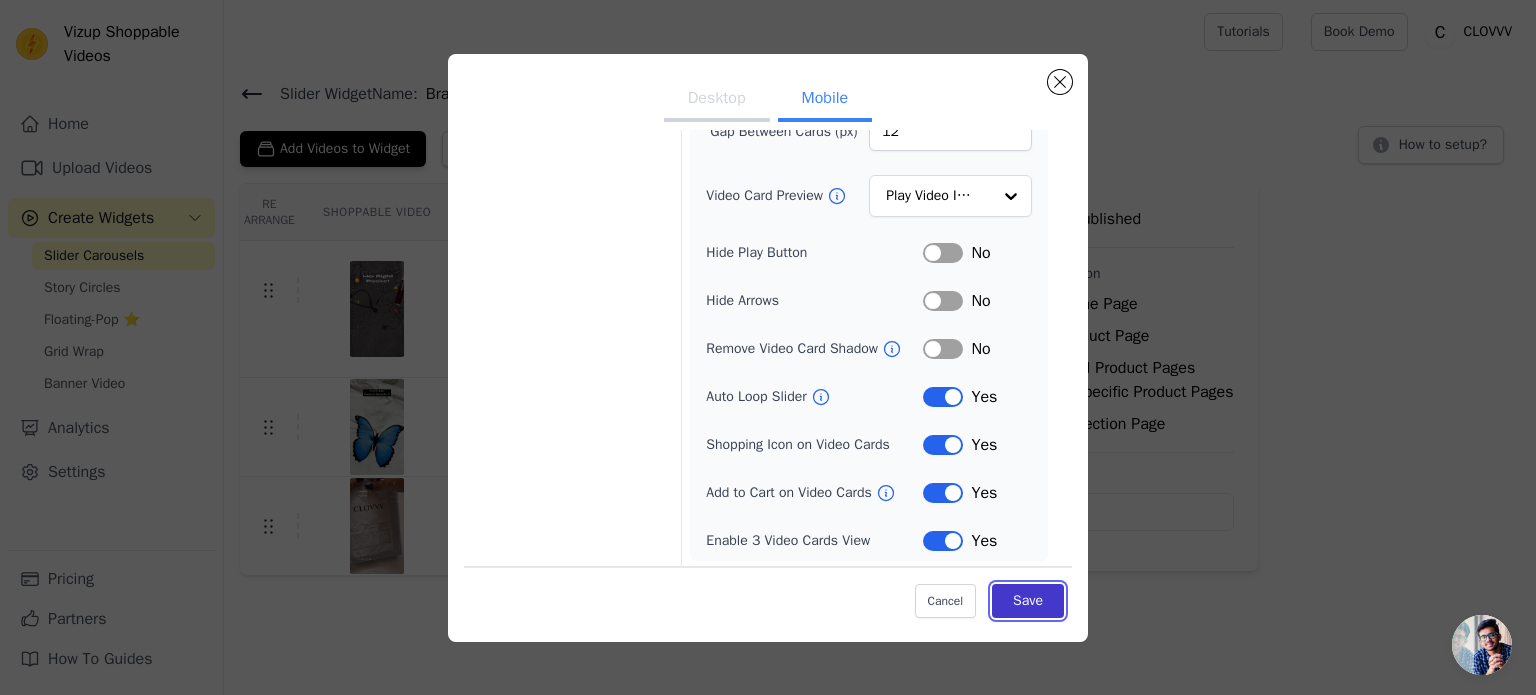 click on "Save" at bounding box center (1028, 601) 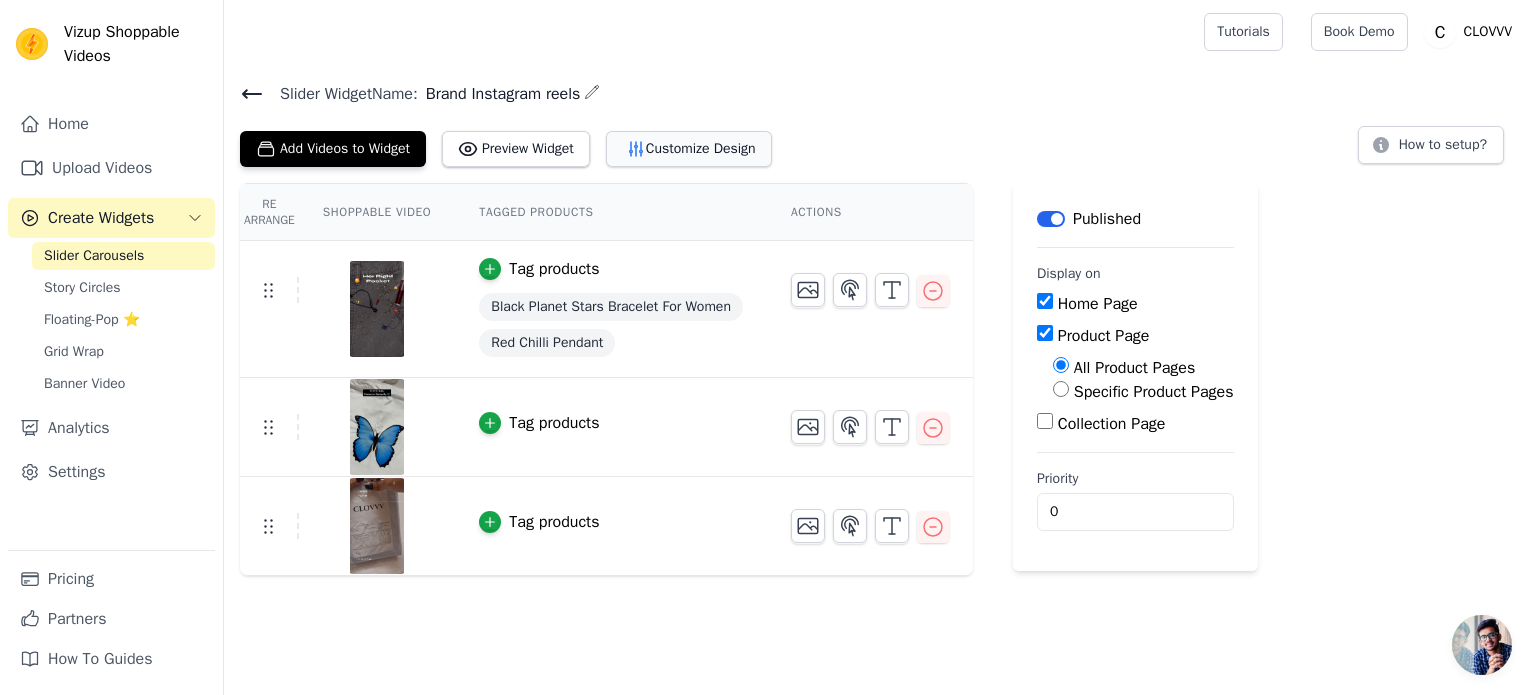 click on "Customize Design" at bounding box center [689, 149] 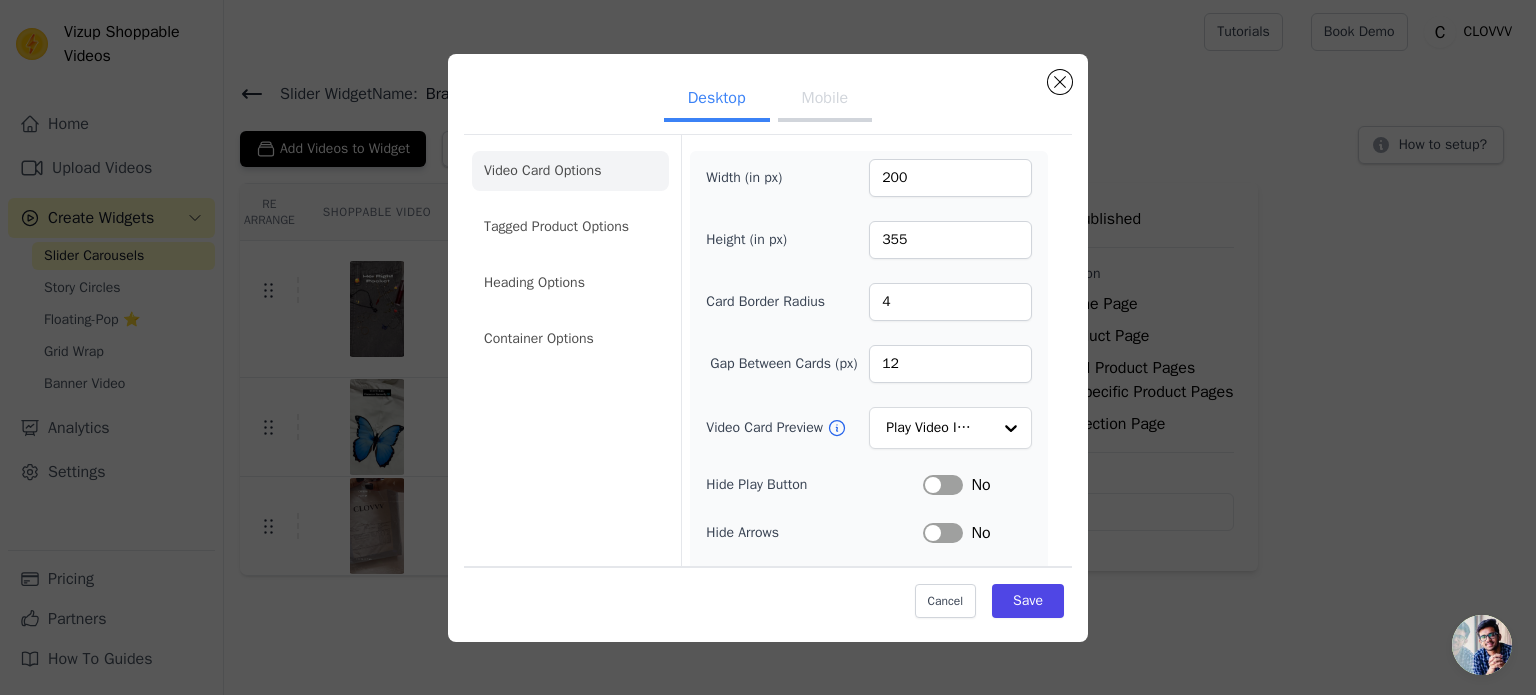 click on "Mobile" at bounding box center [825, 100] 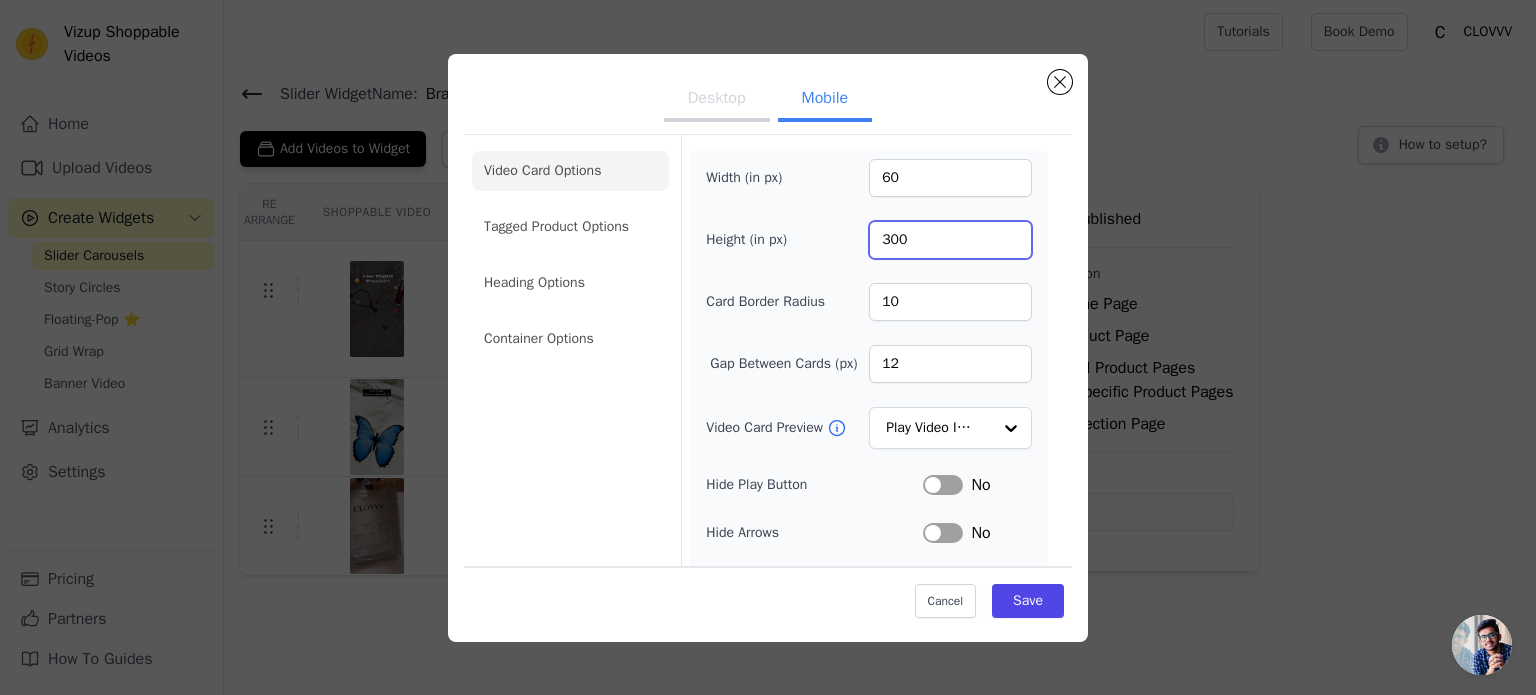 click on "300" at bounding box center [950, 240] 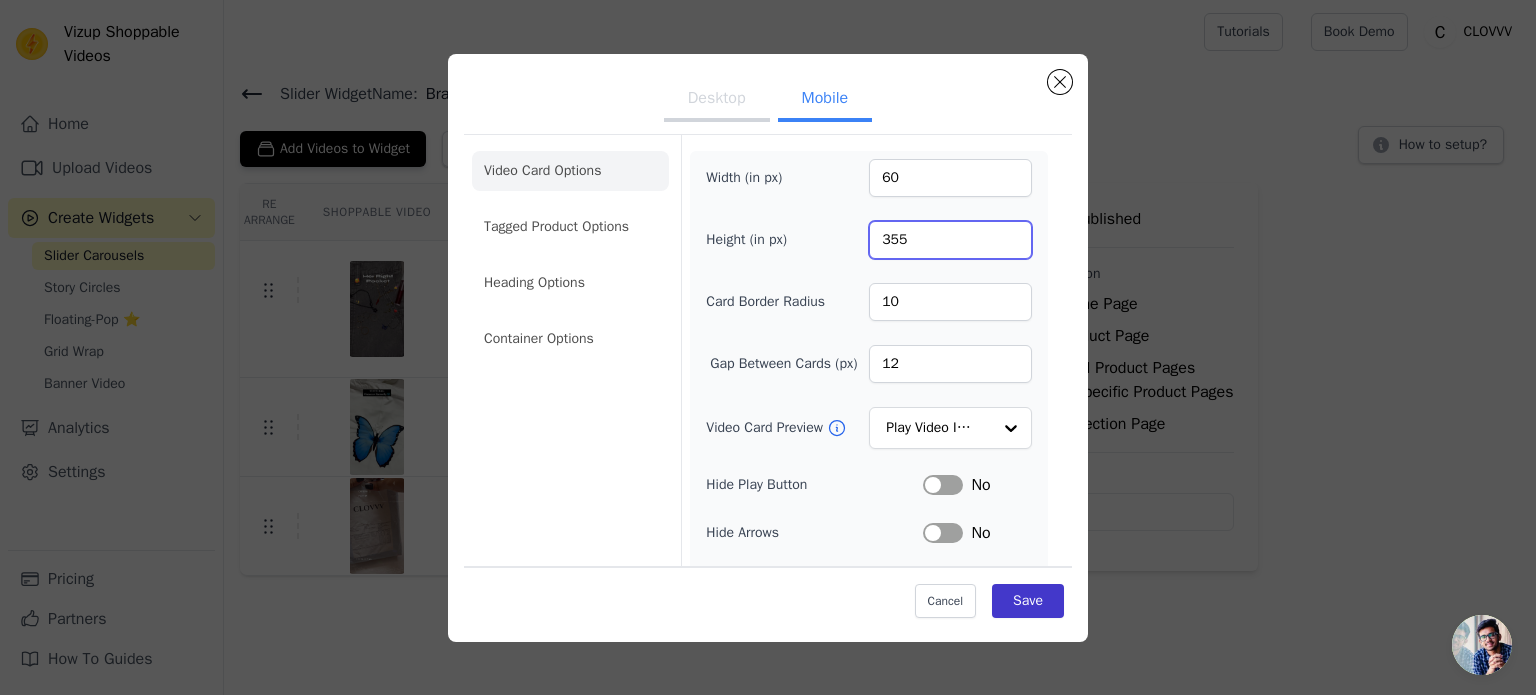 type on "355" 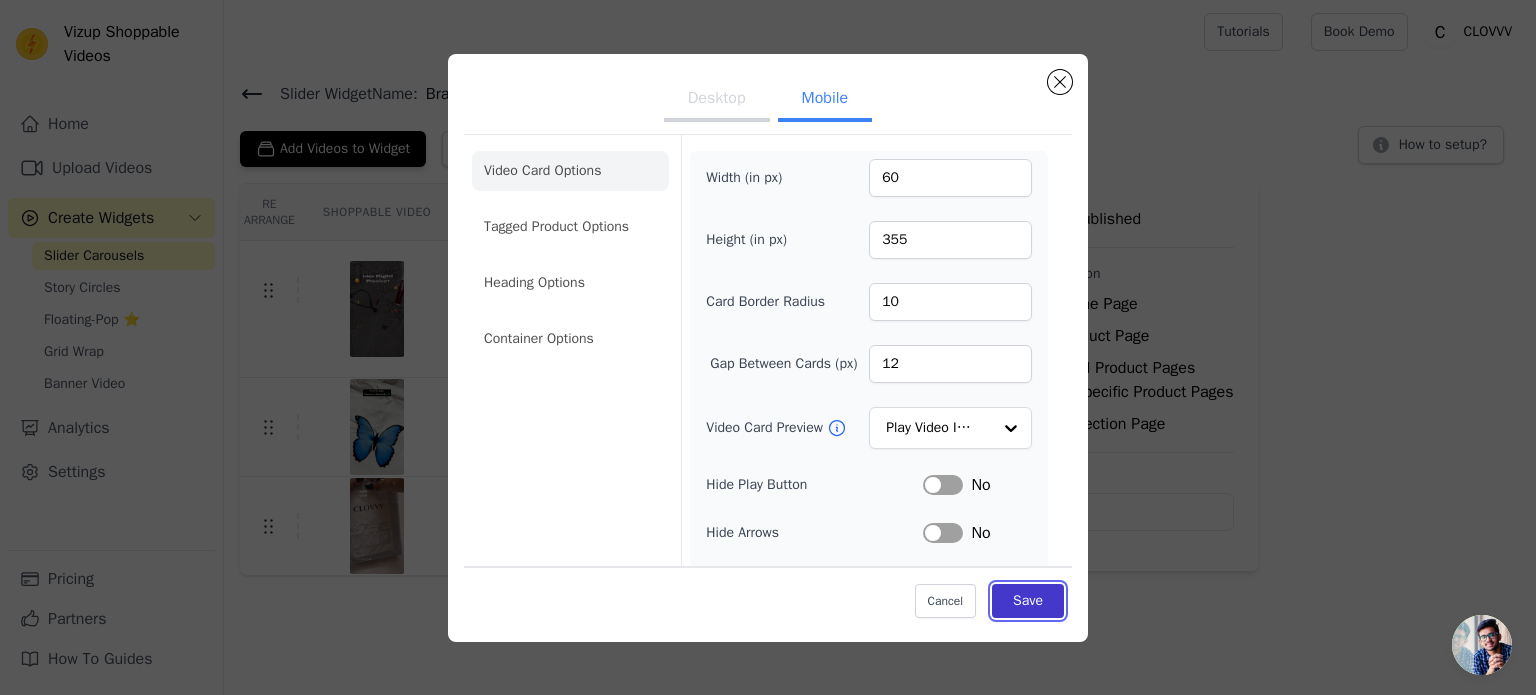 click on "Save" at bounding box center [1028, 601] 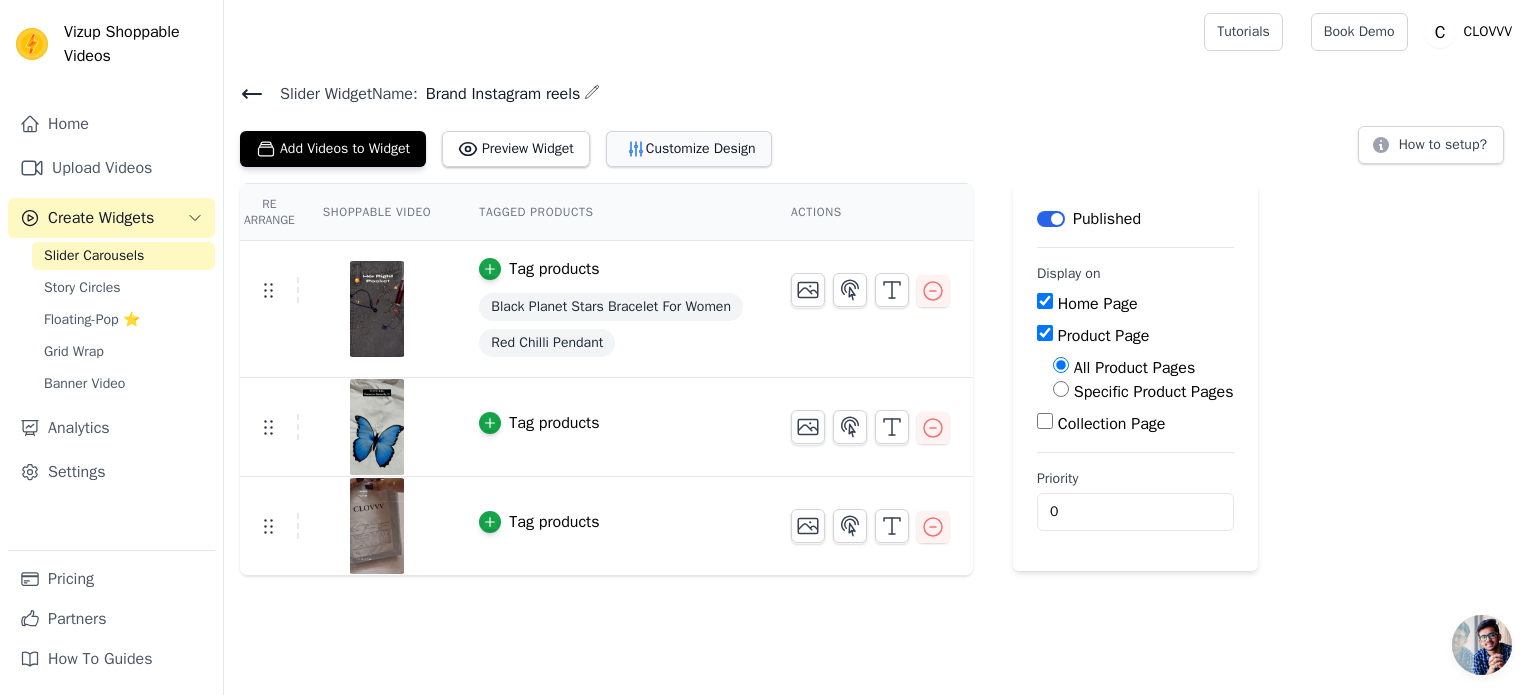 click on "Customize Design" at bounding box center (689, 149) 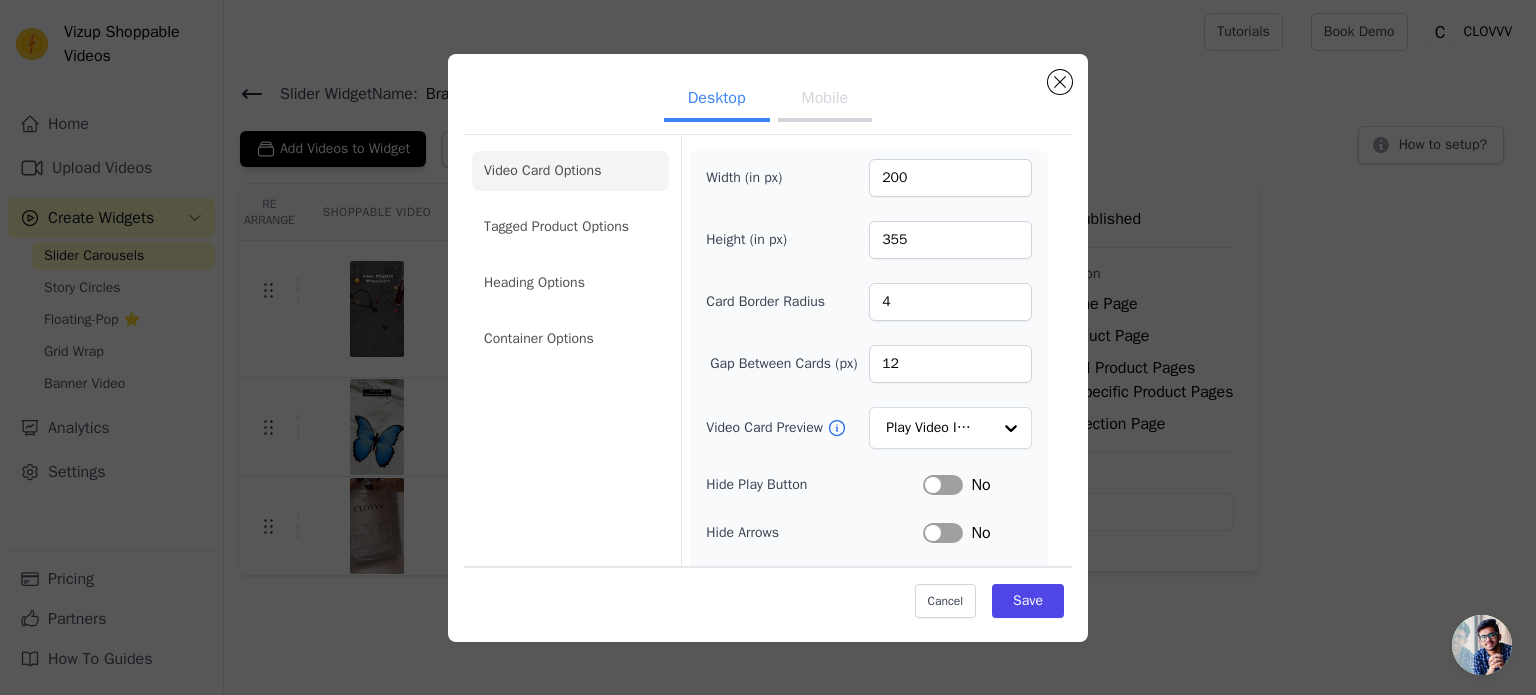 click on "Mobile" at bounding box center (825, 100) 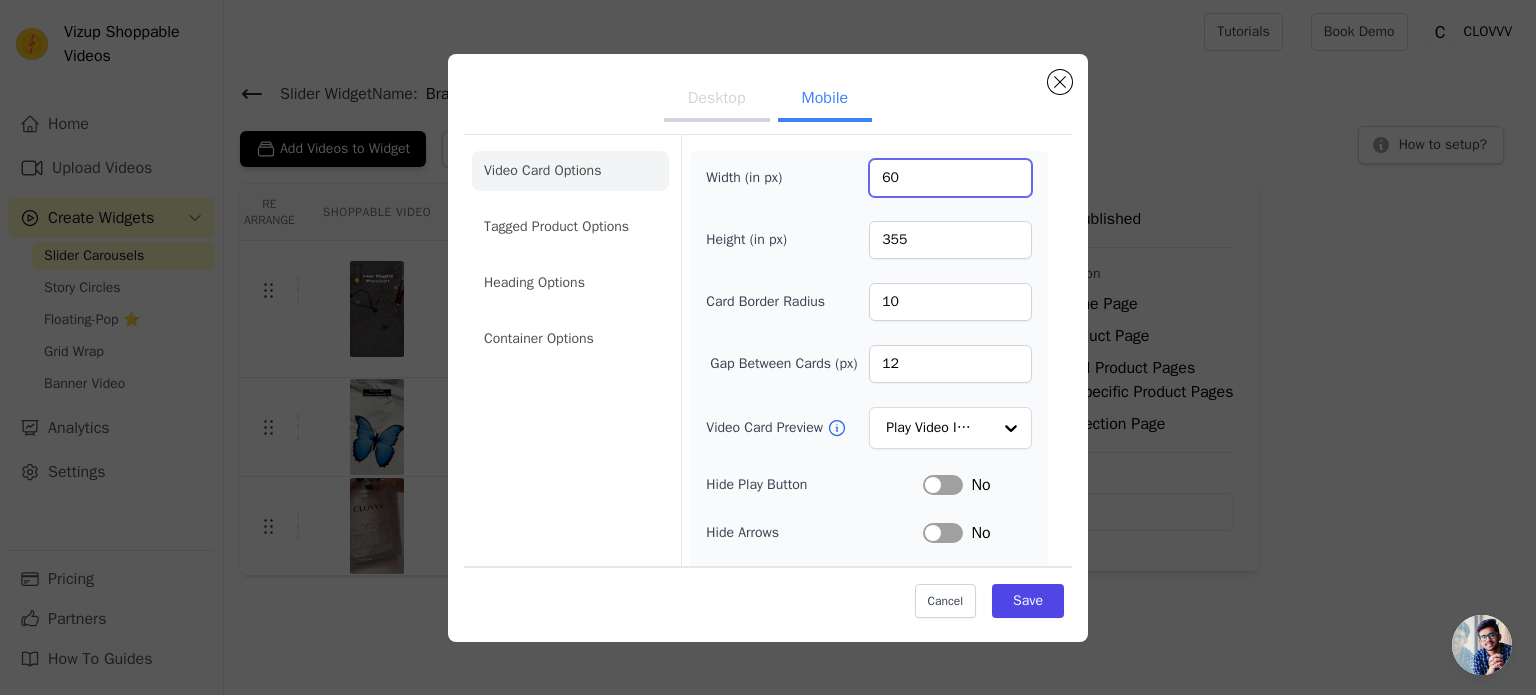 drag, startPoint x: 881, startPoint y: 183, endPoint x: 852, endPoint y: 191, distance: 30.083218 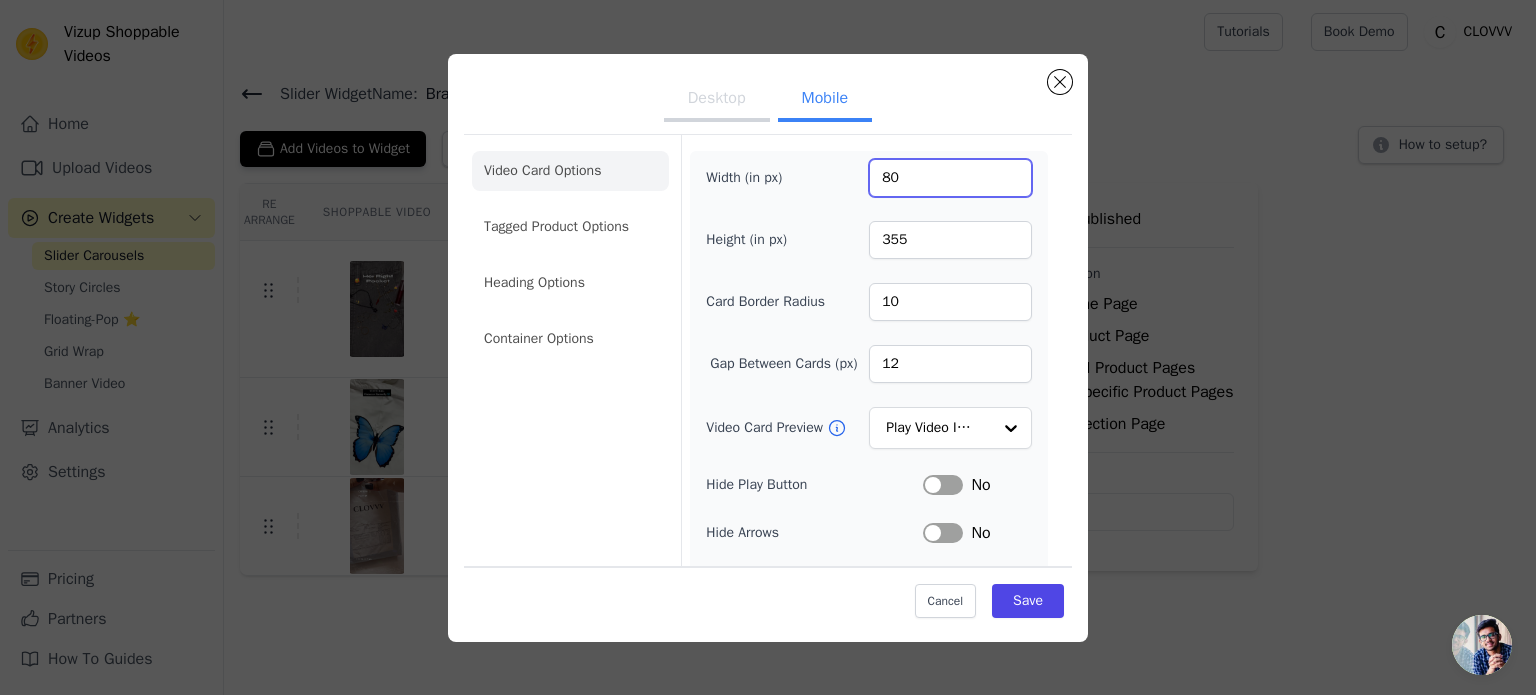 type on "80" 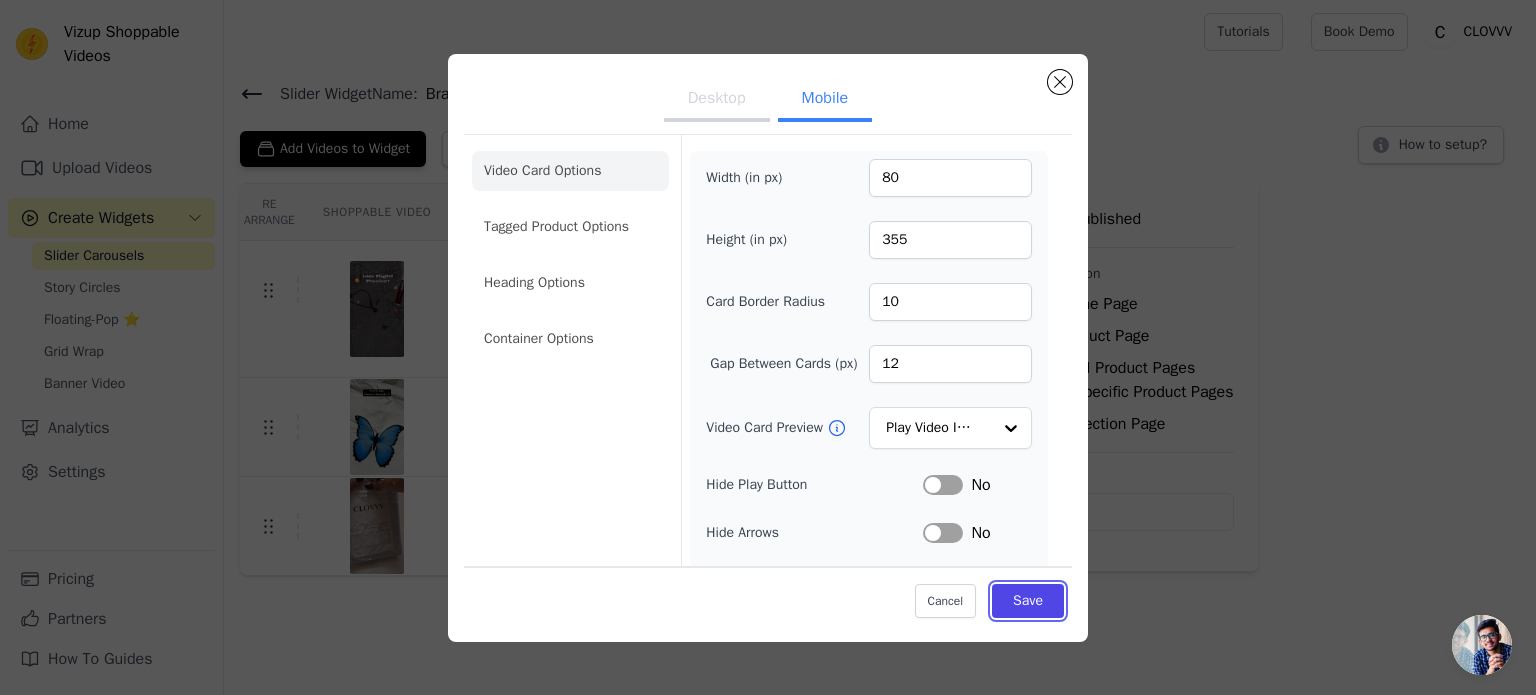 click on "Save" at bounding box center (1028, 601) 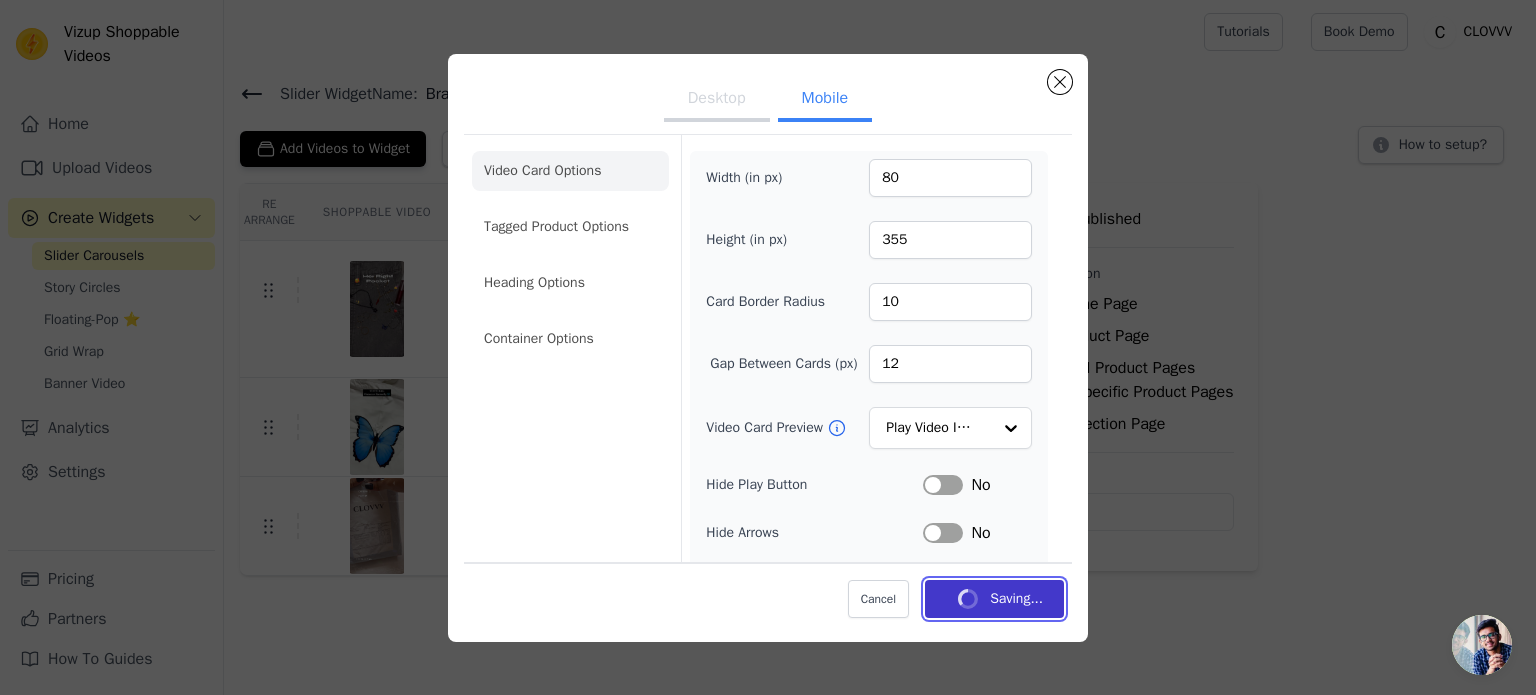 click on "Saving..." at bounding box center [994, 599] 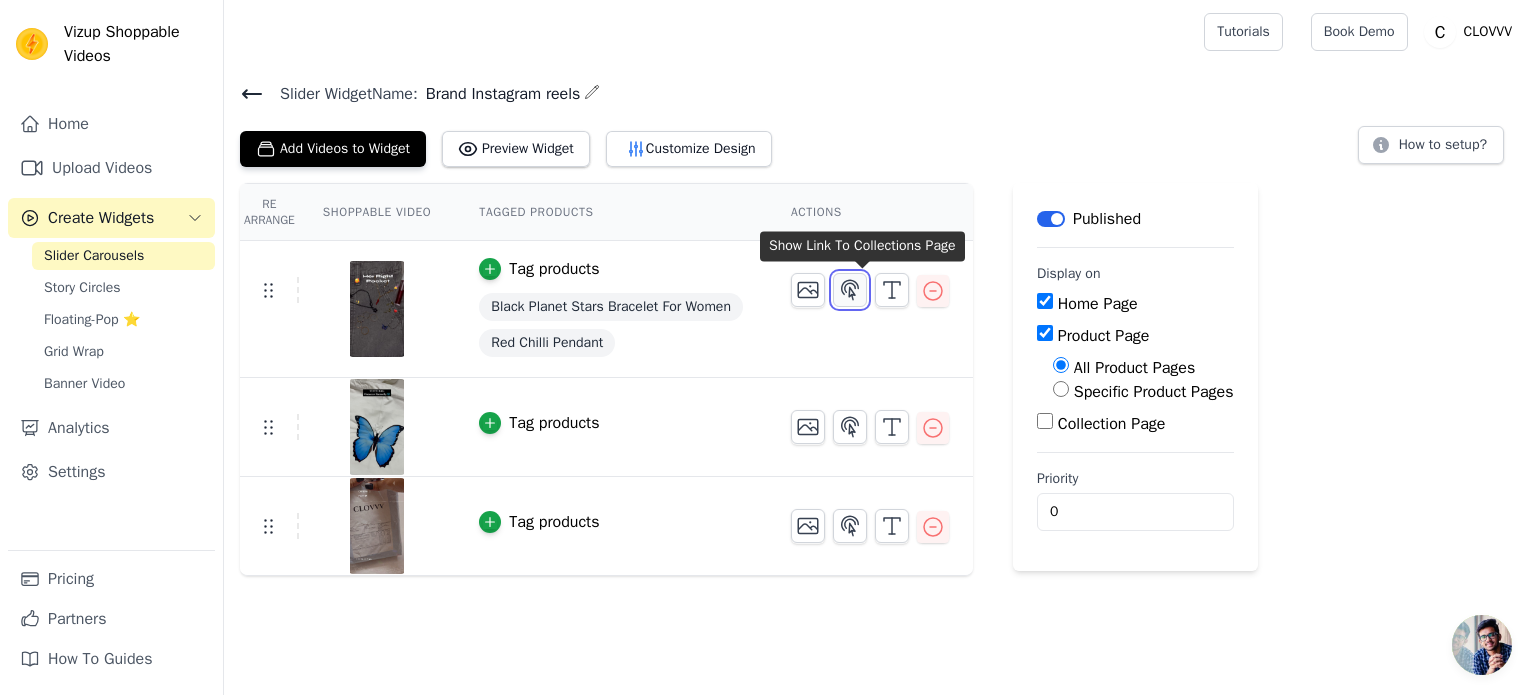 click 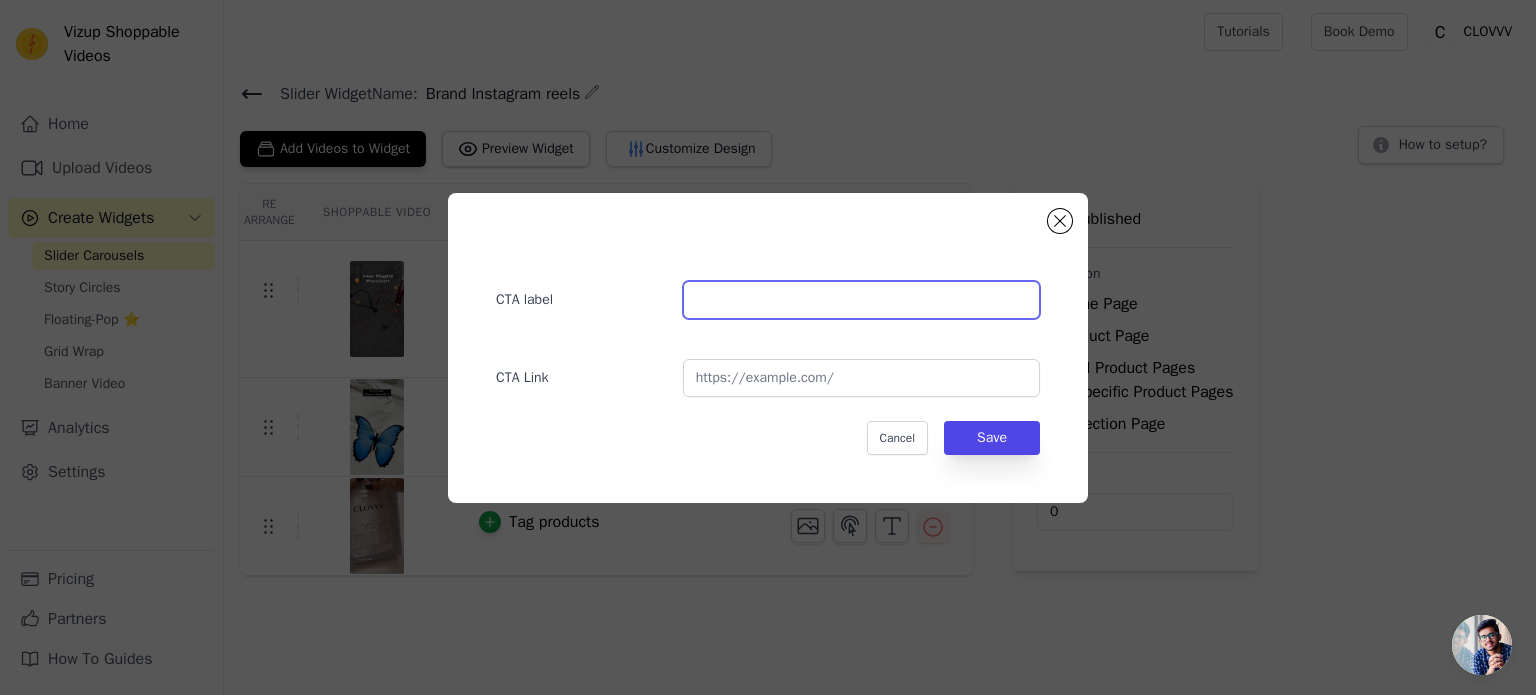 click at bounding box center [861, 300] 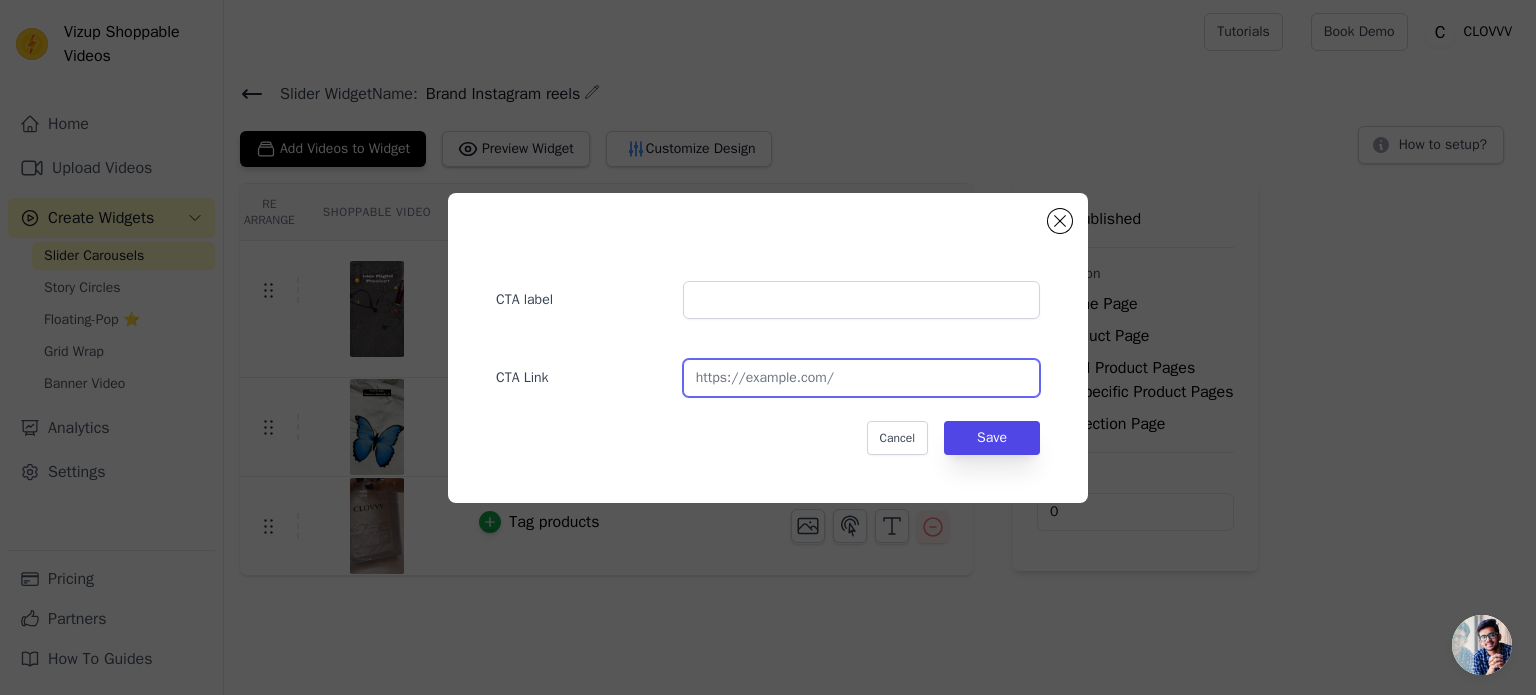 click at bounding box center (861, 378) 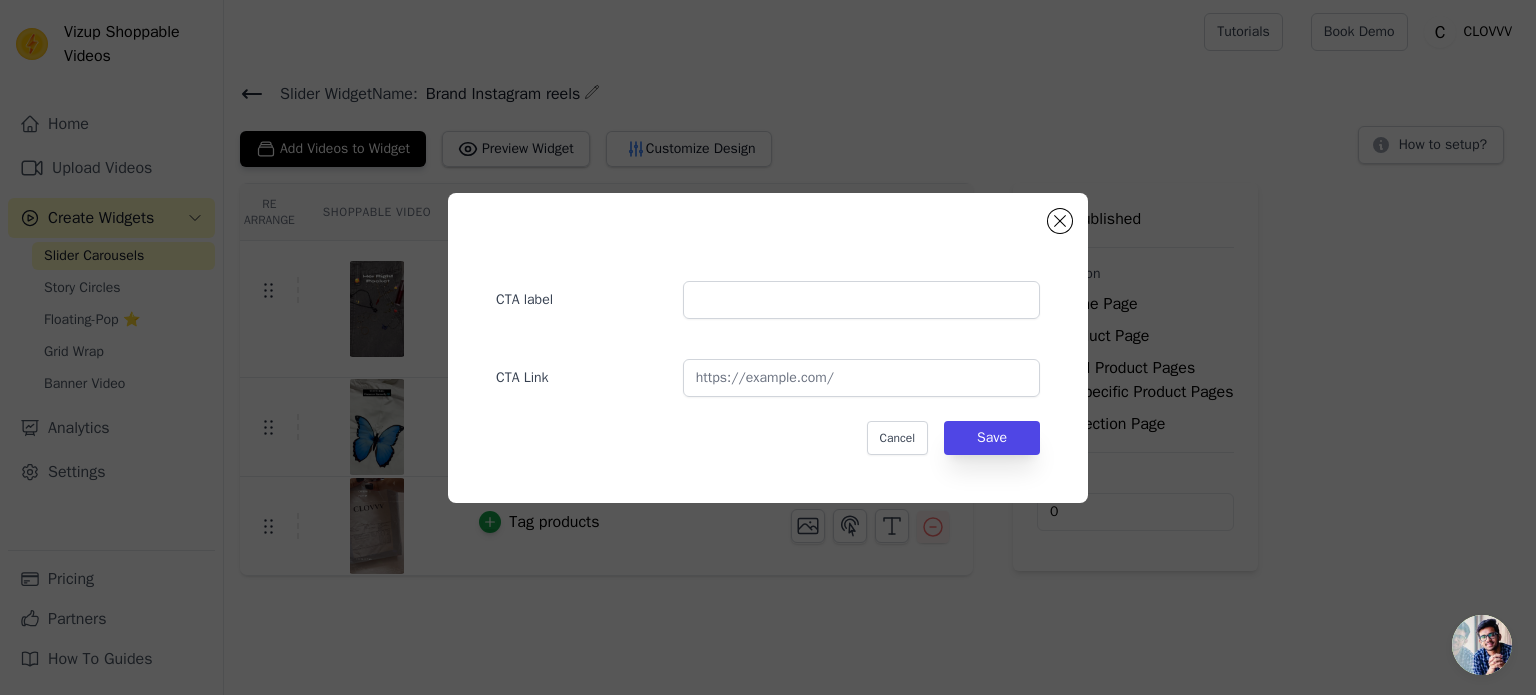 click on "CTA label     CTA Link     Cancel   Save" 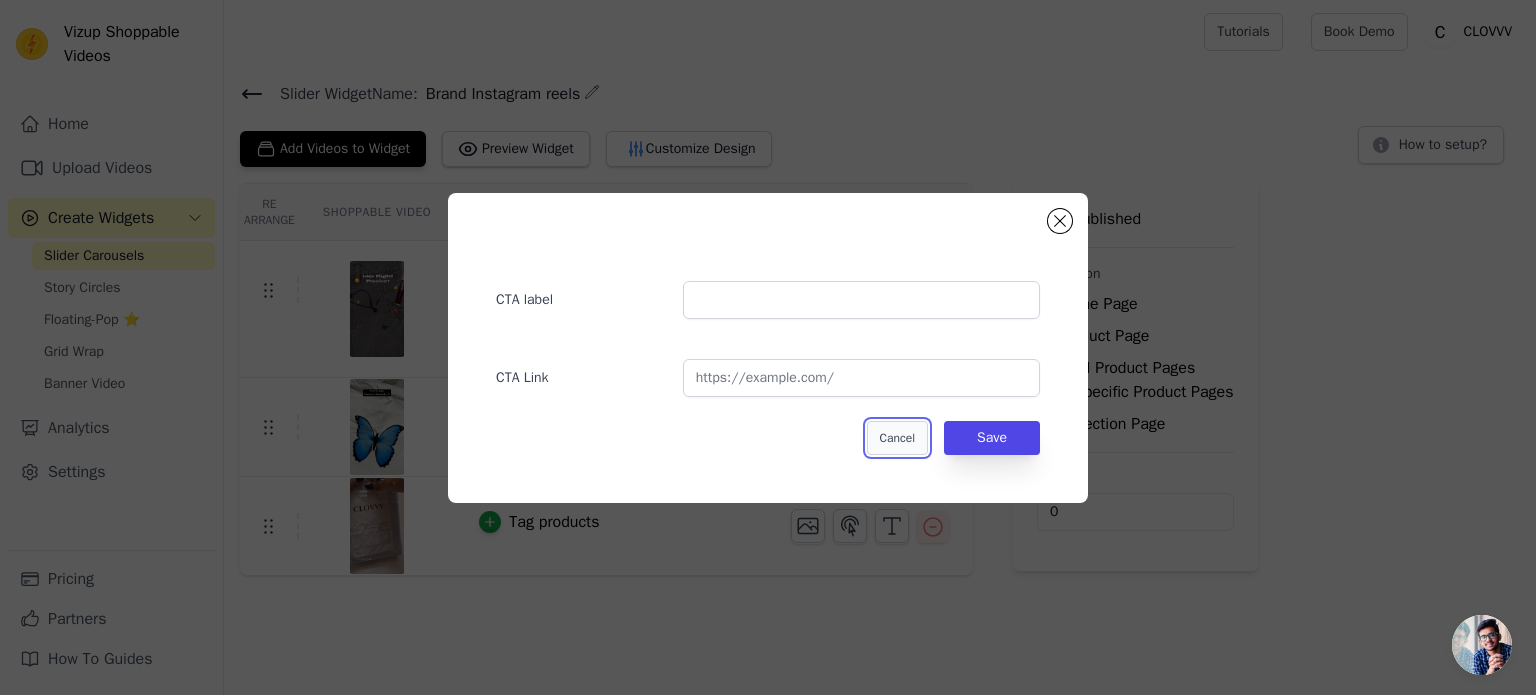 click on "Cancel" at bounding box center [897, 438] 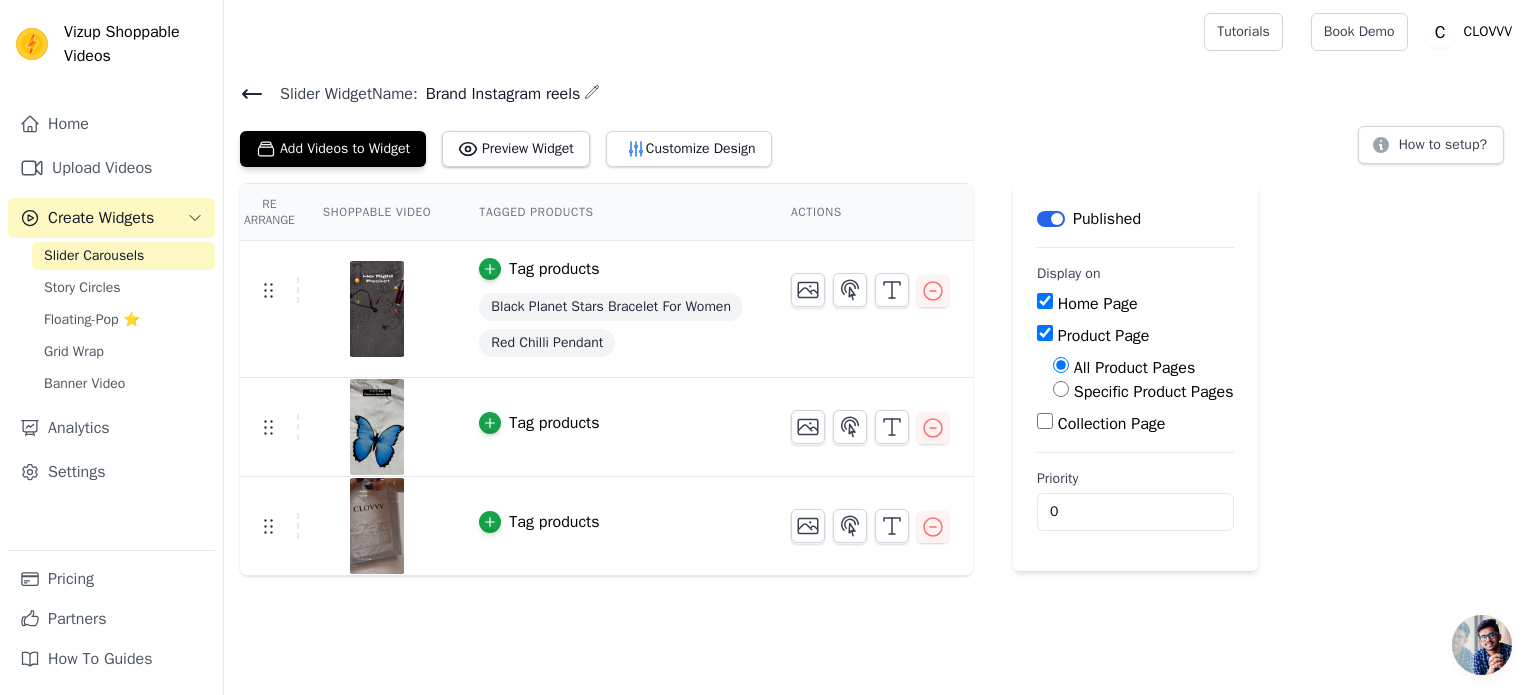 click on "Vizup Shoppable Videos
Home
Upload Videos       Create Widgets     Slider Carousels   Story Circles   Floating-Pop ⭐   Grid Wrap   Banner Video
Analytics
Settings
Pricing
Partners
How To Guides   Open sidebar       Tutorials     Book Demo   Open user menu" at bounding box center [768, 288] 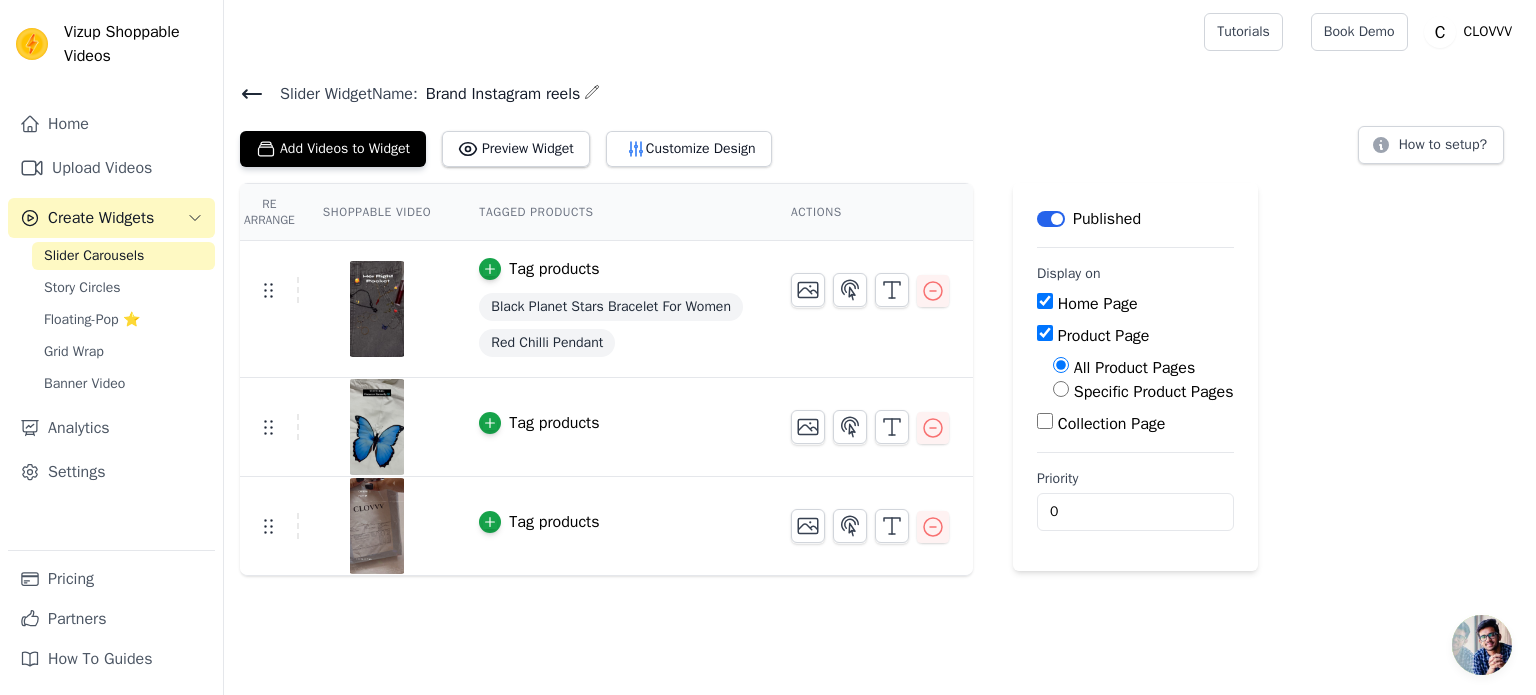 click on "Vizup Shoppable Videos" at bounding box center [135, 44] 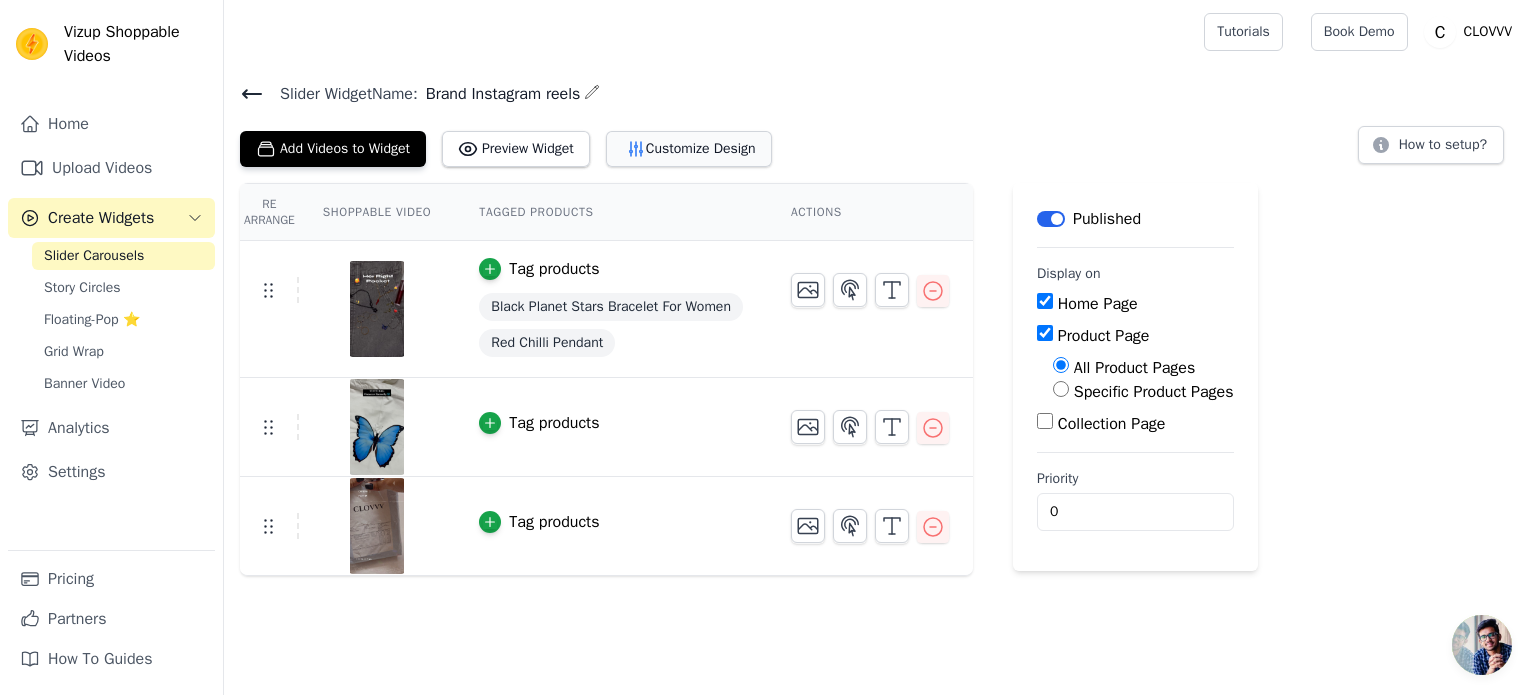 click on "Customize Design" at bounding box center [689, 149] 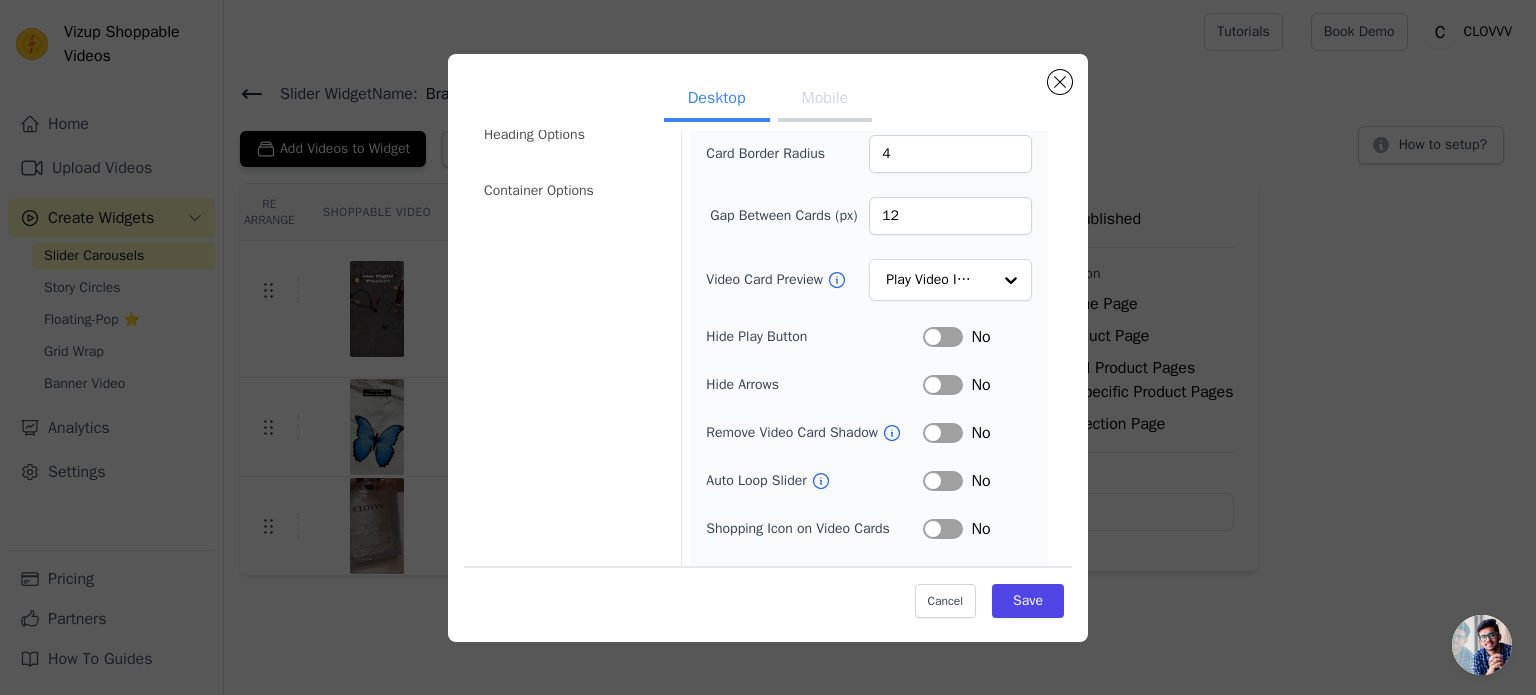scroll, scrollTop: 184, scrollLeft: 0, axis: vertical 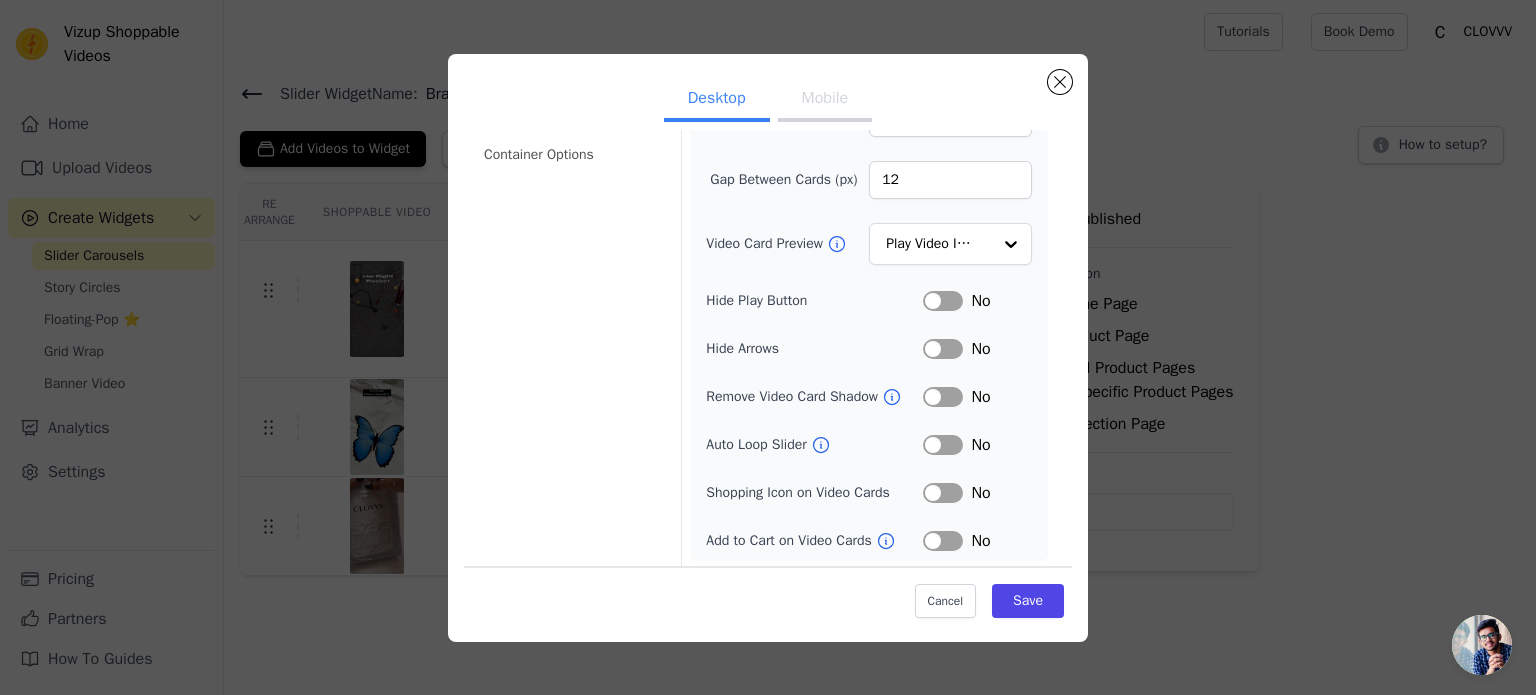 click on "Label" at bounding box center (943, 541) 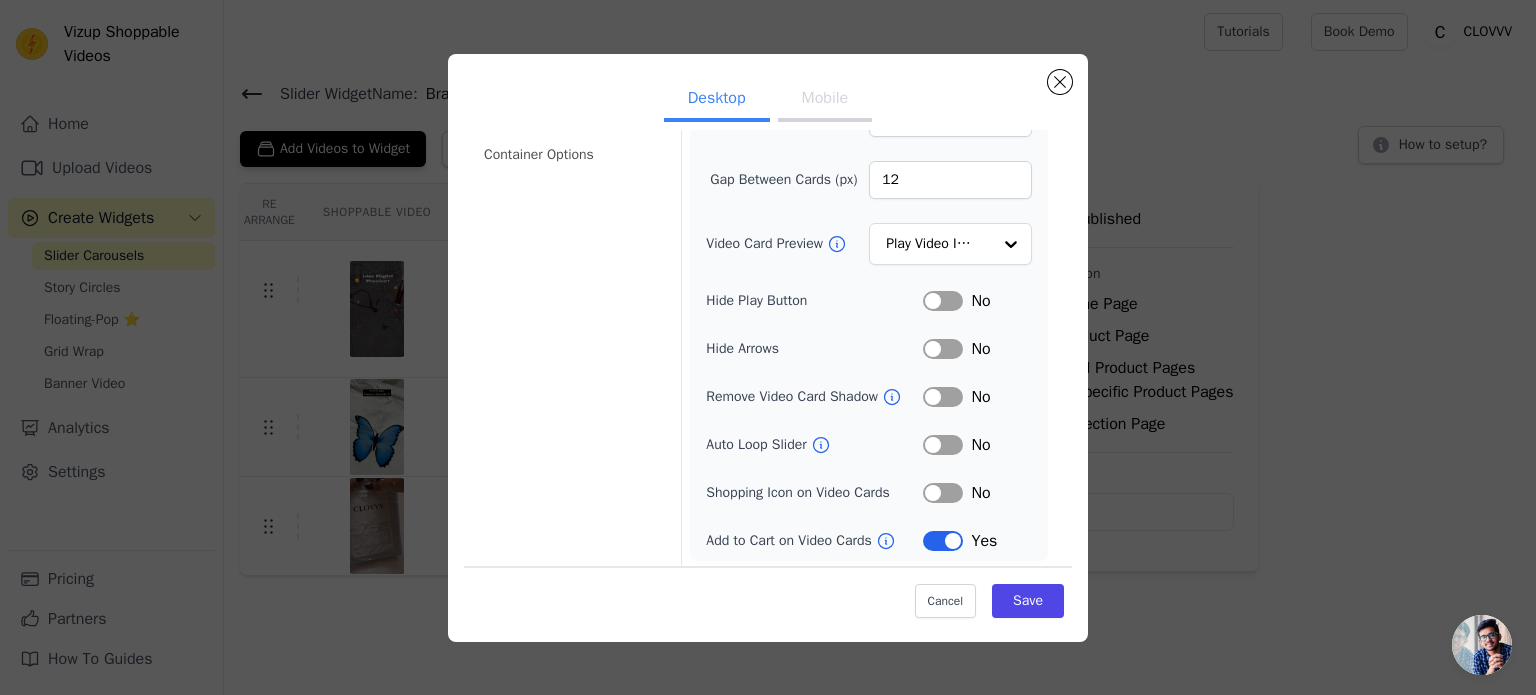 click on "Label" at bounding box center [943, 493] 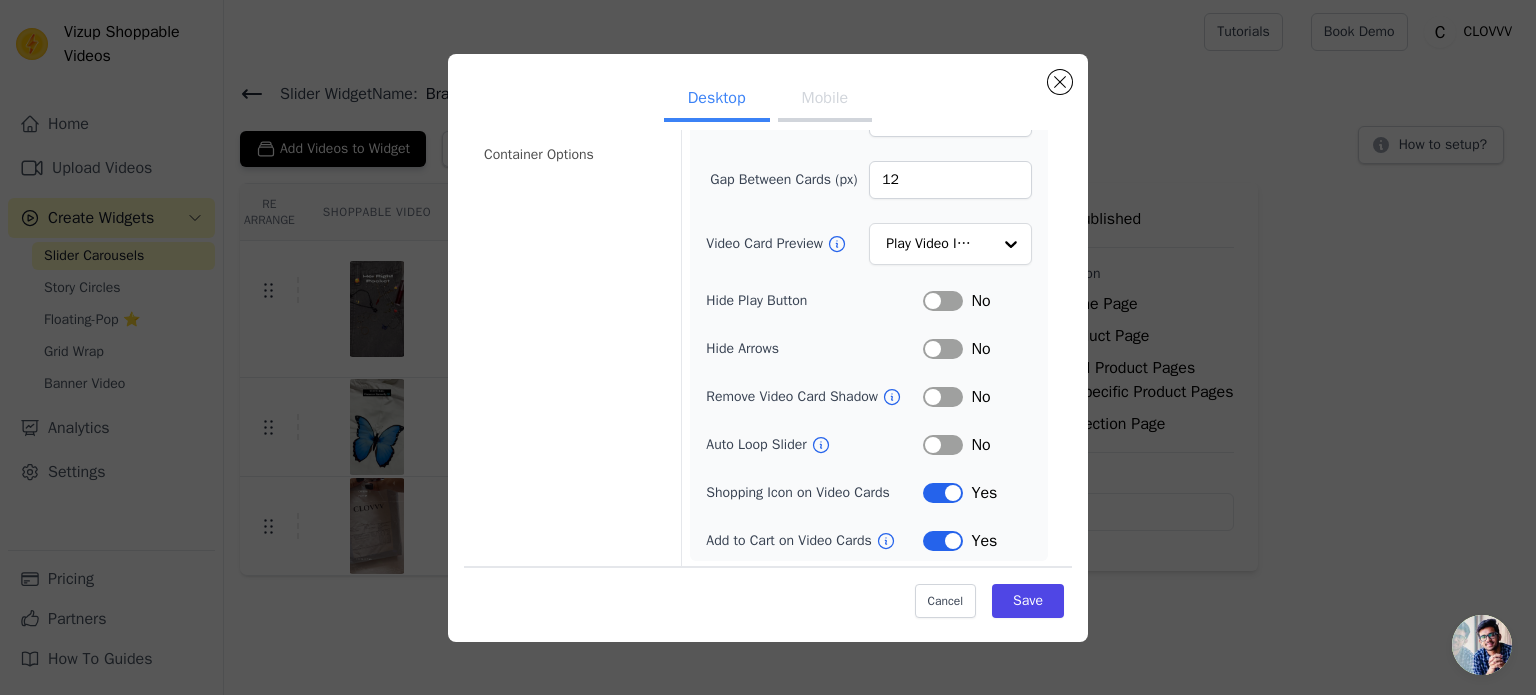 click on "Label" at bounding box center (943, 445) 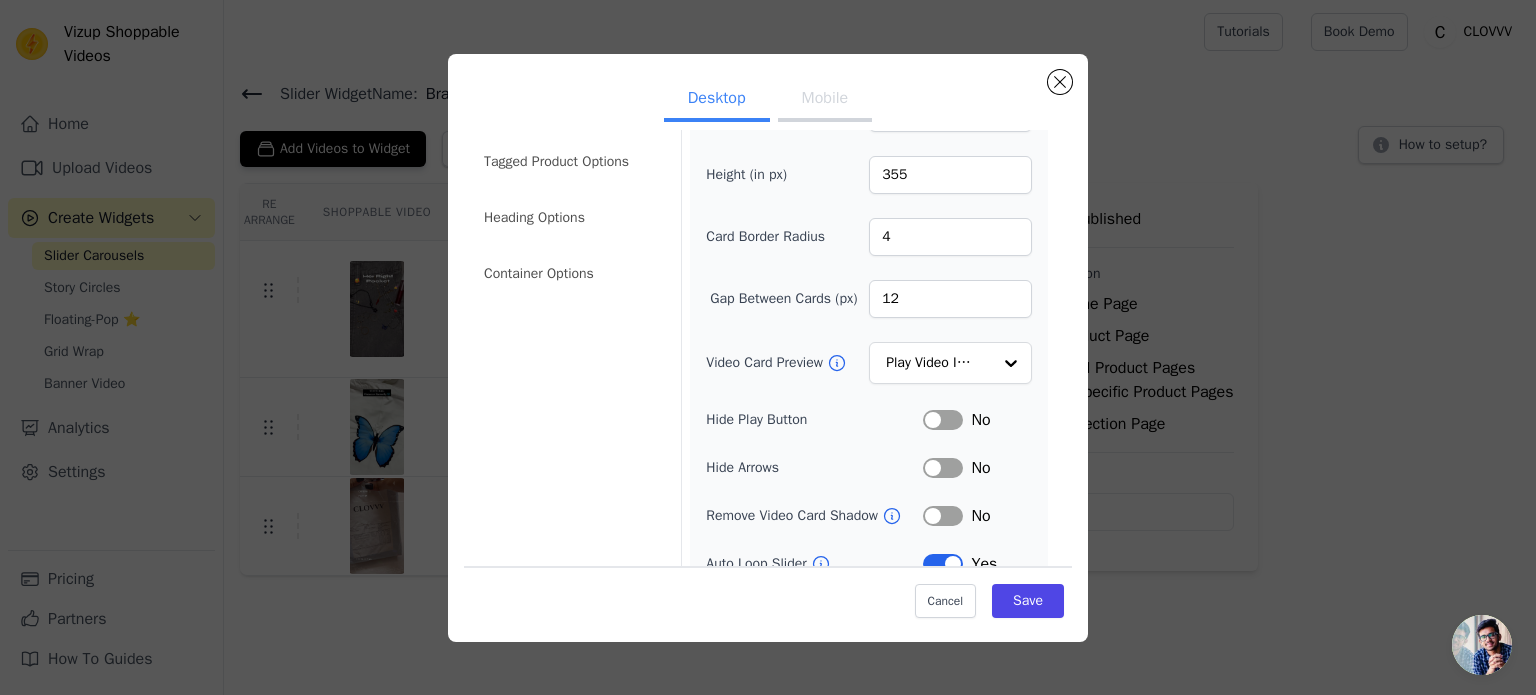 scroll, scrollTop: 0, scrollLeft: 0, axis: both 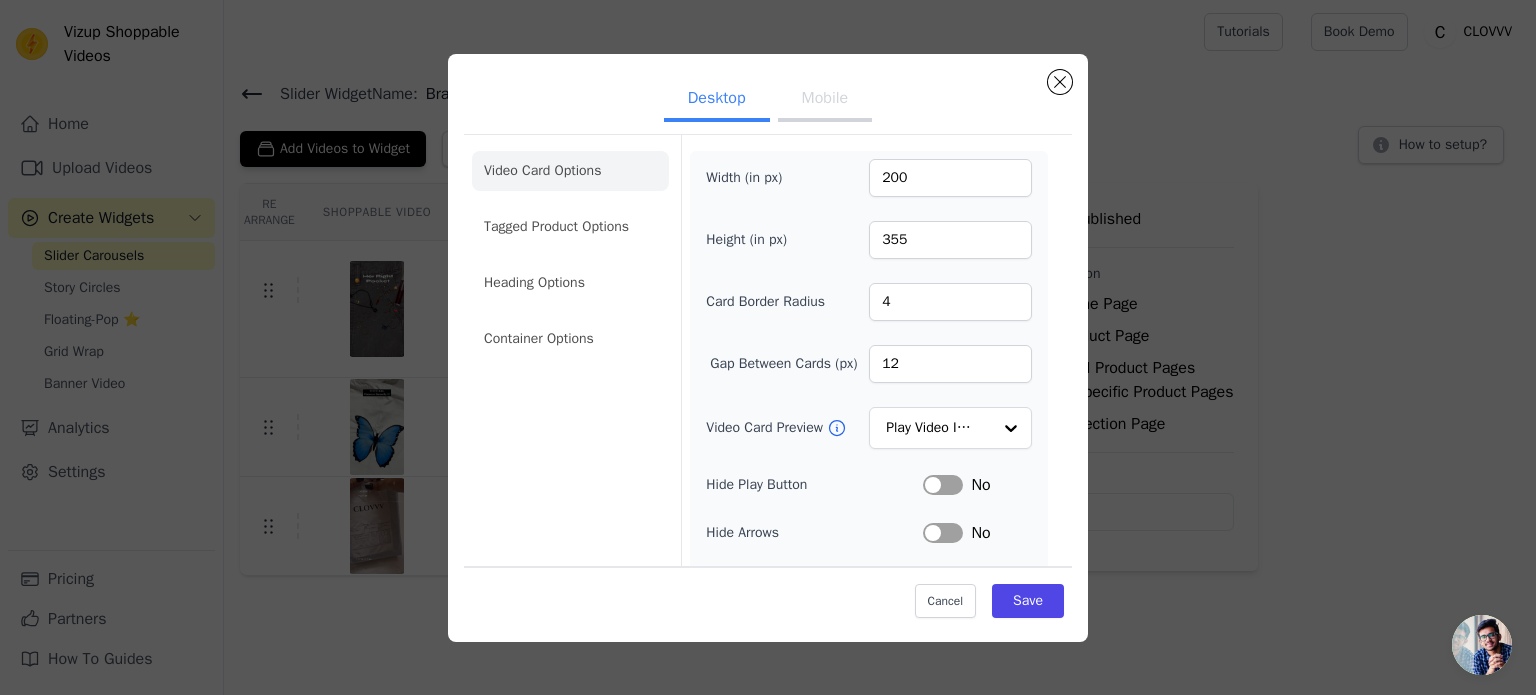 click on "Mobile" at bounding box center [825, 100] 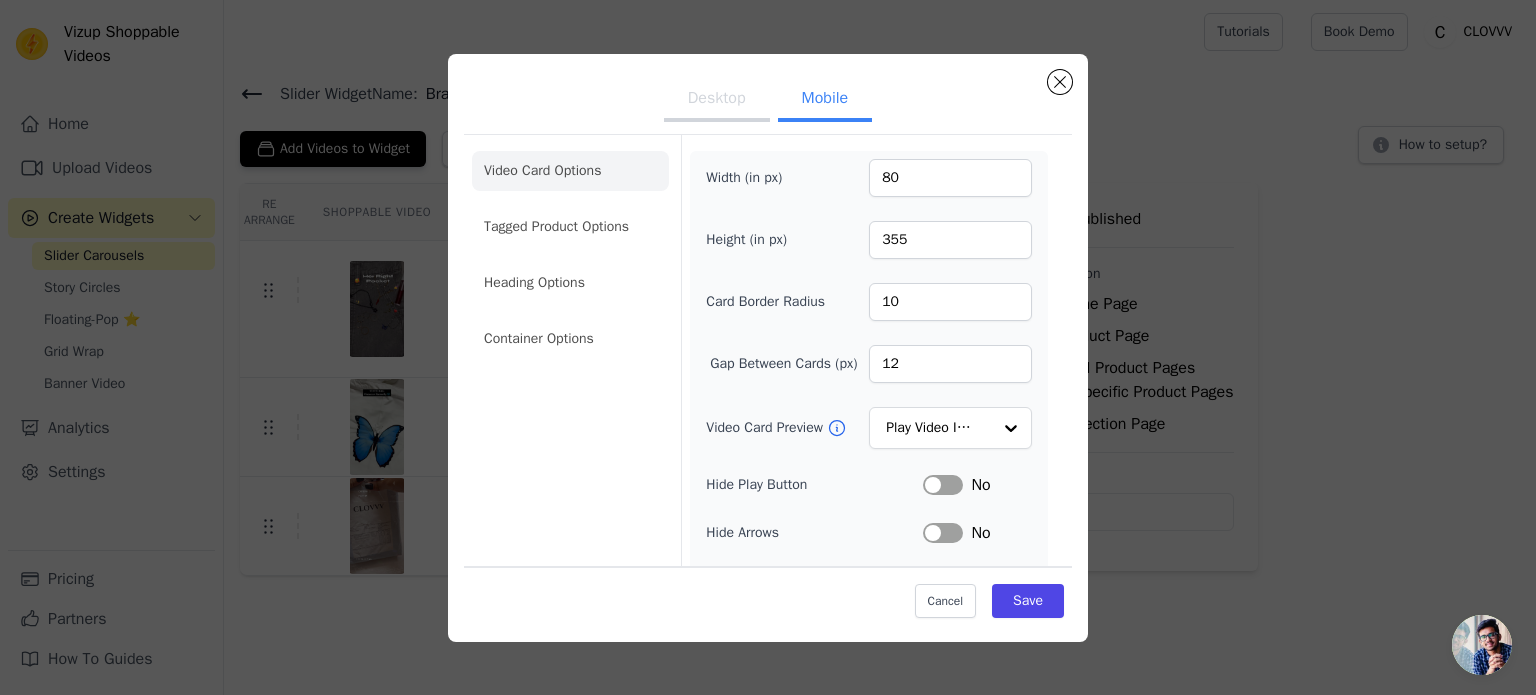 click on "Desktop" at bounding box center [717, 100] 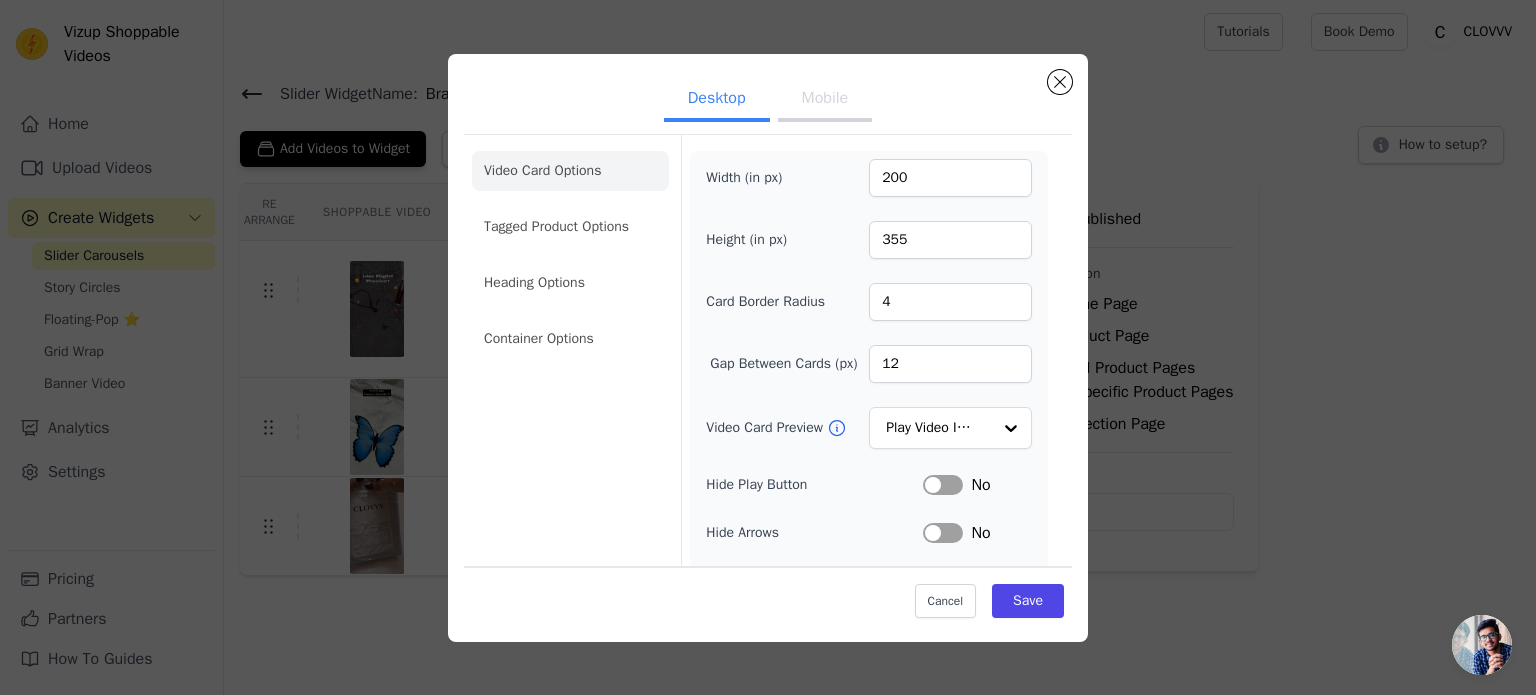 click on "Mobile" at bounding box center [825, 100] 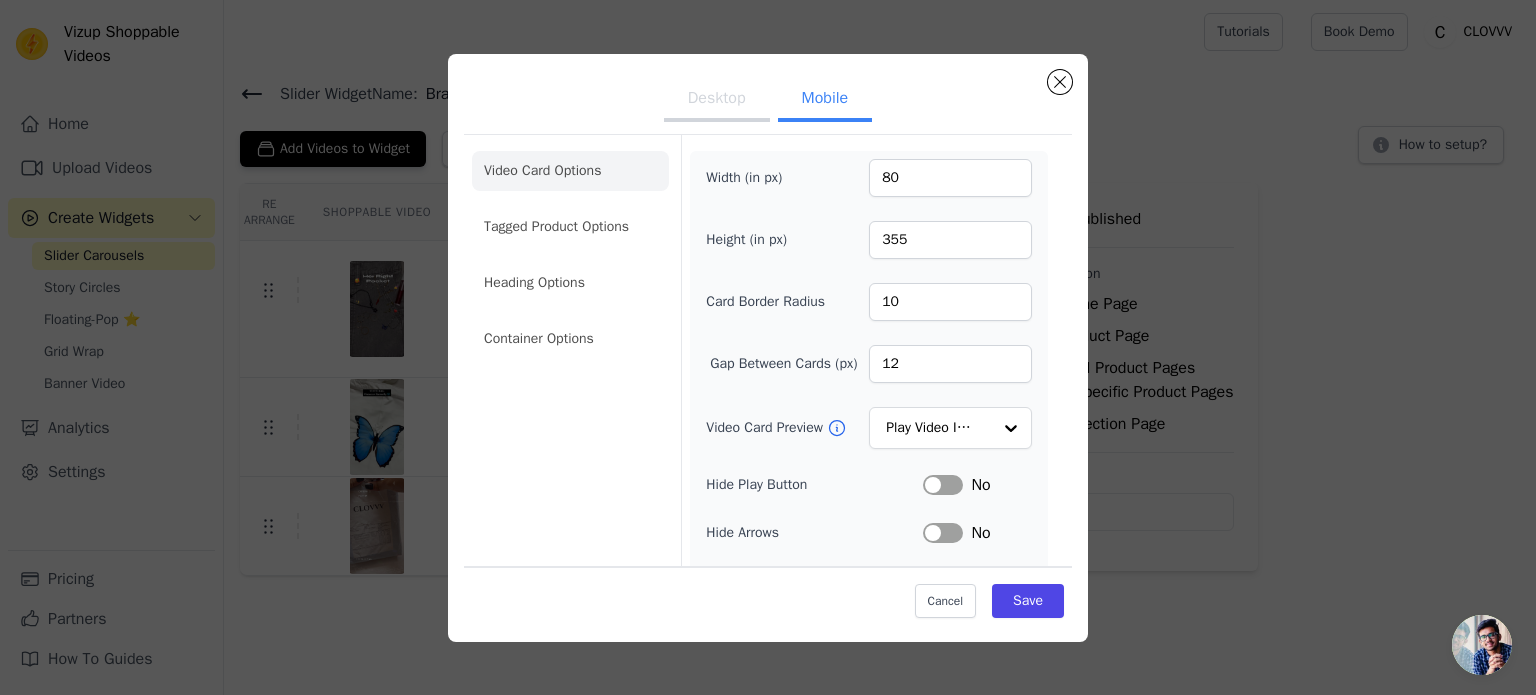 click on "Desktop" at bounding box center (717, 100) 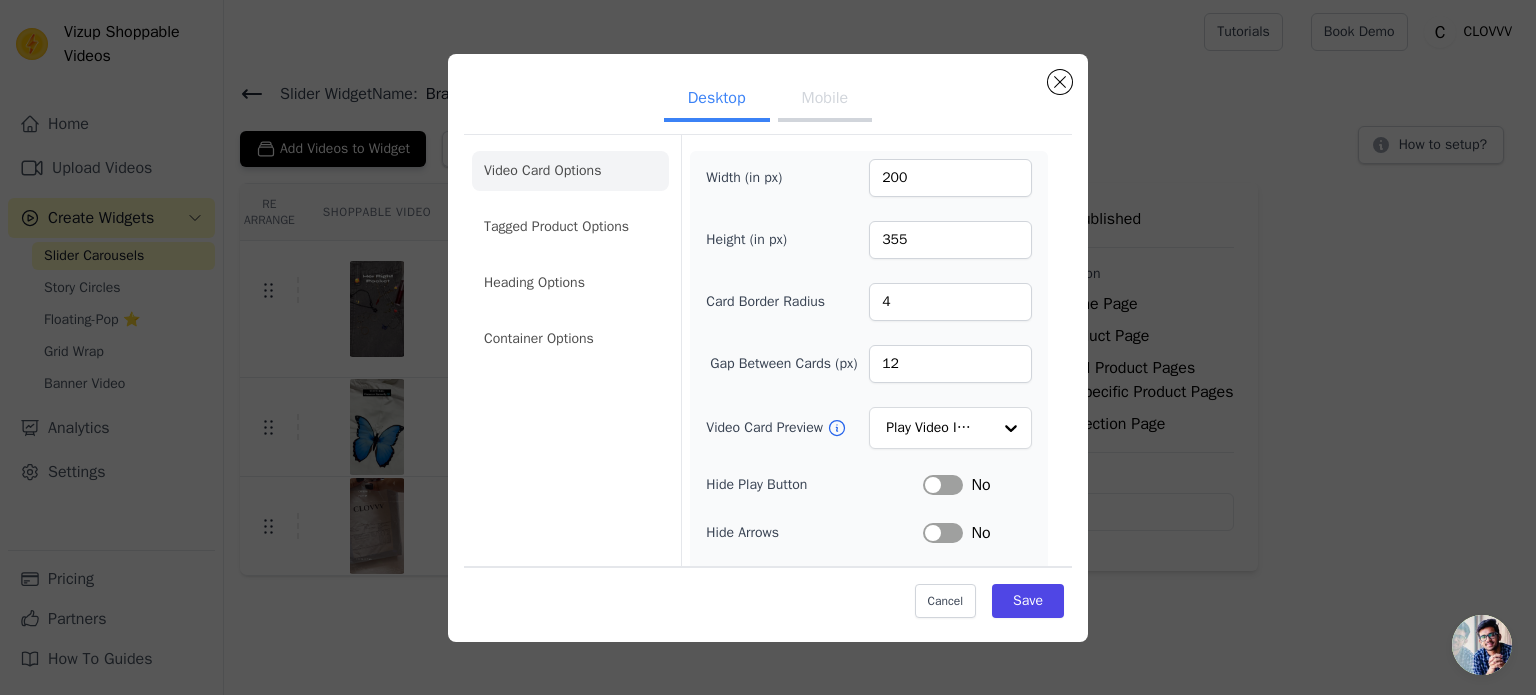 click on "Mobile" at bounding box center (825, 100) 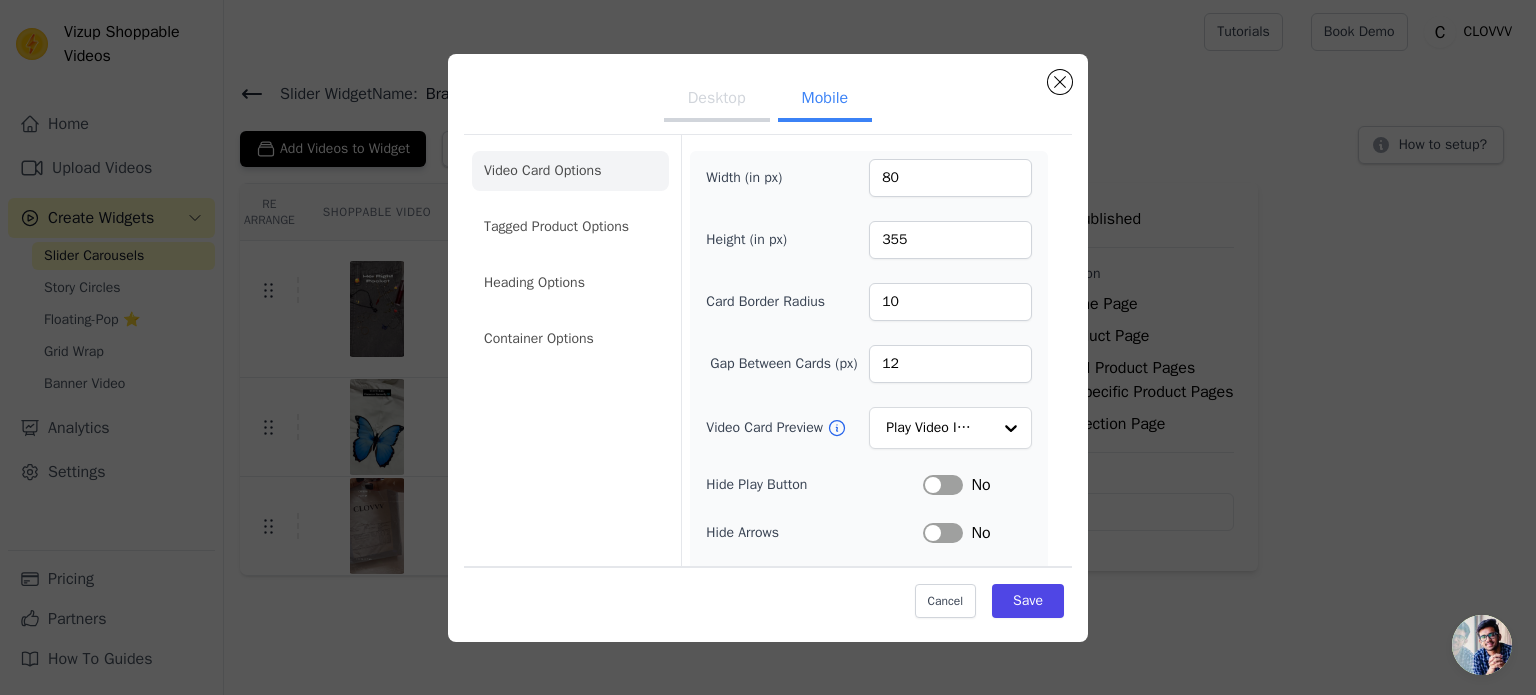 click on "Desktop" at bounding box center [717, 100] 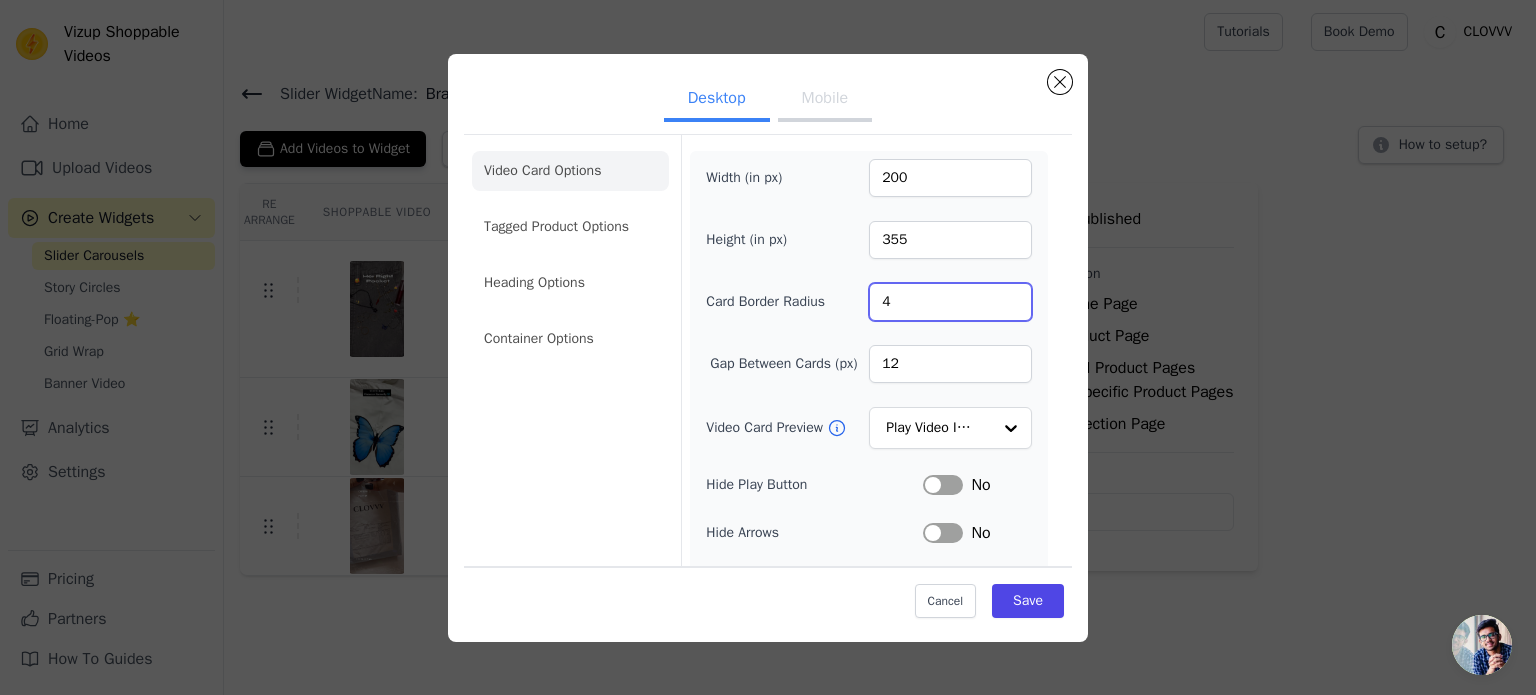 drag, startPoint x: 921, startPoint y: 297, endPoint x: 708, endPoint y: 320, distance: 214.23819 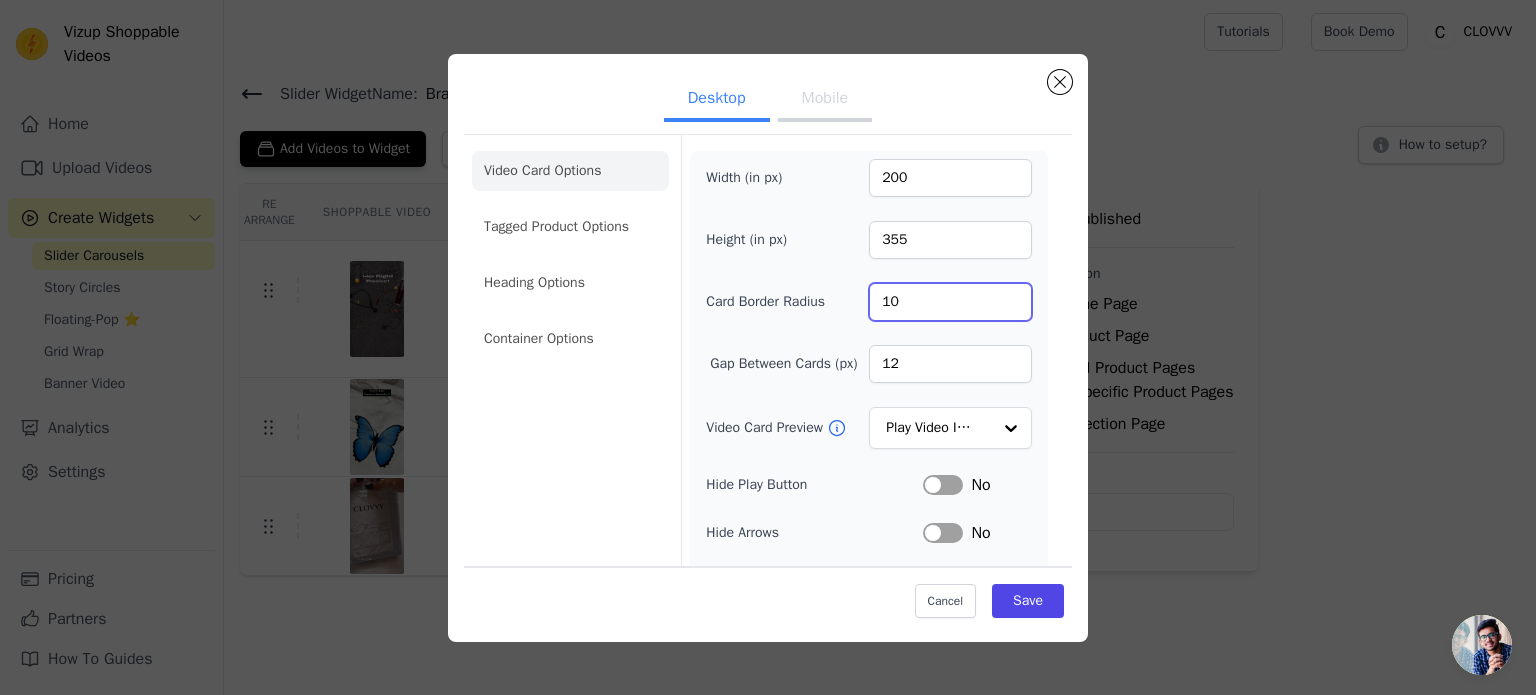 type on "10" 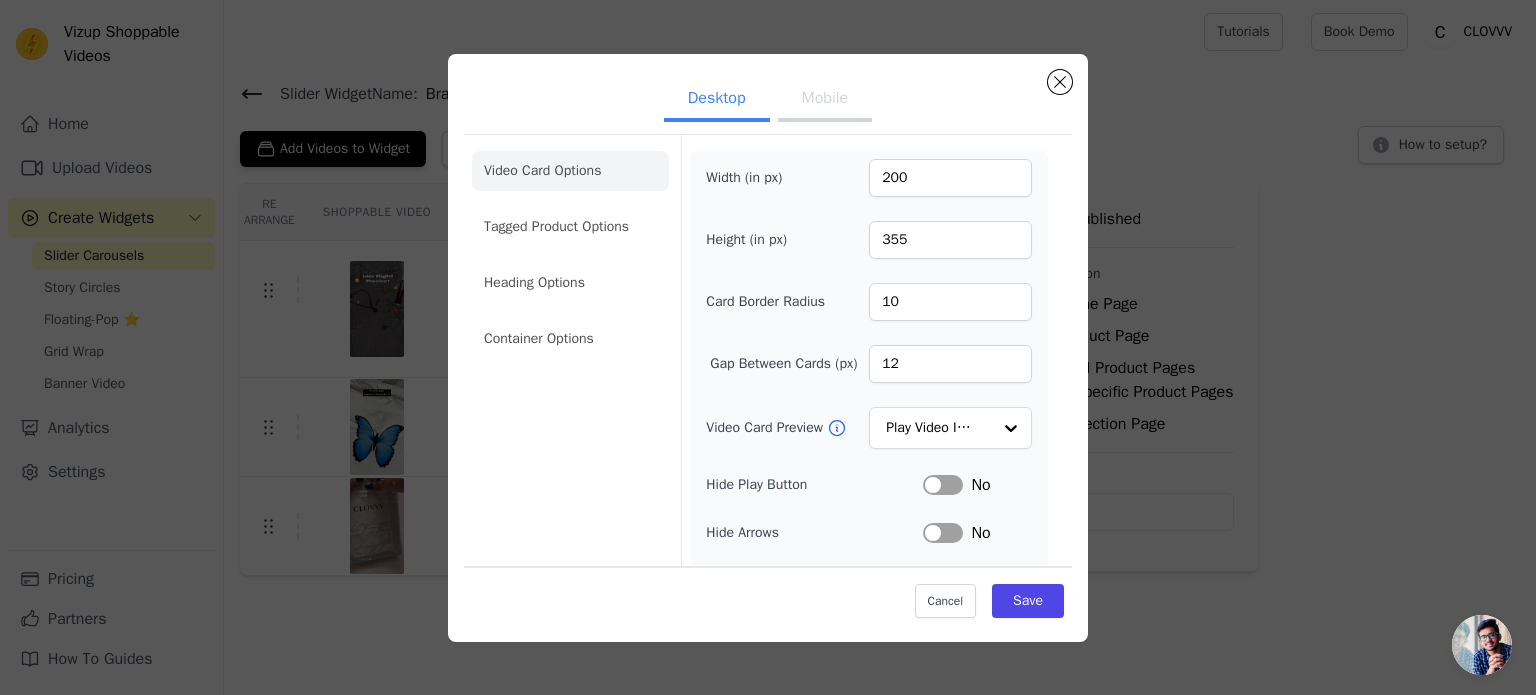 click on "Mobile" at bounding box center [825, 100] 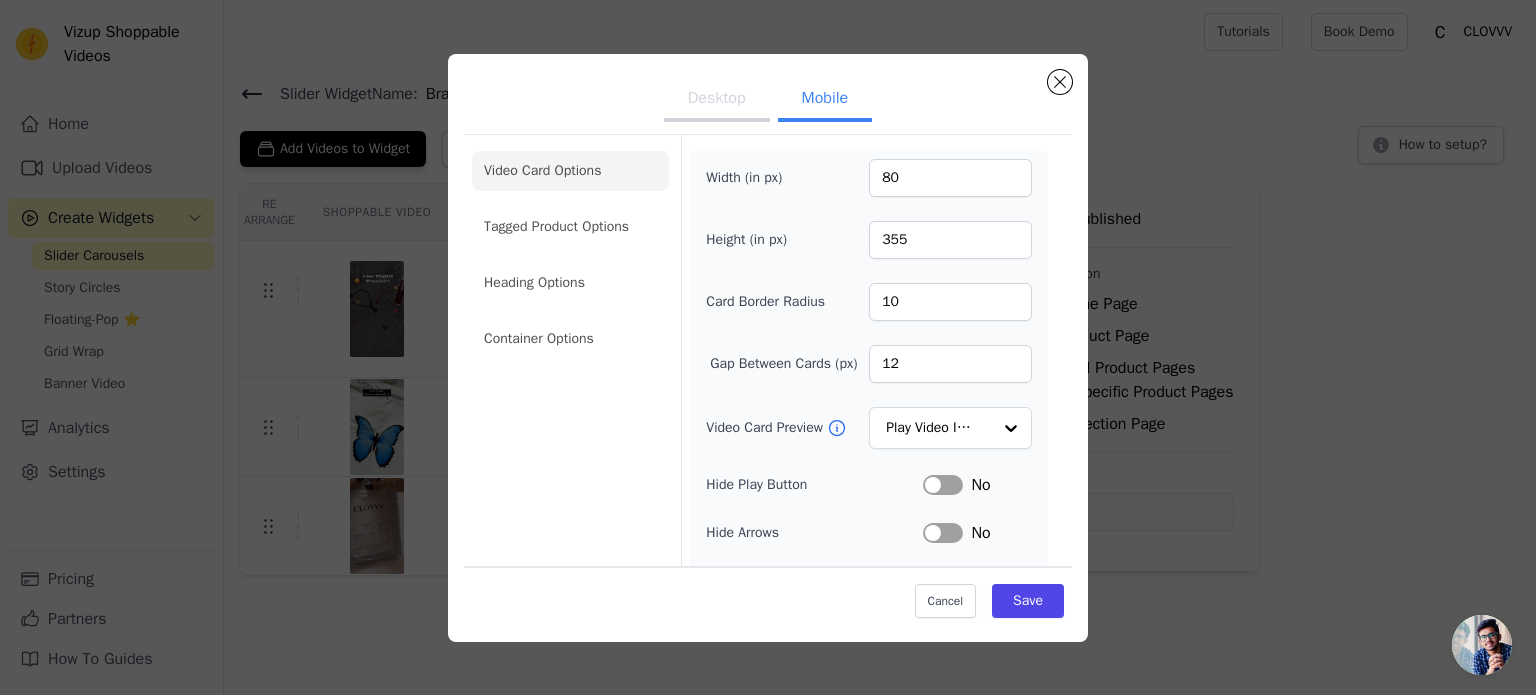 click on "Desktop" at bounding box center [717, 100] 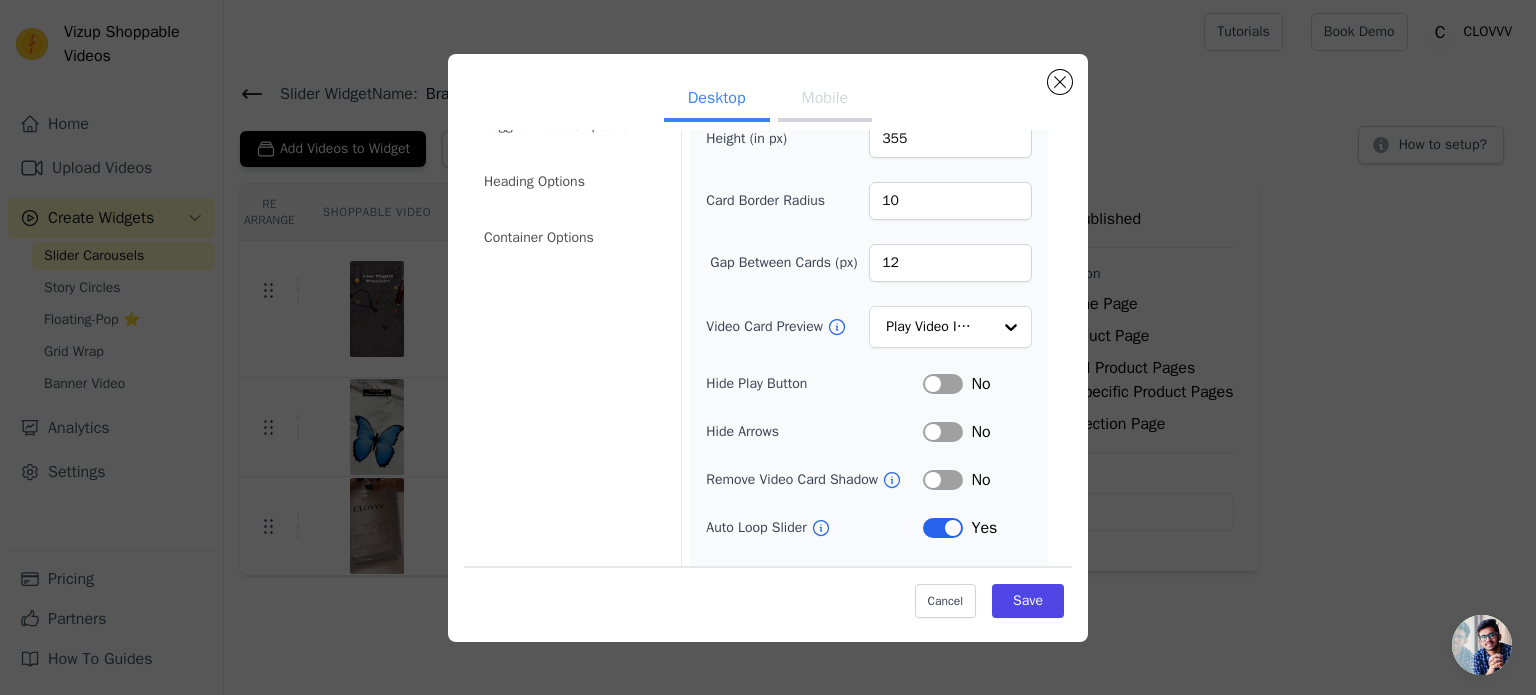scroll, scrollTop: 184, scrollLeft: 0, axis: vertical 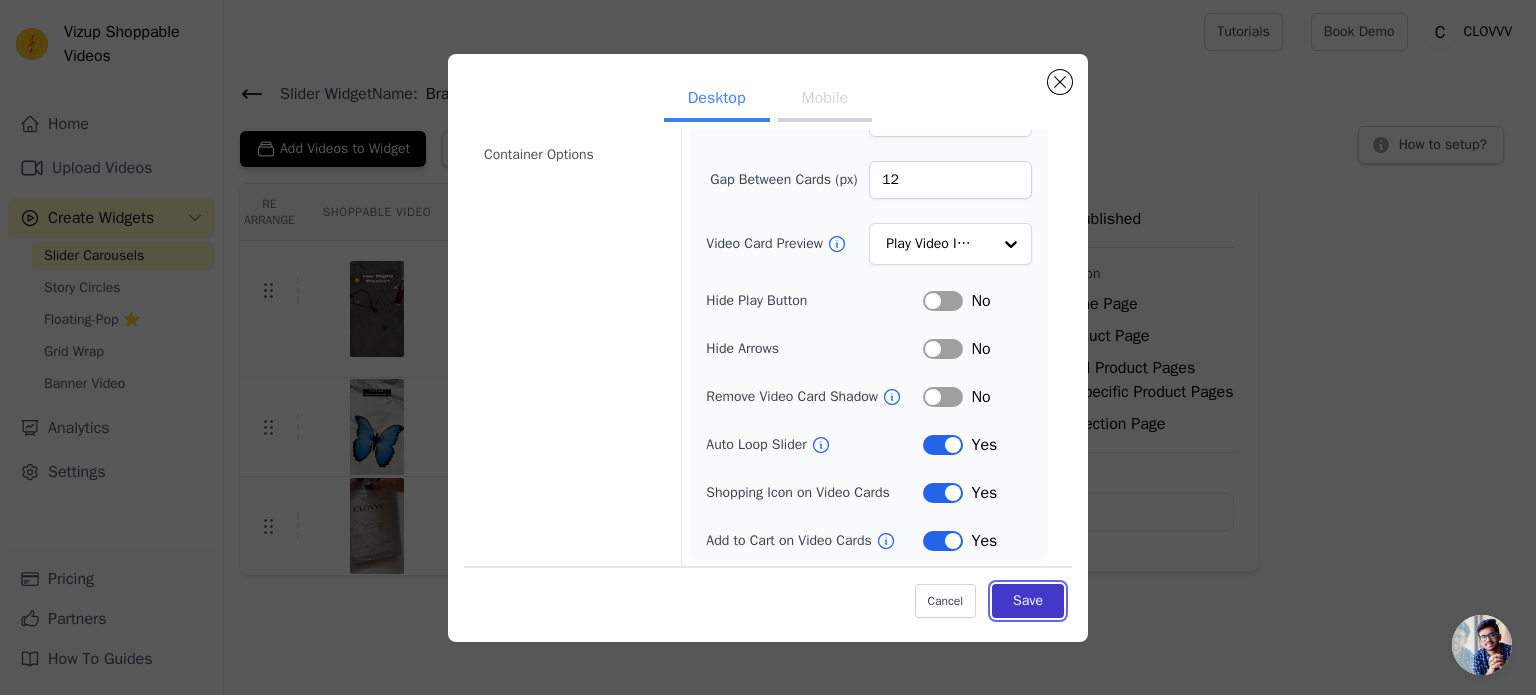 click on "Save" at bounding box center (1028, 601) 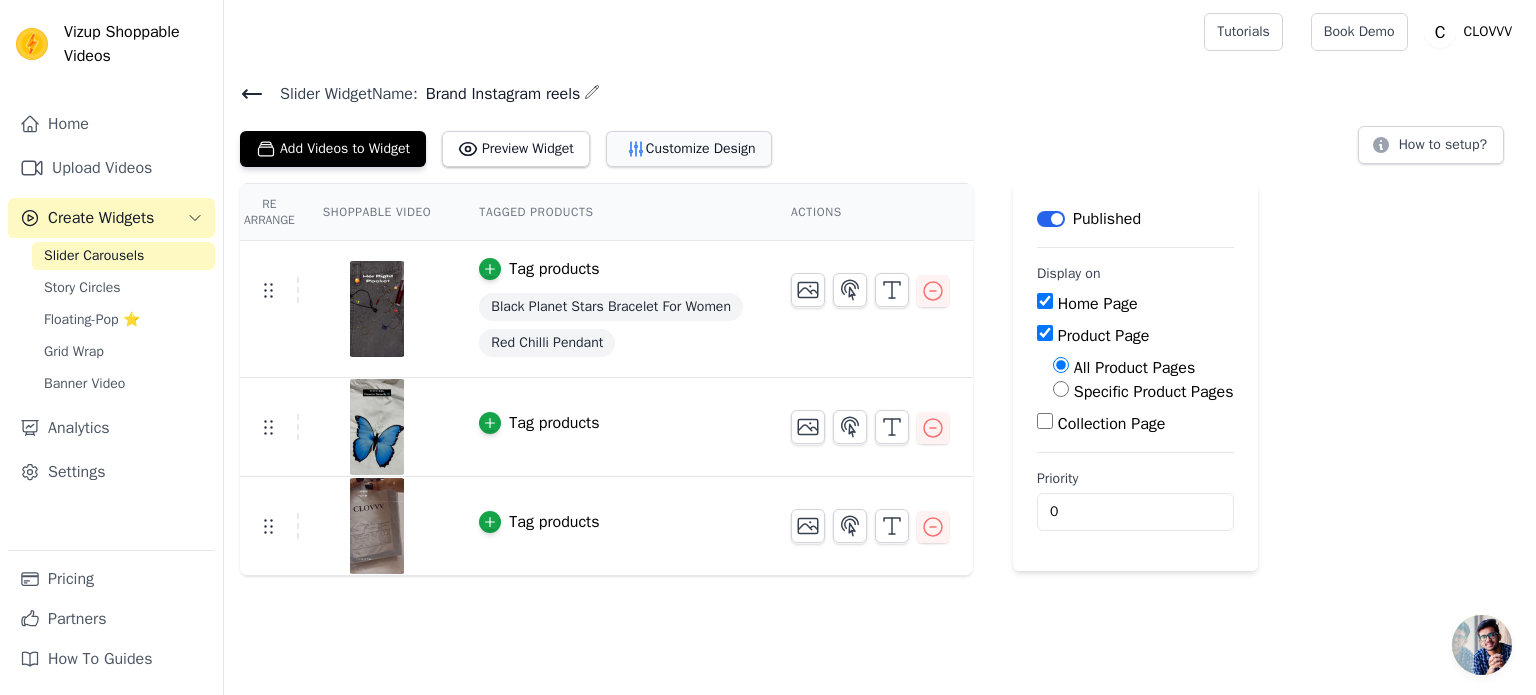 click on "Customize Design" at bounding box center [689, 149] 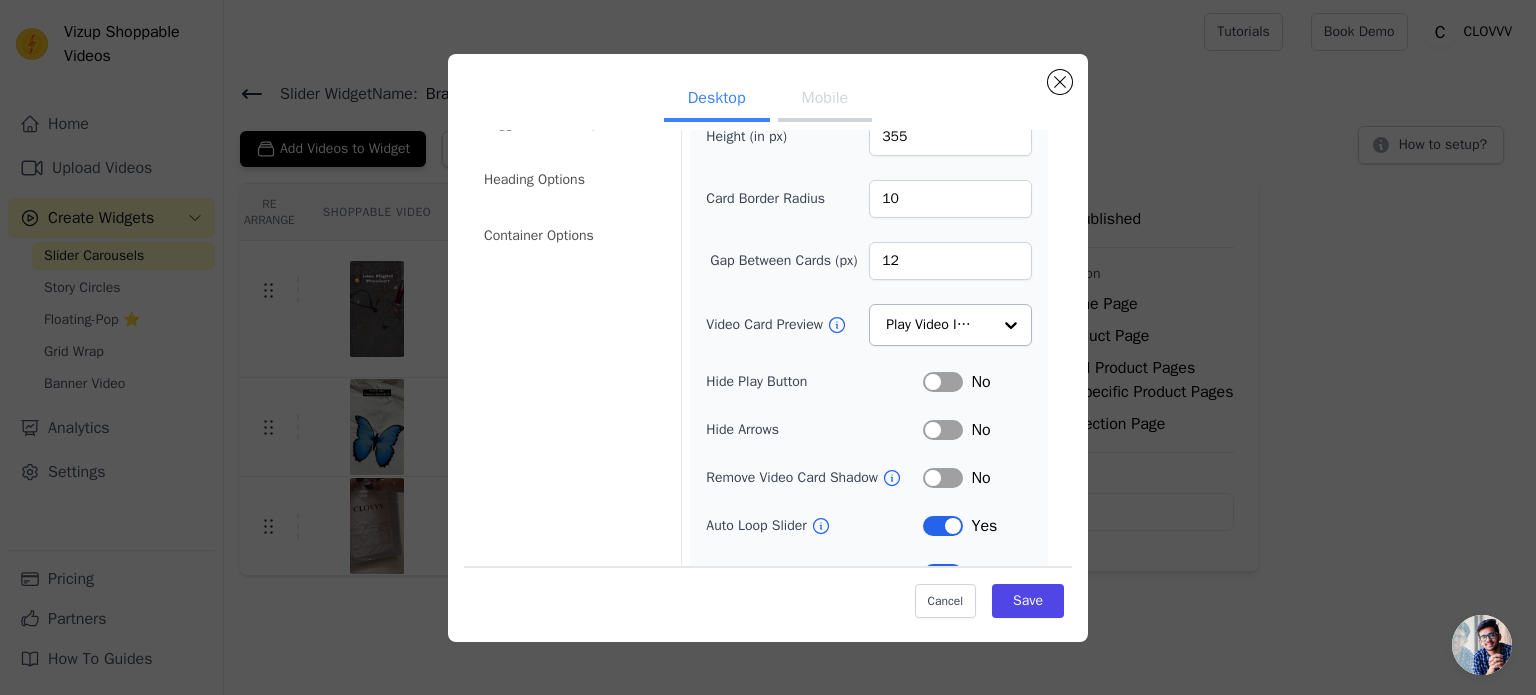 scroll, scrollTop: 0, scrollLeft: 0, axis: both 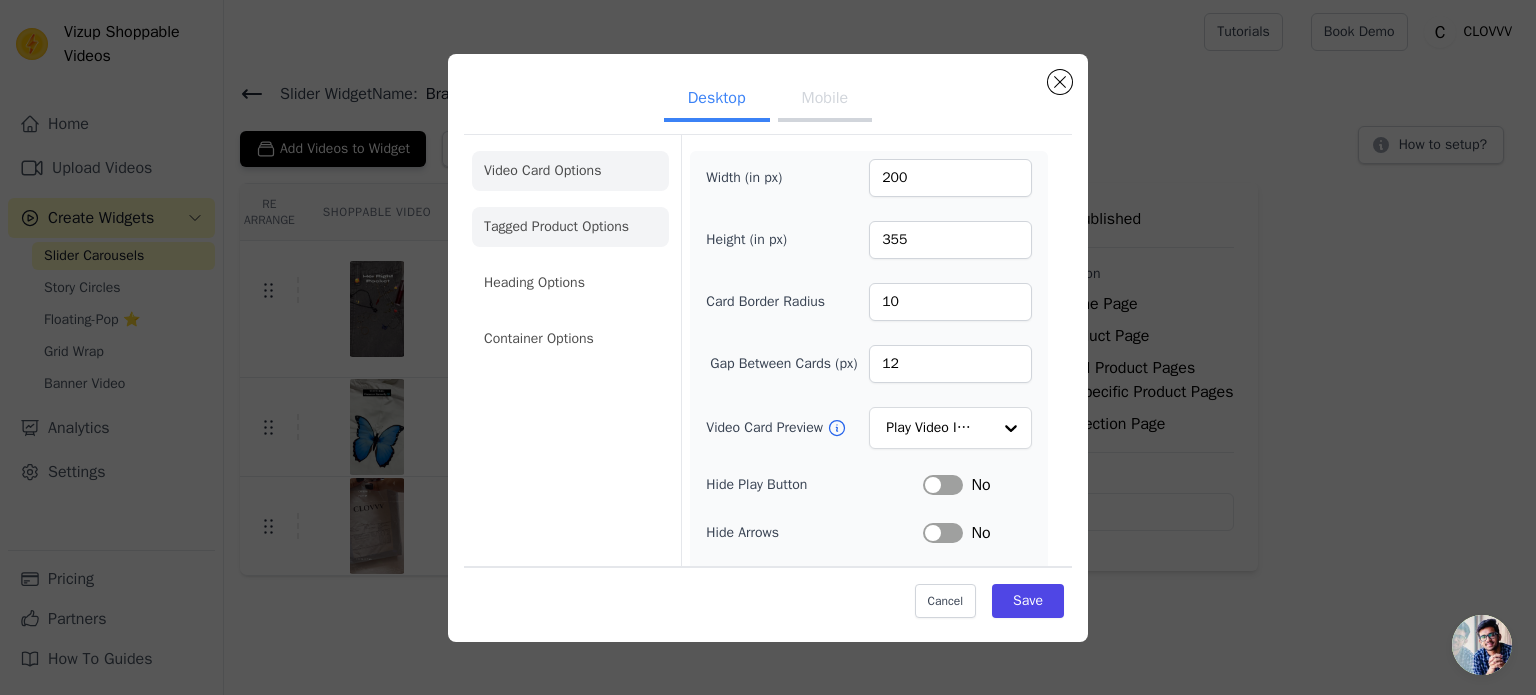 click on "Tagged Product Options" 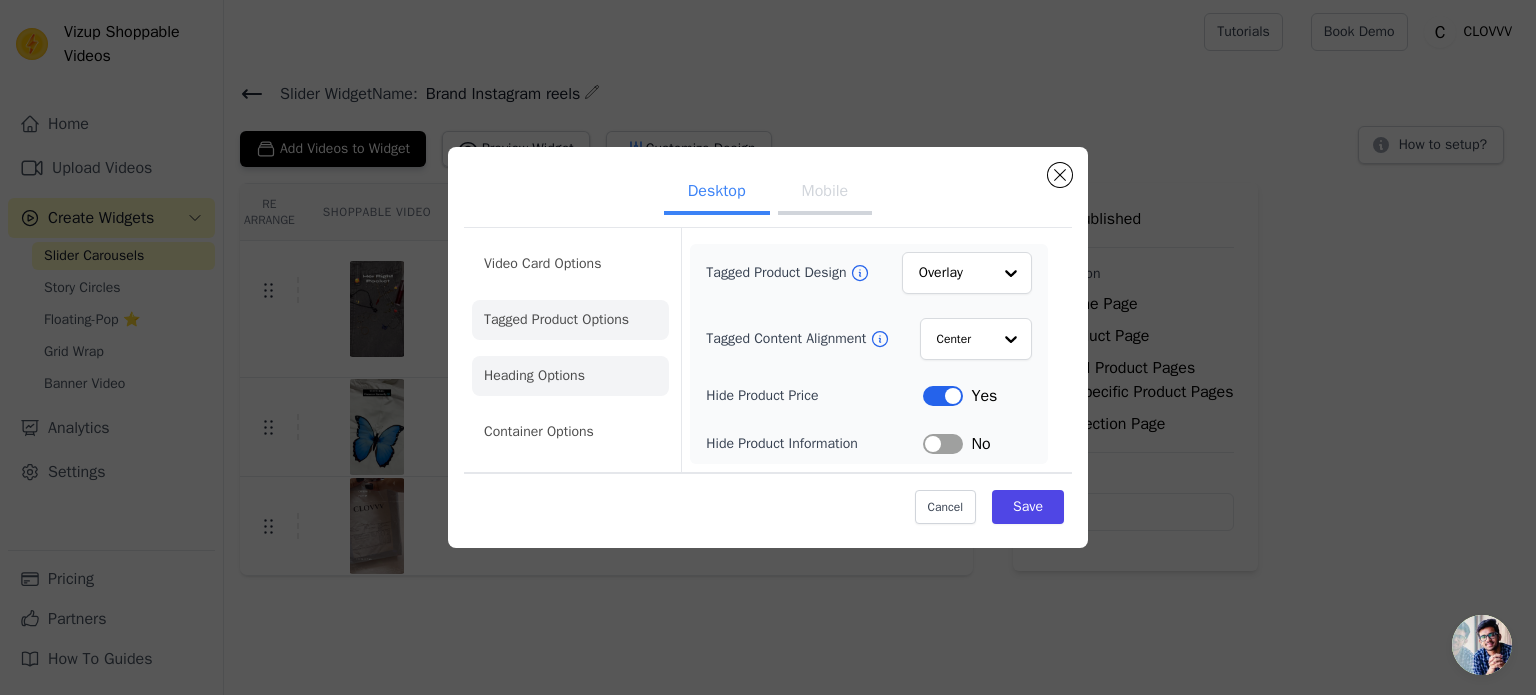 click on "Heading Options" 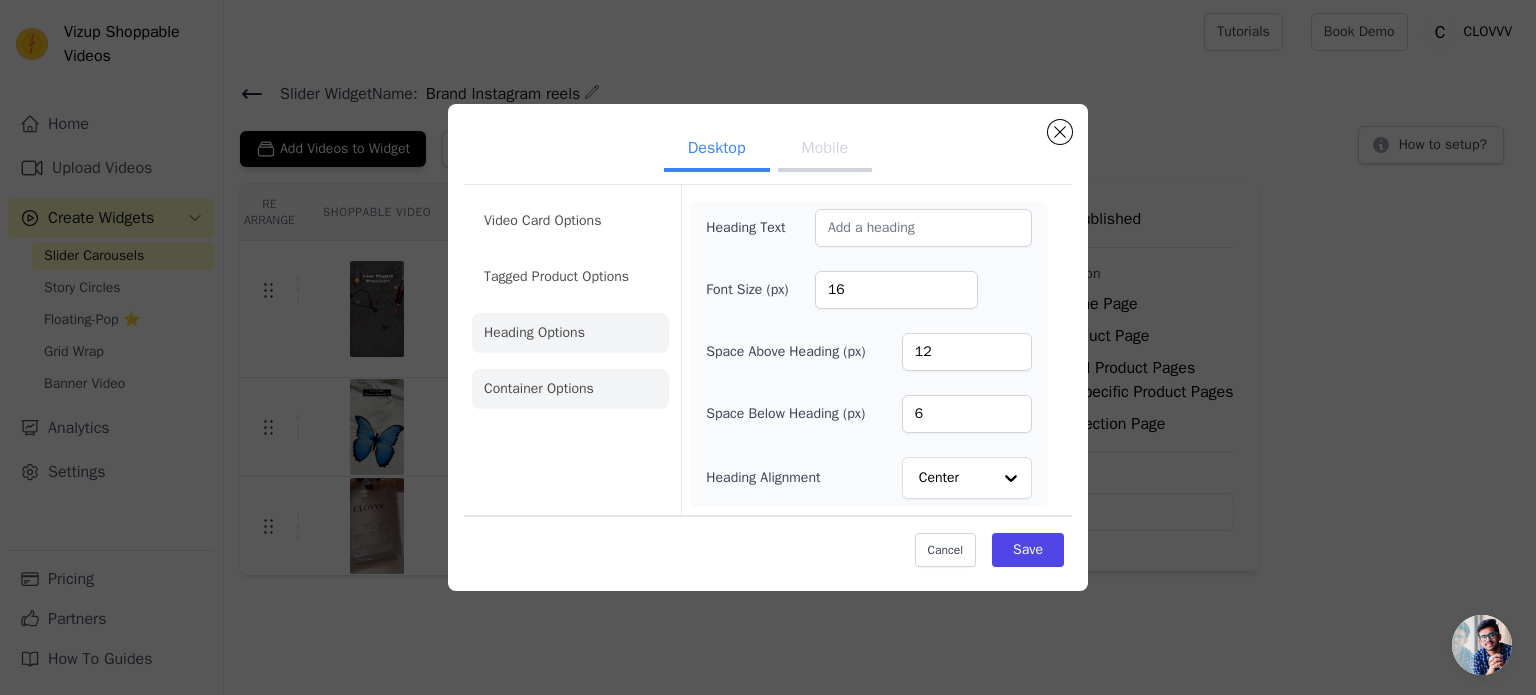 click on "Container Options" 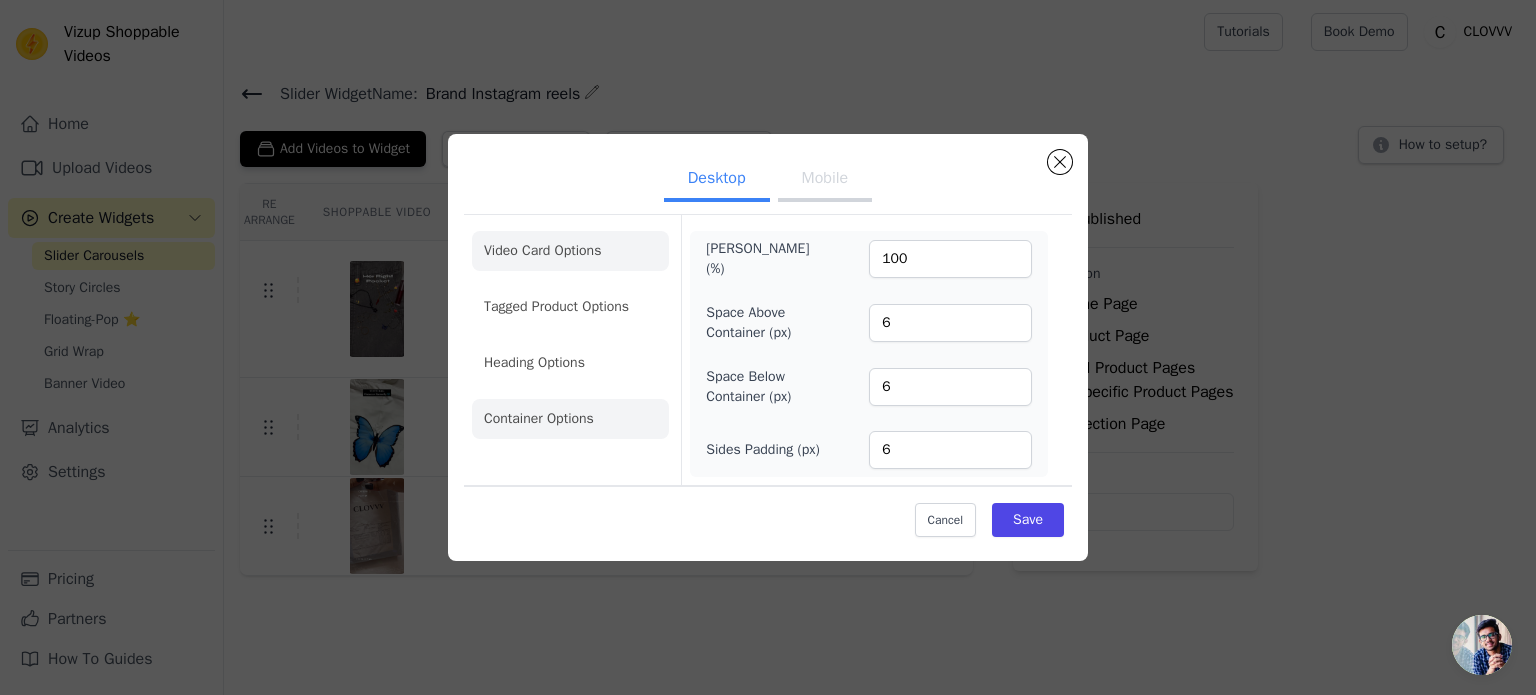click on "Video Card Options" 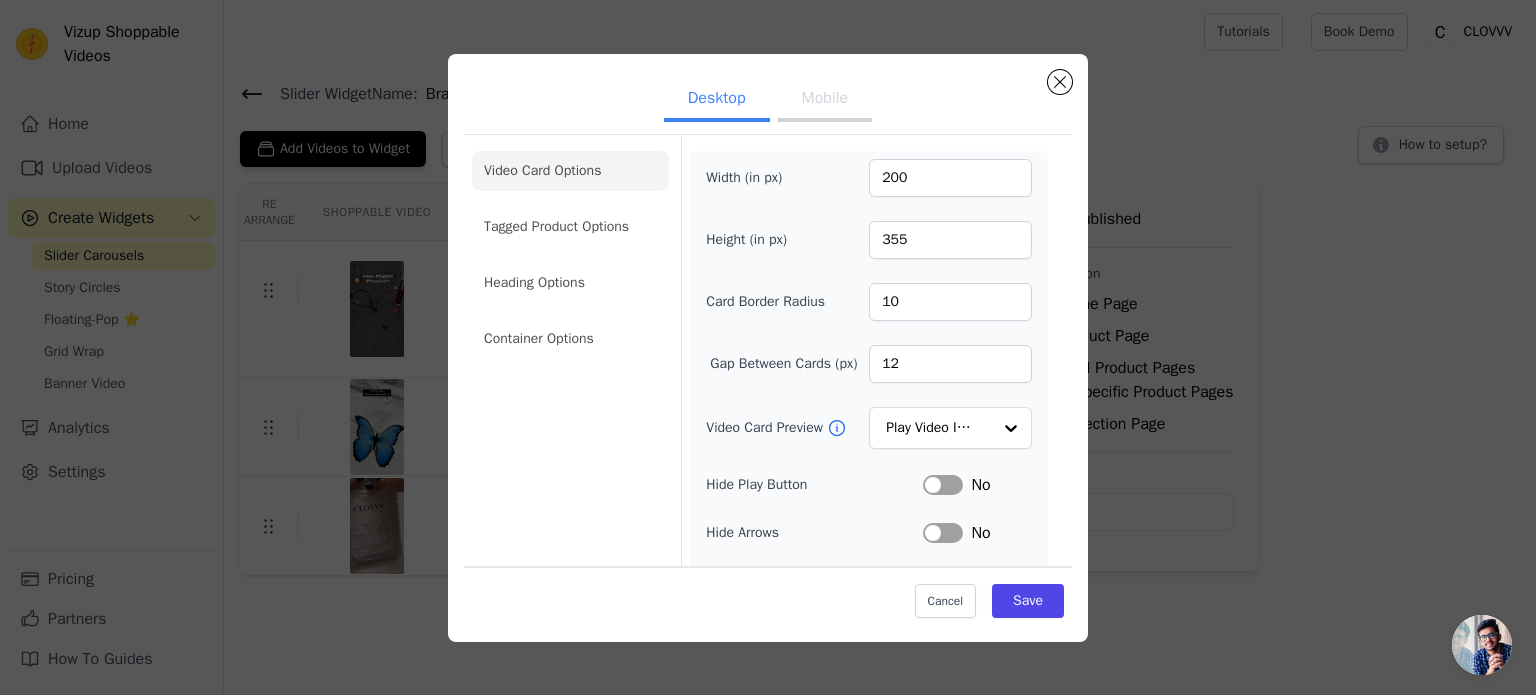 scroll, scrollTop: 0, scrollLeft: 0, axis: both 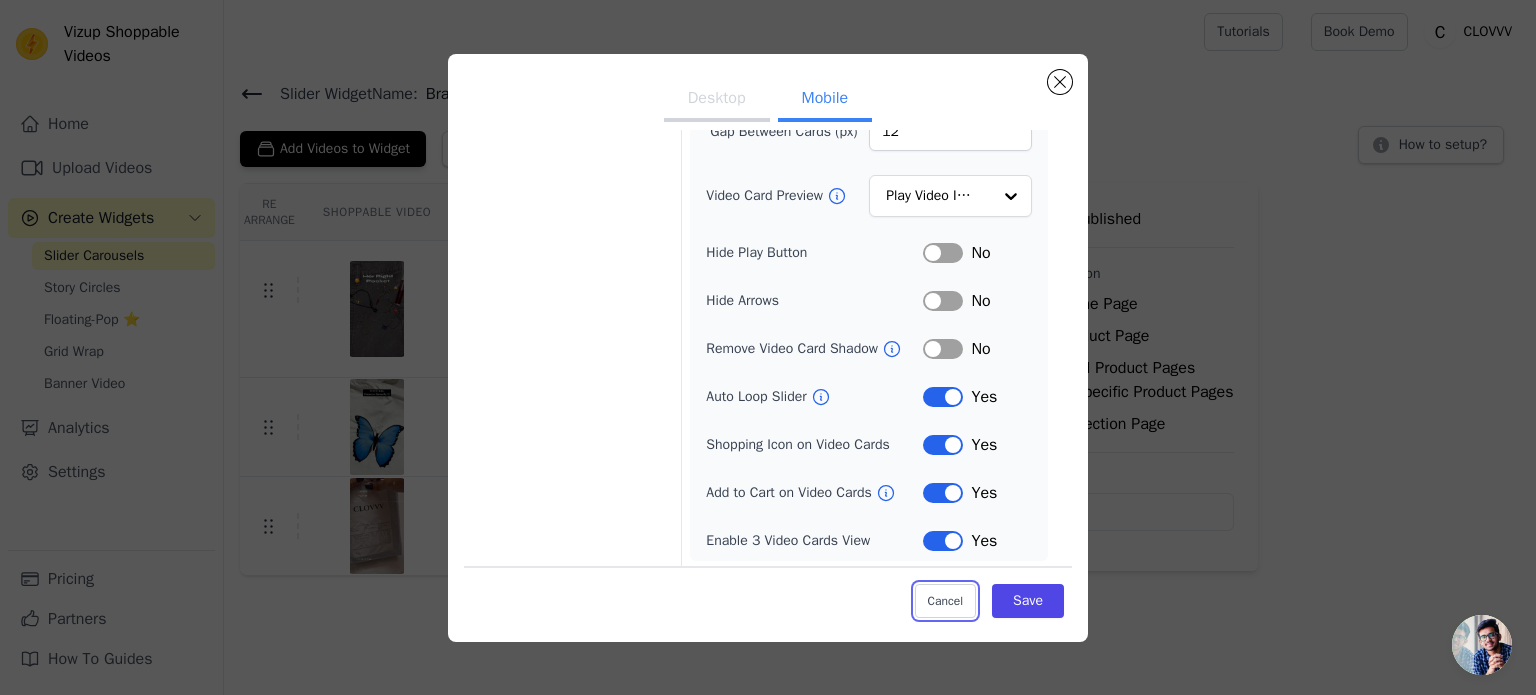 click on "Cancel" at bounding box center (945, 601) 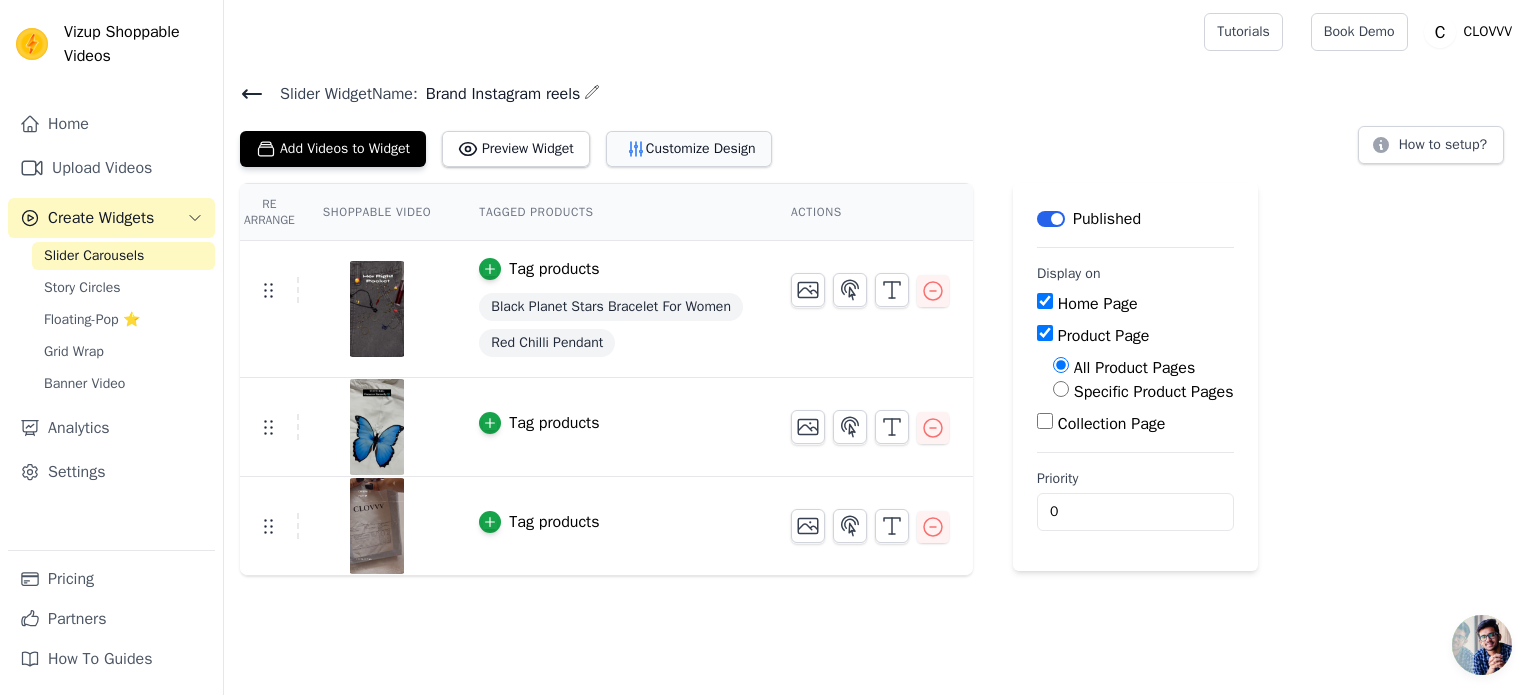 click on "Customize Design" at bounding box center [689, 149] 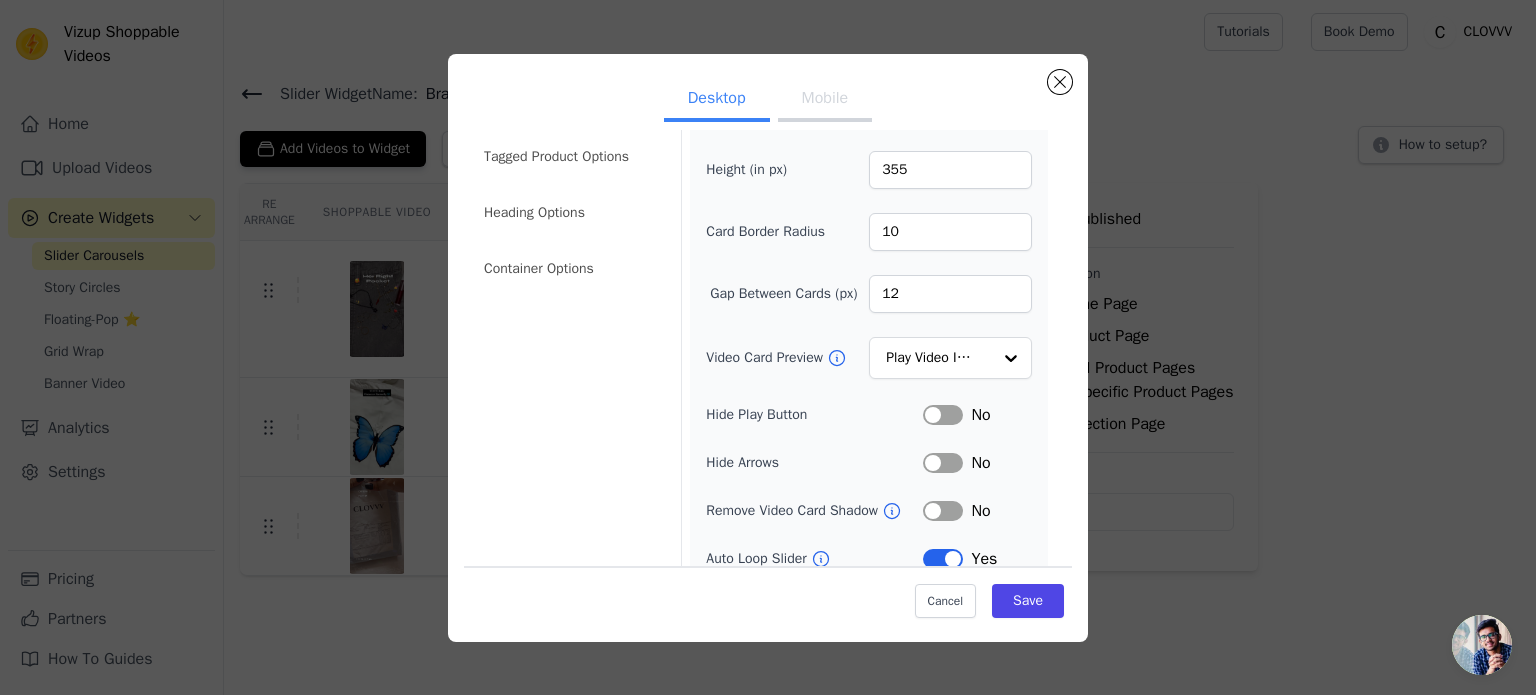 scroll, scrollTop: 184, scrollLeft: 0, axis: vertical 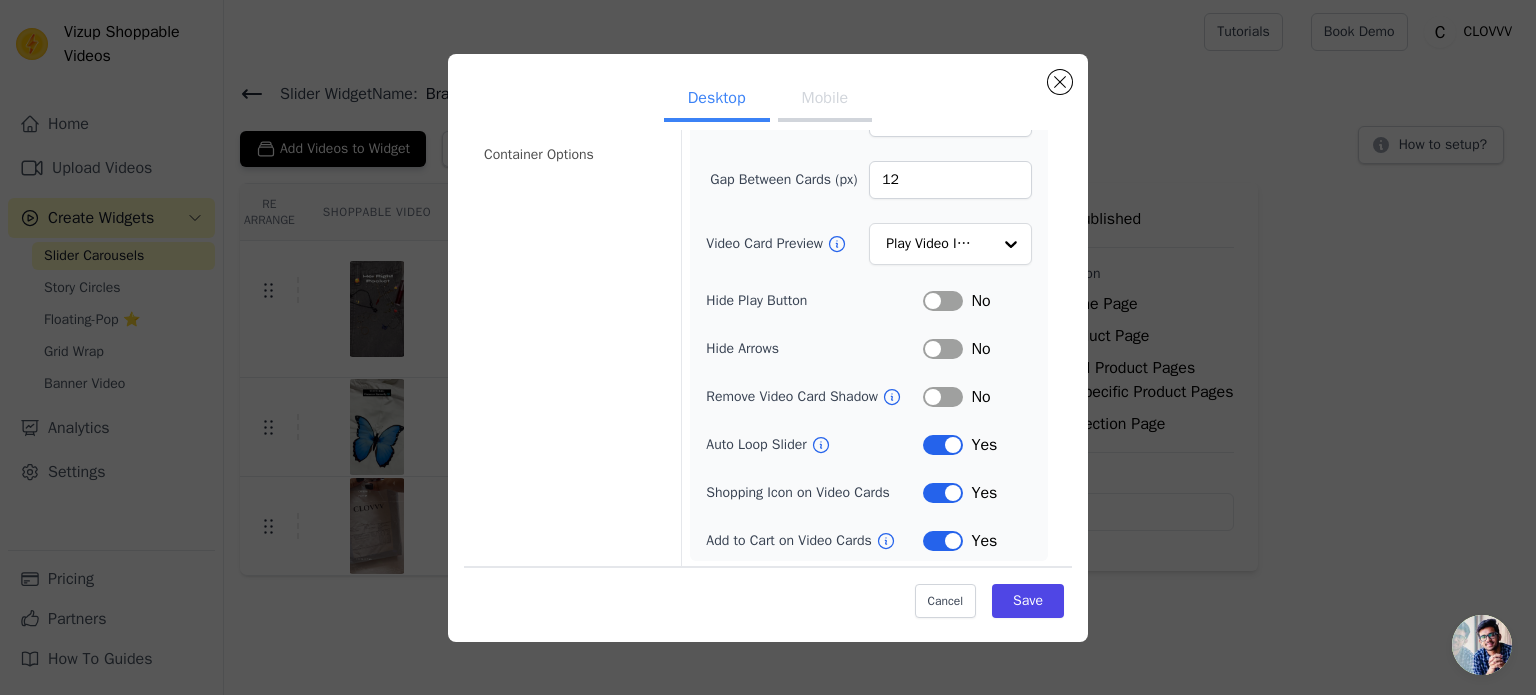 click on "Label" at bounding box center (943, 445) 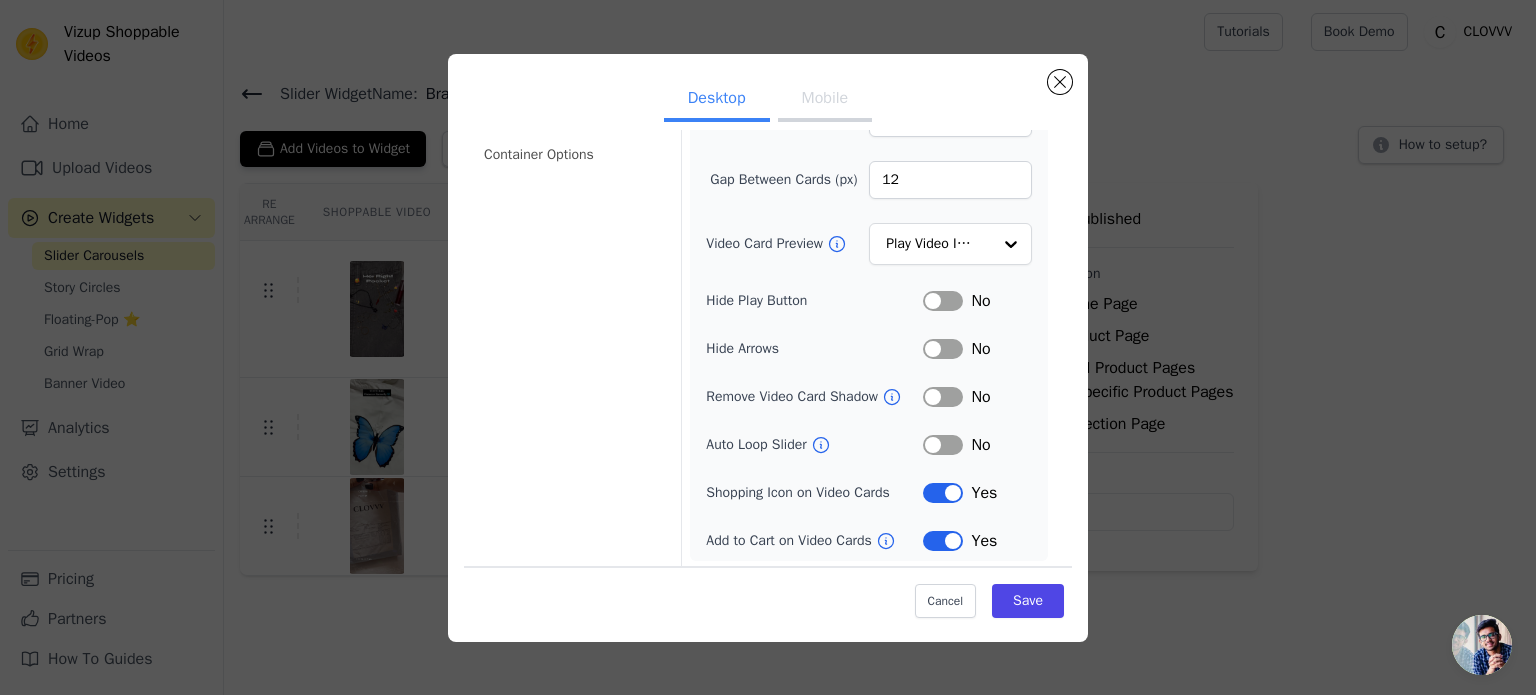 click on "Cancel     Save" at bounding box center (768, 596) 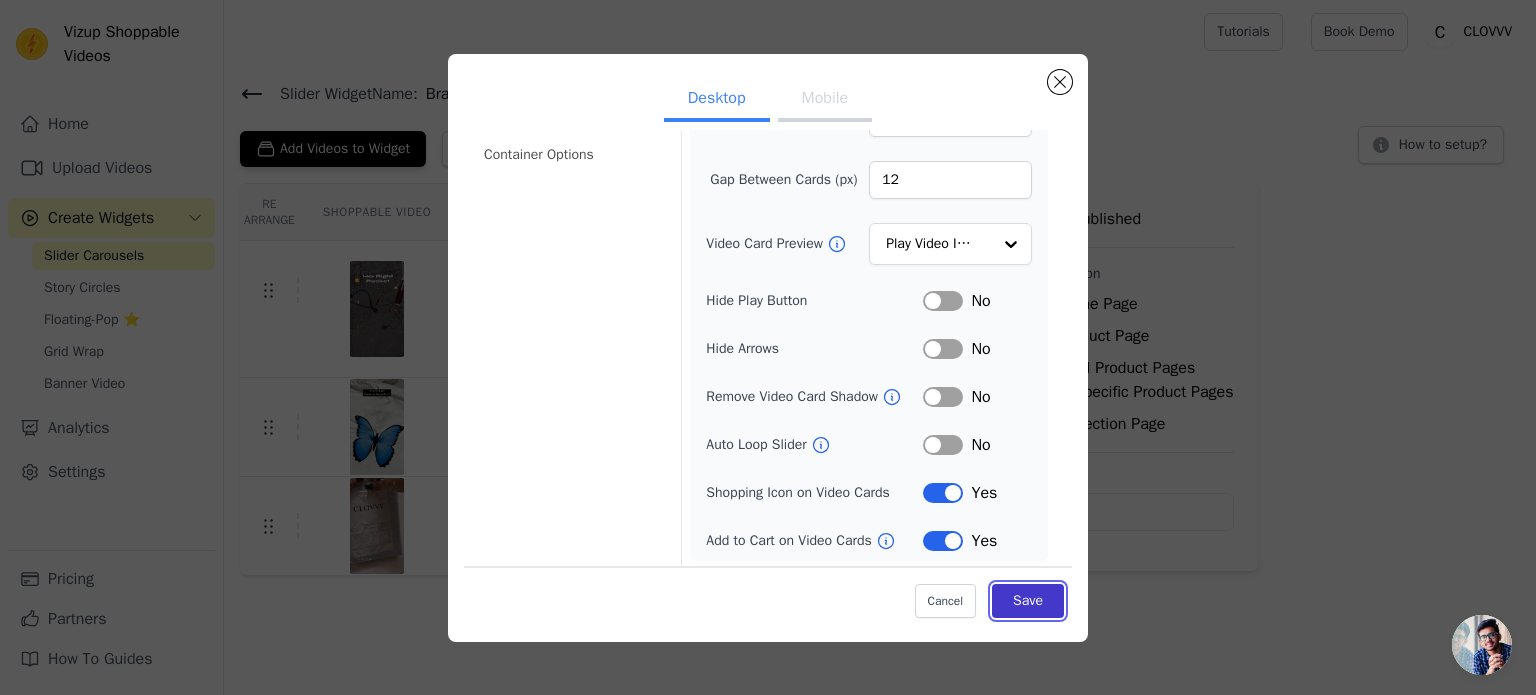 click on "Save" at bounding box center (1028, 601) 